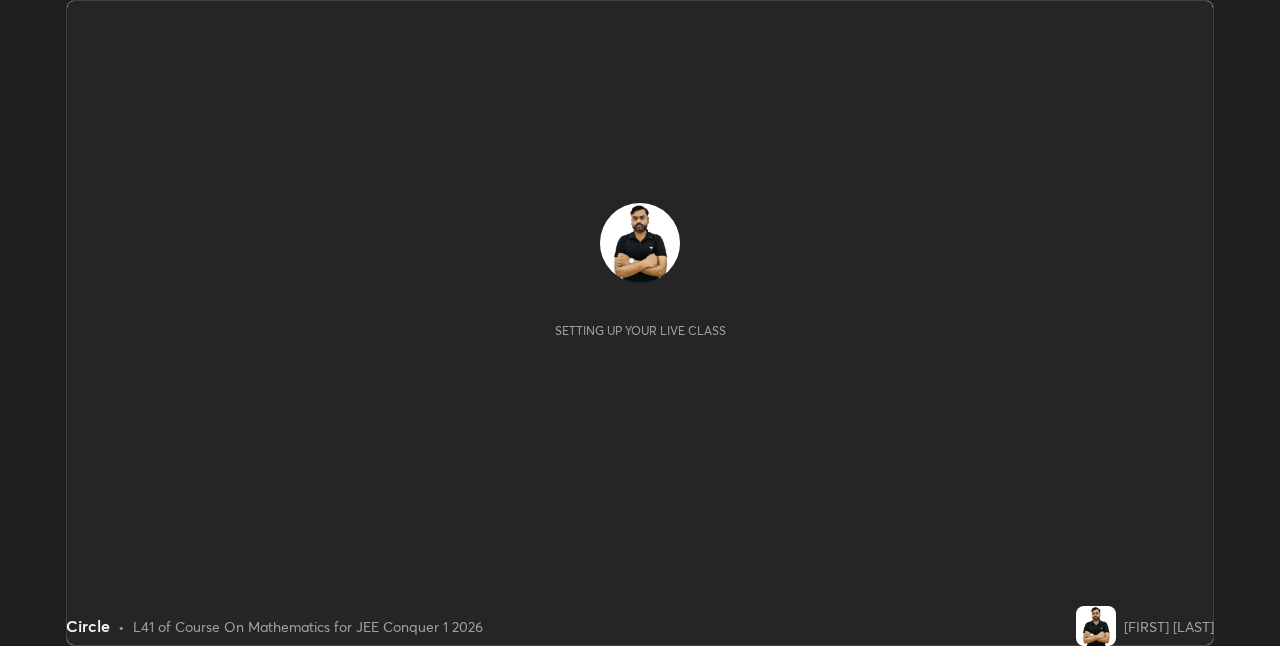 scroll, scrollTop: 0, scrollLeft: 0, axis: both 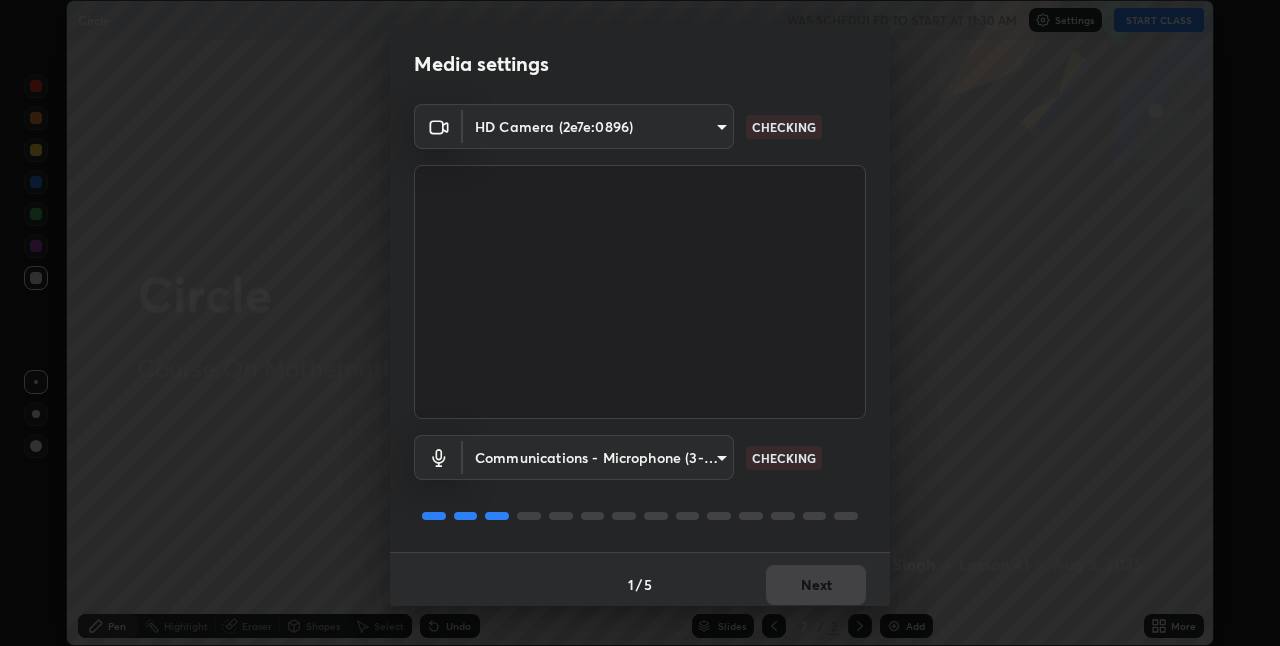 click on "Erase all Circle WAS SCHEDULED TO START AT  11:30 AM Settings START CLASS Setting up your live class Circle • L41 of Course On Mathematics for JEE Conquer 1 2026 [FIRST] [LAST] Pen Highlight Eraser Shapes Select Undo Slides 2 / 2 Add More Enable hand raising Enable raise hand to speak to learners. Once enabled, chat will be turned off temporarily. Enable x   No doubts shared Encourage your learners to ask a doubt for better clarity Report an issue Reason for reporting Buffering Chat not working Audio - Video sync issue Educator video quality low ​ Attach an image Report Media settings HD Camera (2e7e:0896) 7b73a5499dc47e64dbf4169571ed35e94e0faa9e9d5c453dea9e85afa55836ad CHECKING Communications - Microphone (3- USBAudio1.0) communications CHECKING 1 / 5 Next" at bounding box center (640, 323) 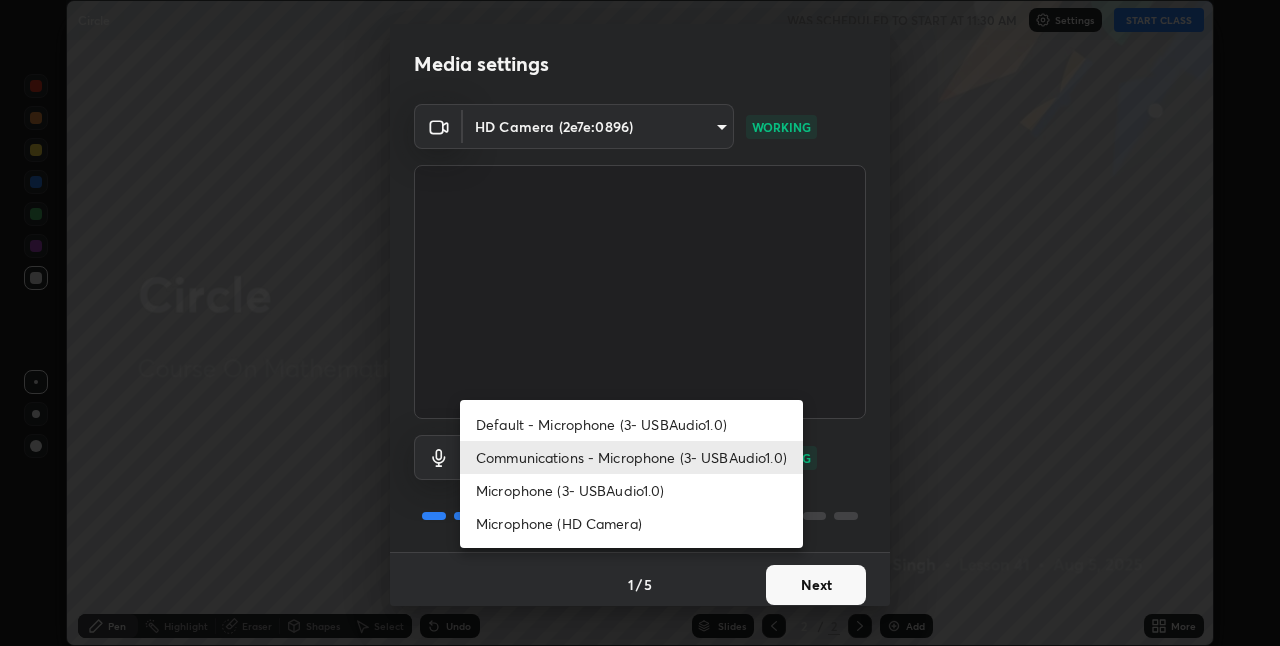 click on "Microphone (3- USBAudio1.0)" at bounding box center (631, 490) 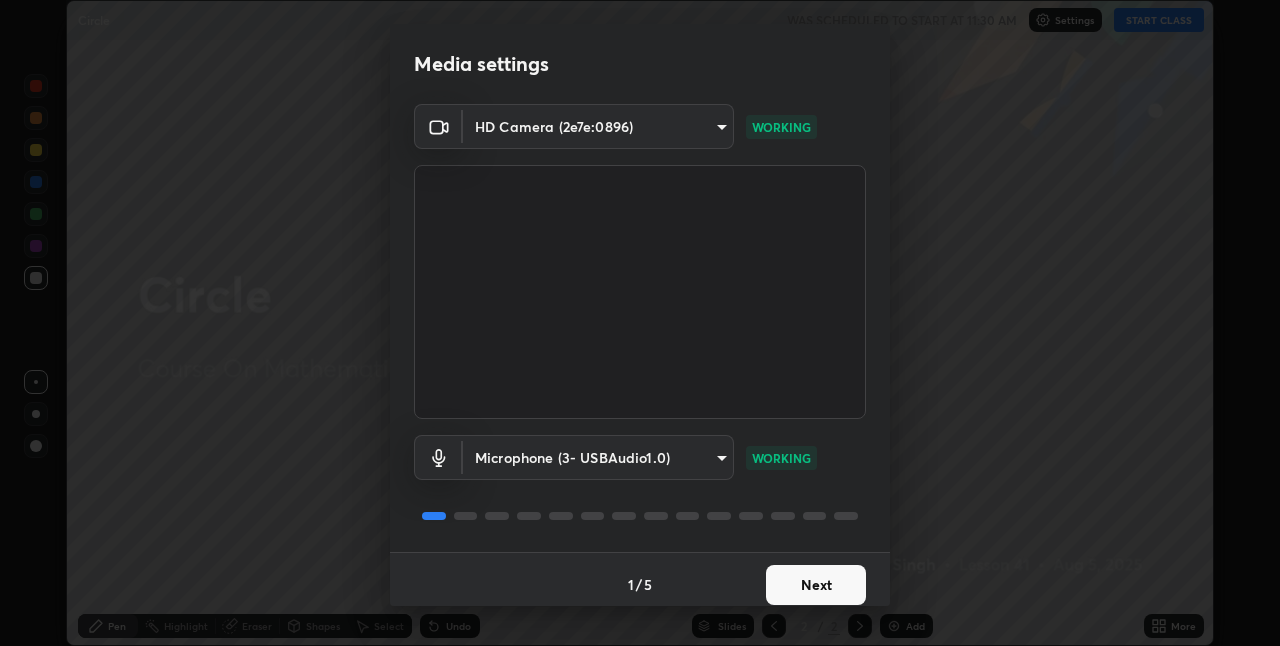click on "Next" at bounding box center (816, 585) 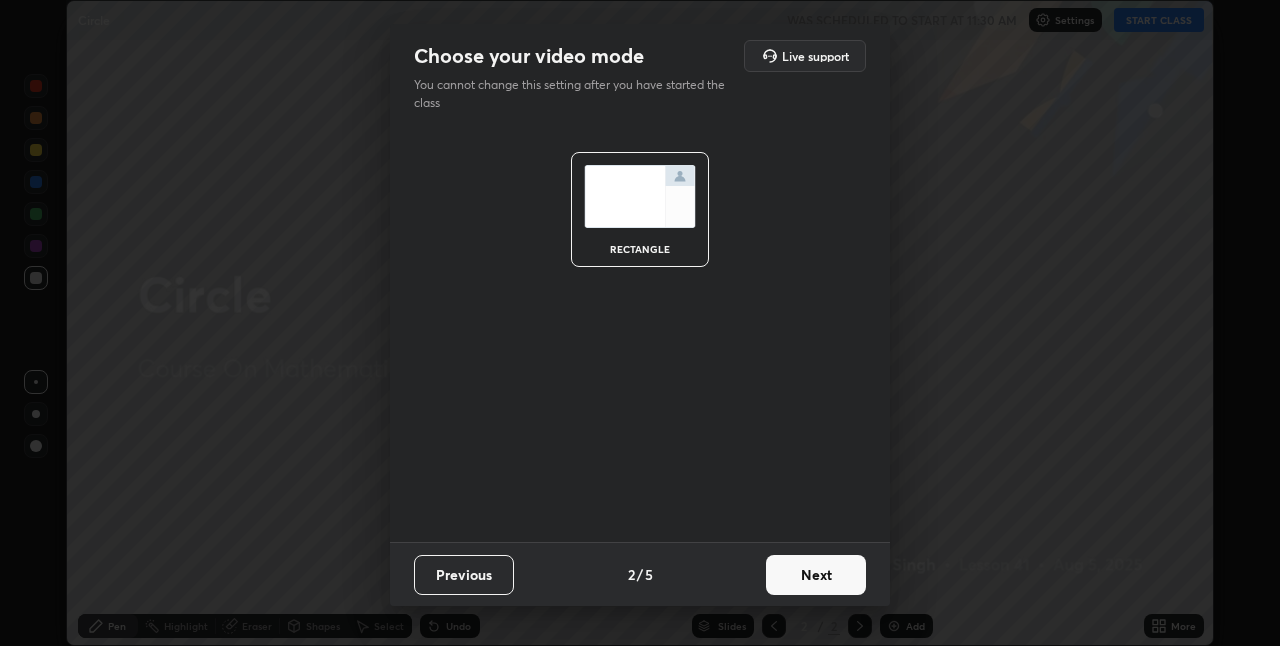 click on "Next" at bounding box center [816, 575] 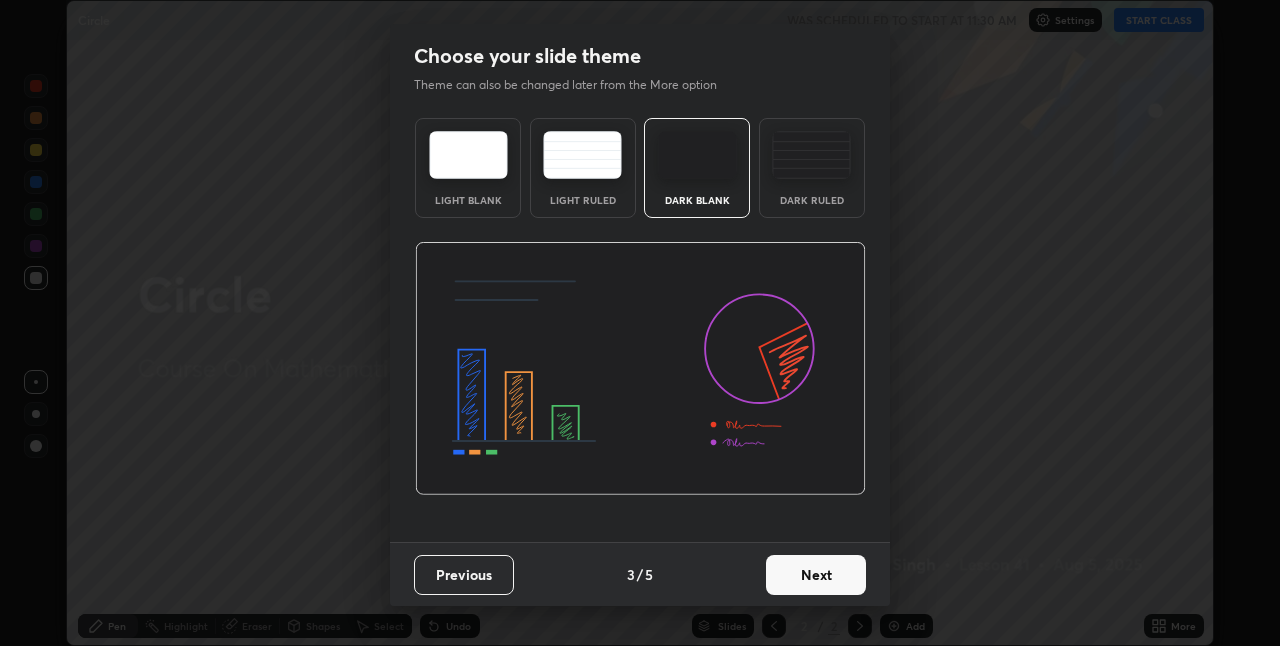 click on "Next" at bounding box center (816, 575) 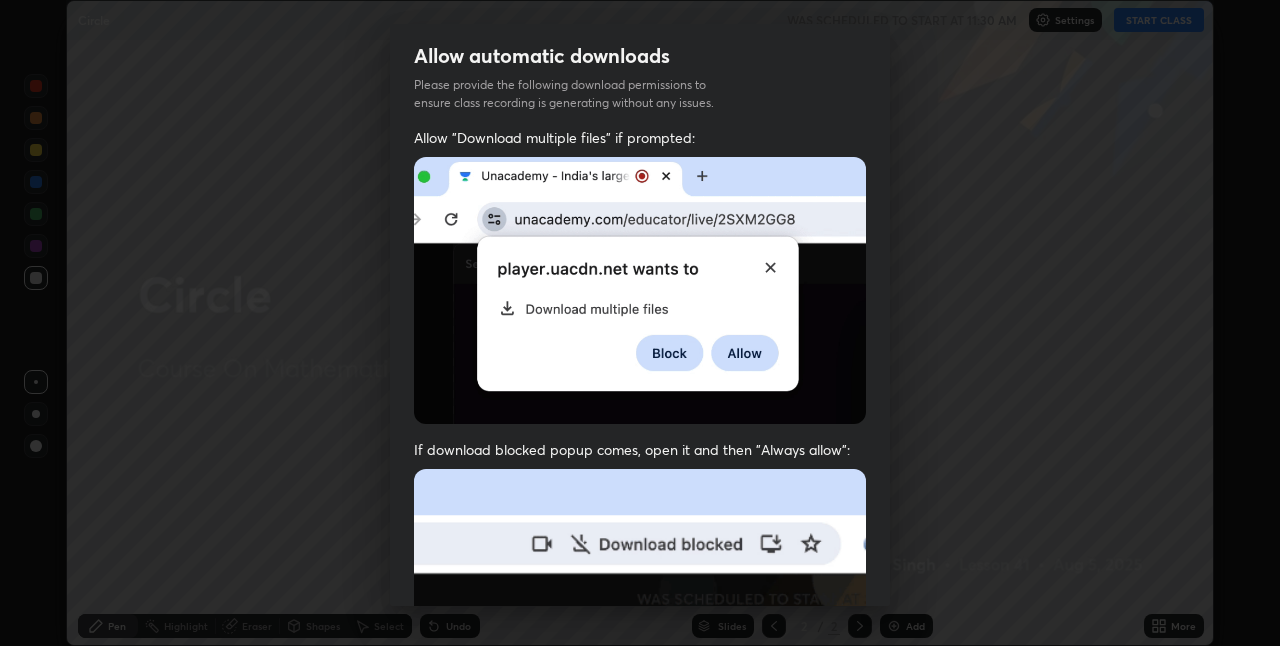 click at bounding box center [640, 687] 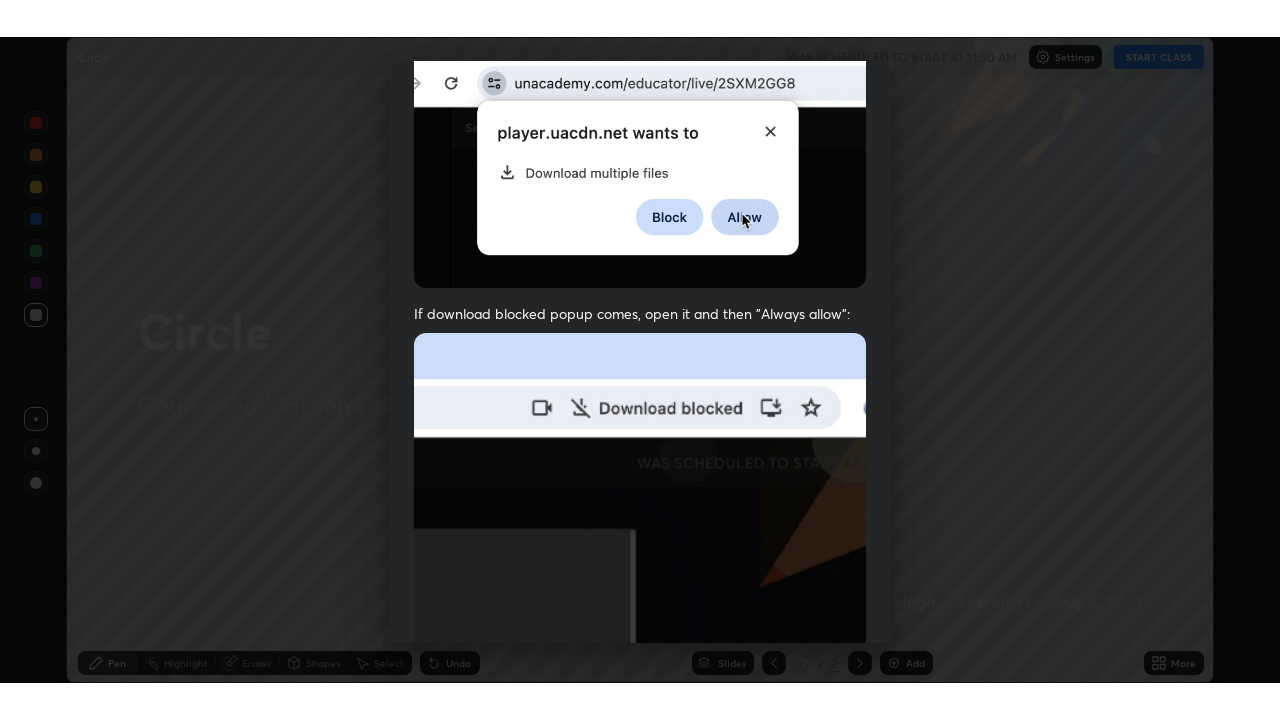 scroll, scrollTop: 418, scrollLeft: 0, axis: vertical 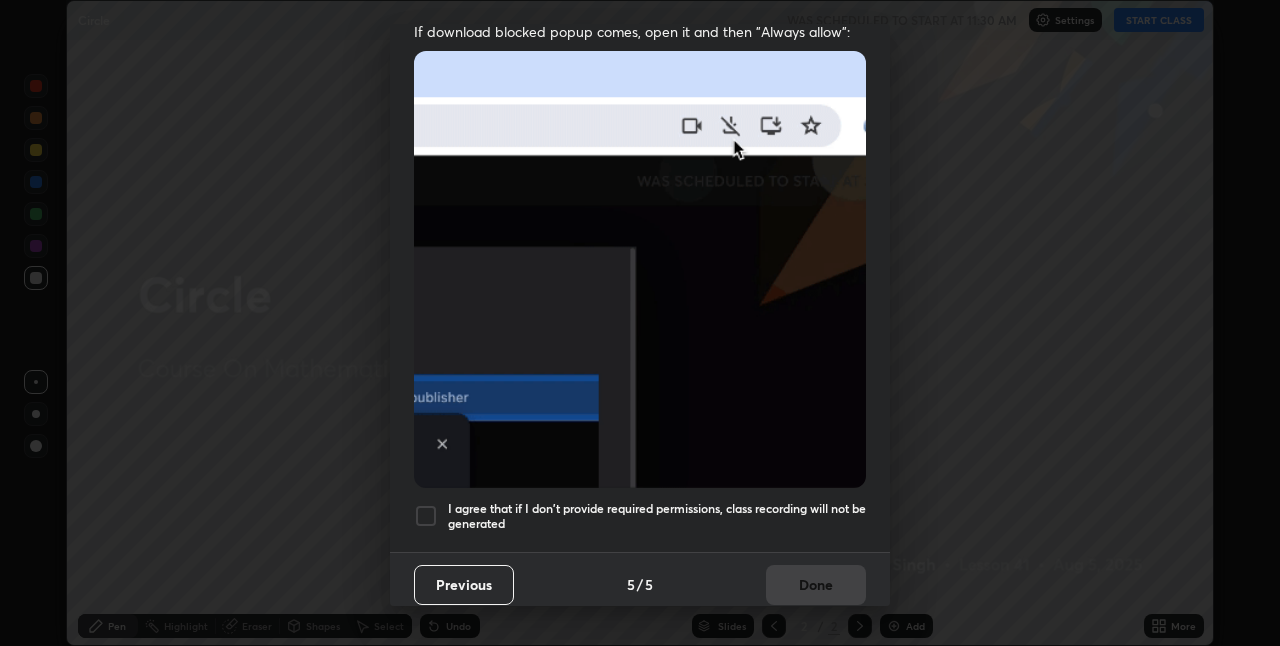 click on "I agree that if I don't provide required permissions, class recording will not be generated" at bounding box center (657, 516) 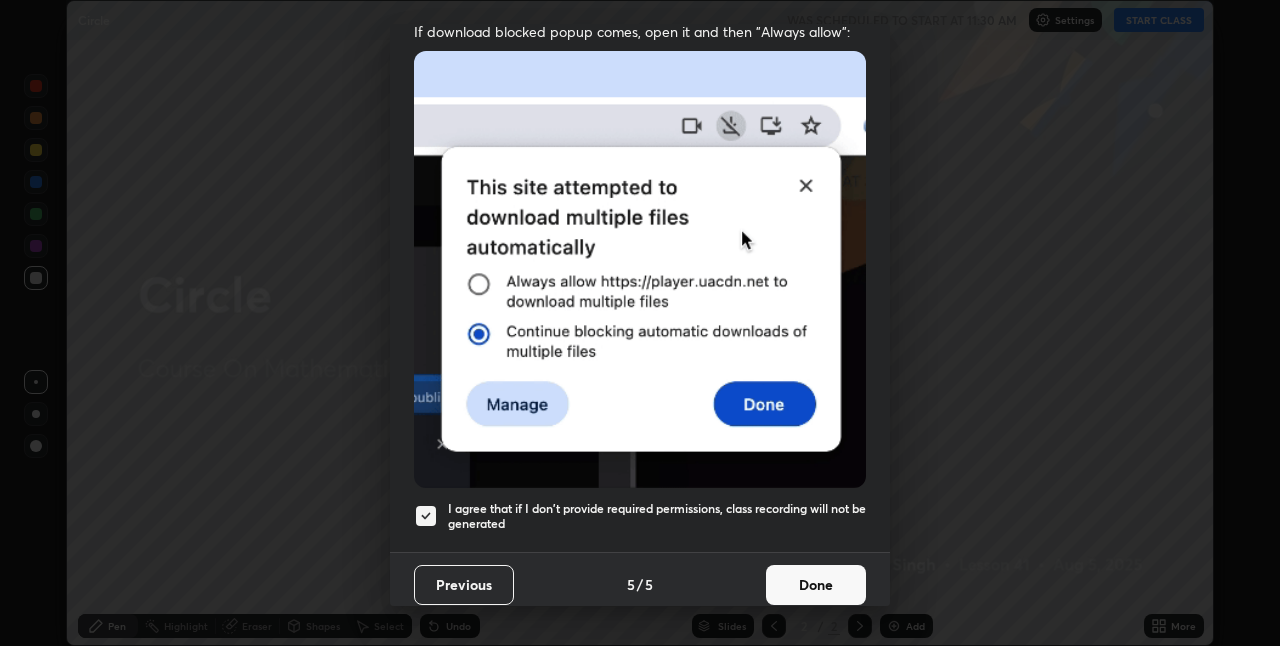 click on "Done" at bounding box center [816, 585] 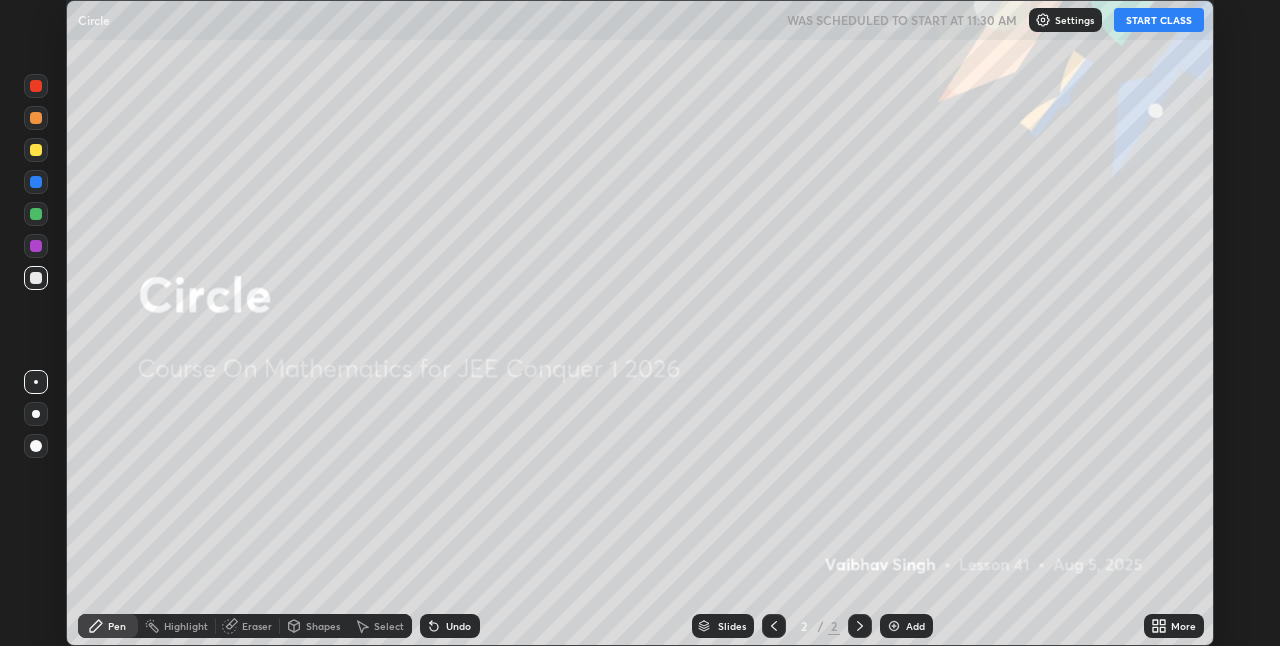 click on "START CLASS" at bounding box center [1159, 20] 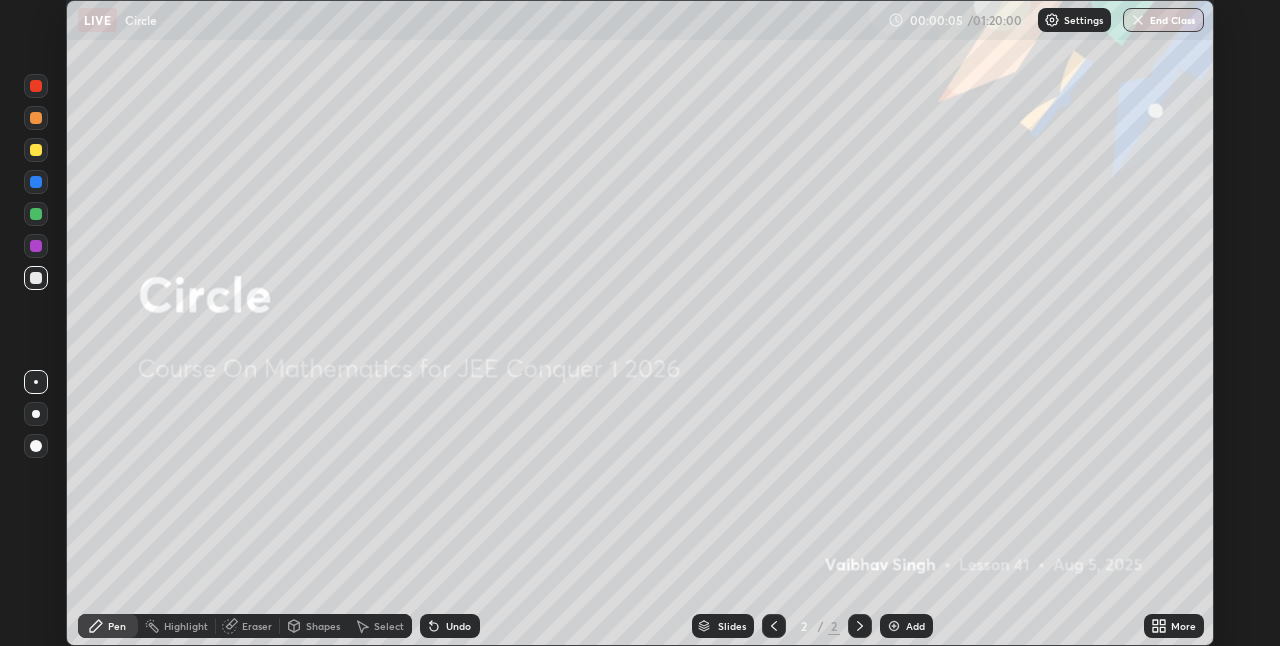 click at bounding box center [36, 414] 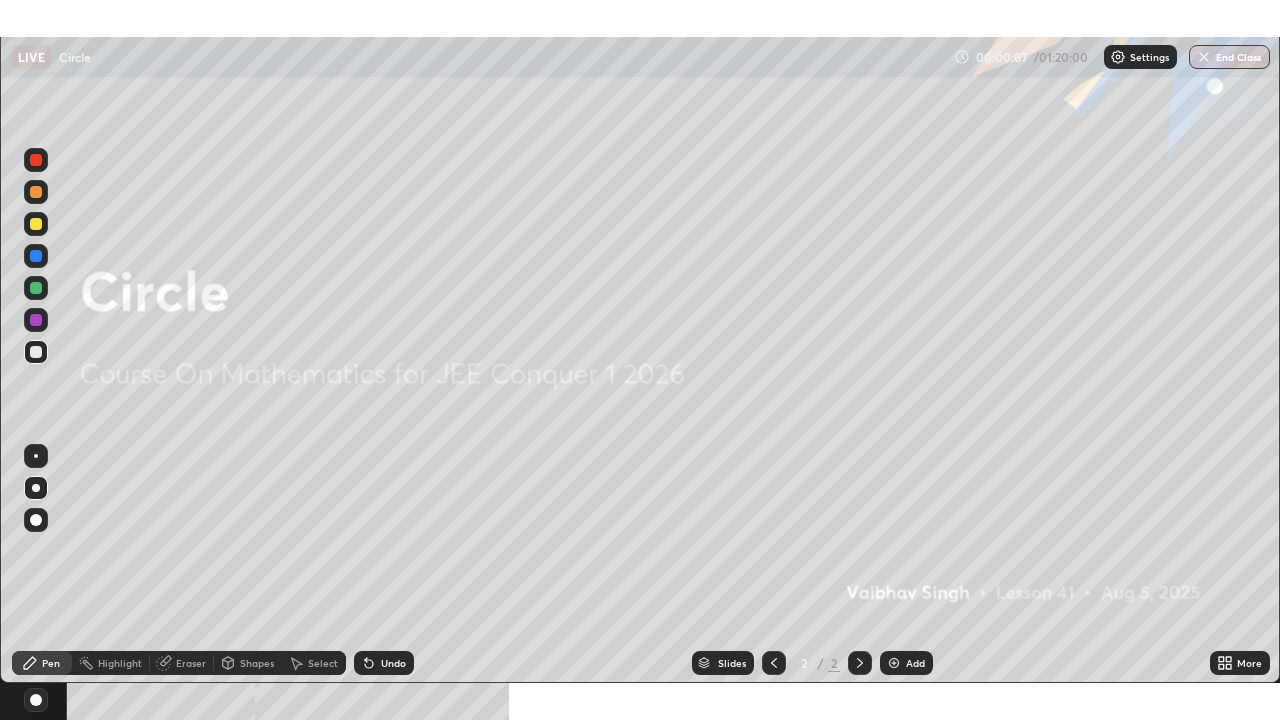 scroll, scrollTop: 99280, scrollLeft: 98720, axis: both 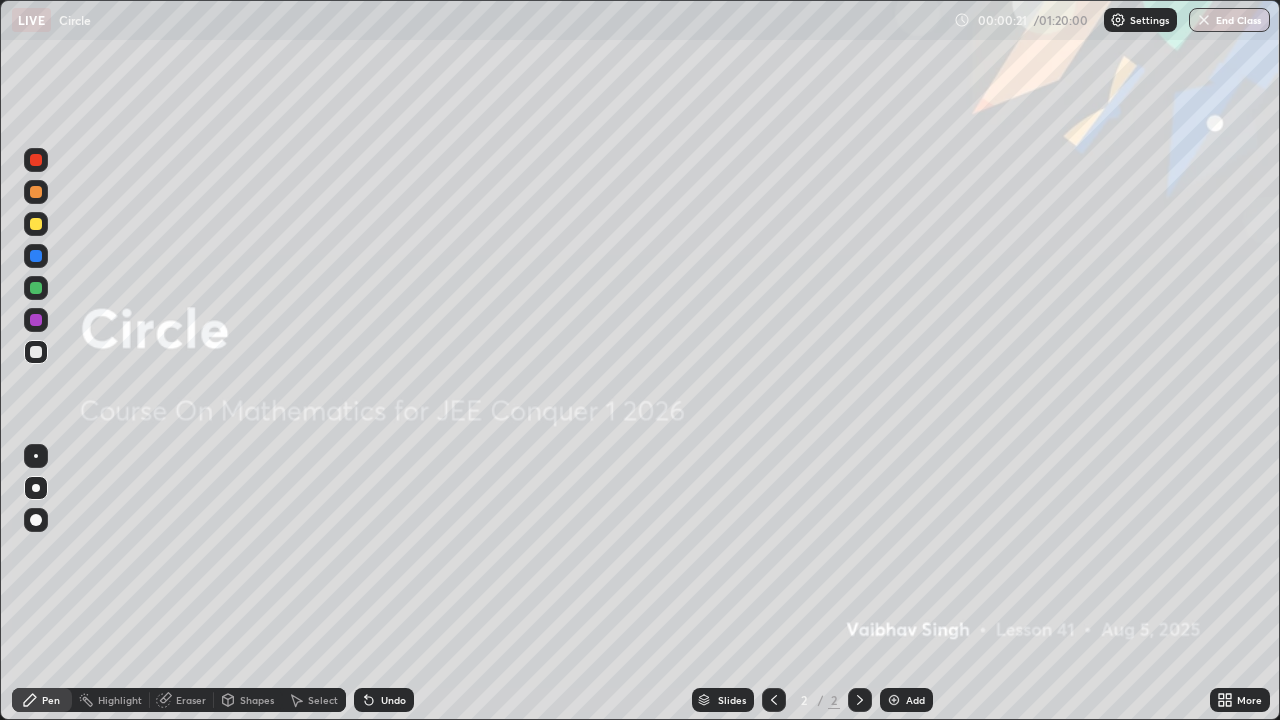 click on "Add" at bounding box center (915, 700) 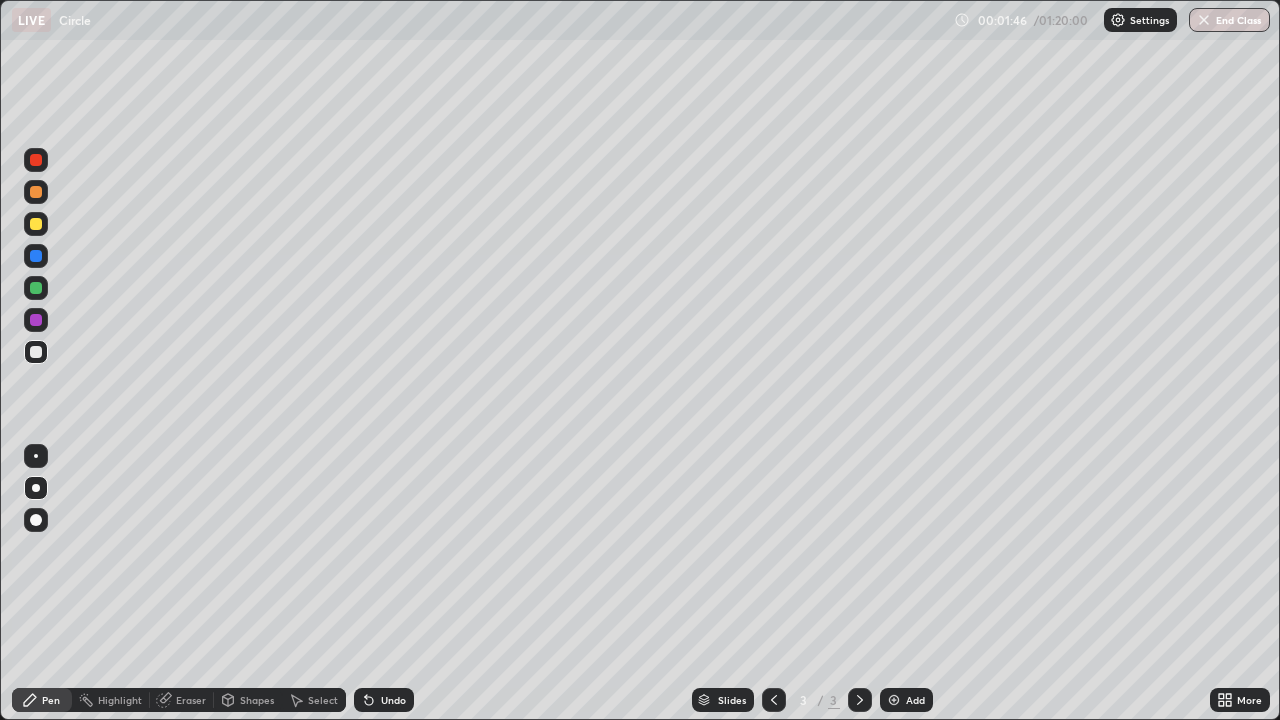 click at bounding box center [36, 224] 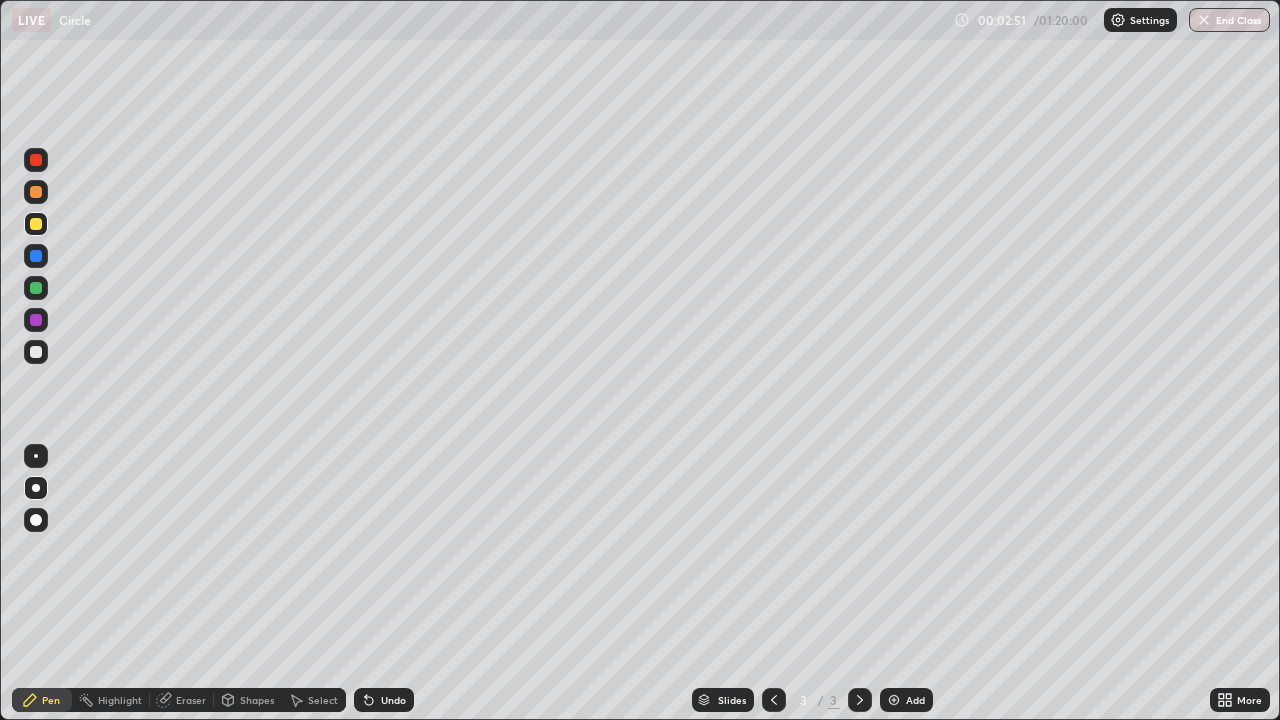 click at bounding box center (36, 352) 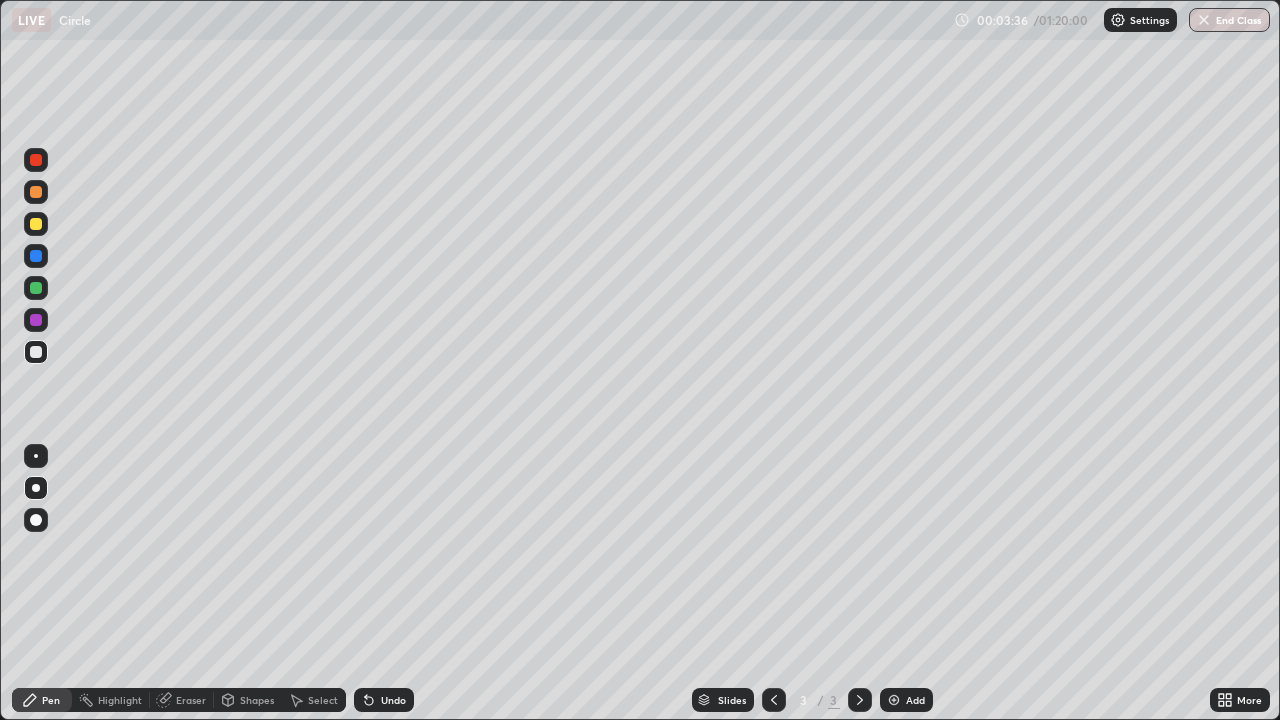click at bounding box center [36, 224] 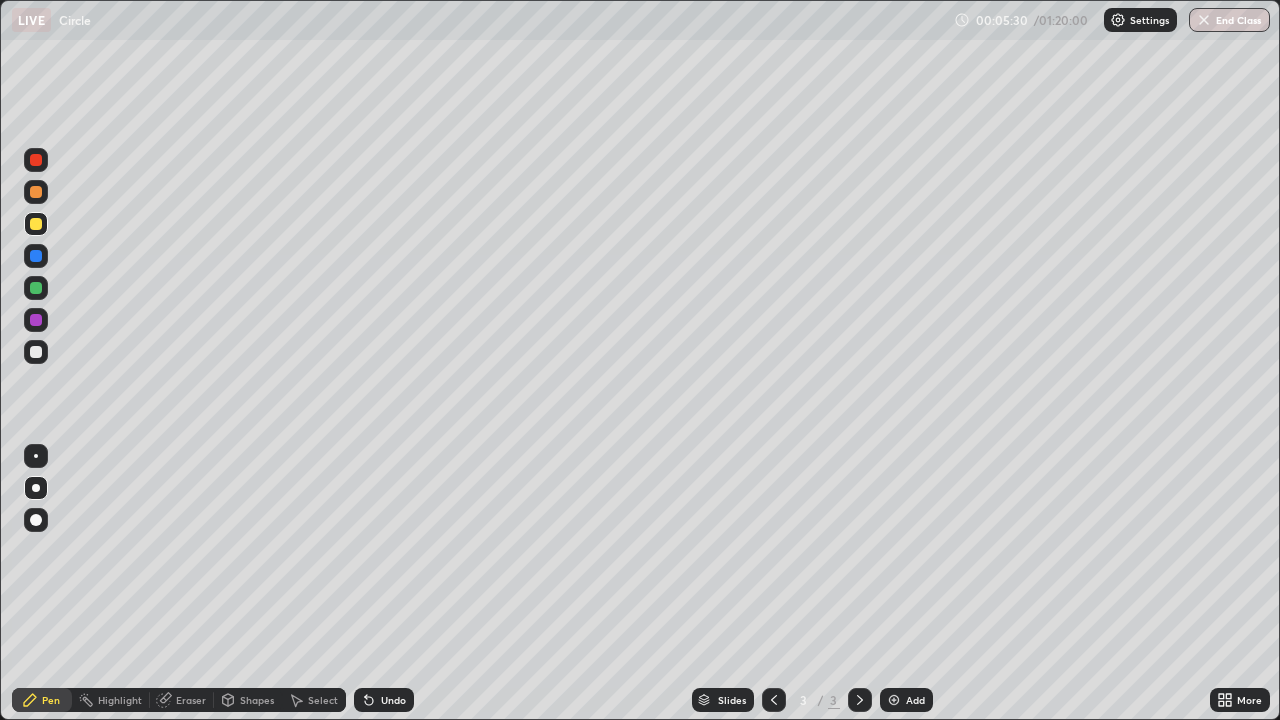 click on "Add" at bounding box center (906, 700) 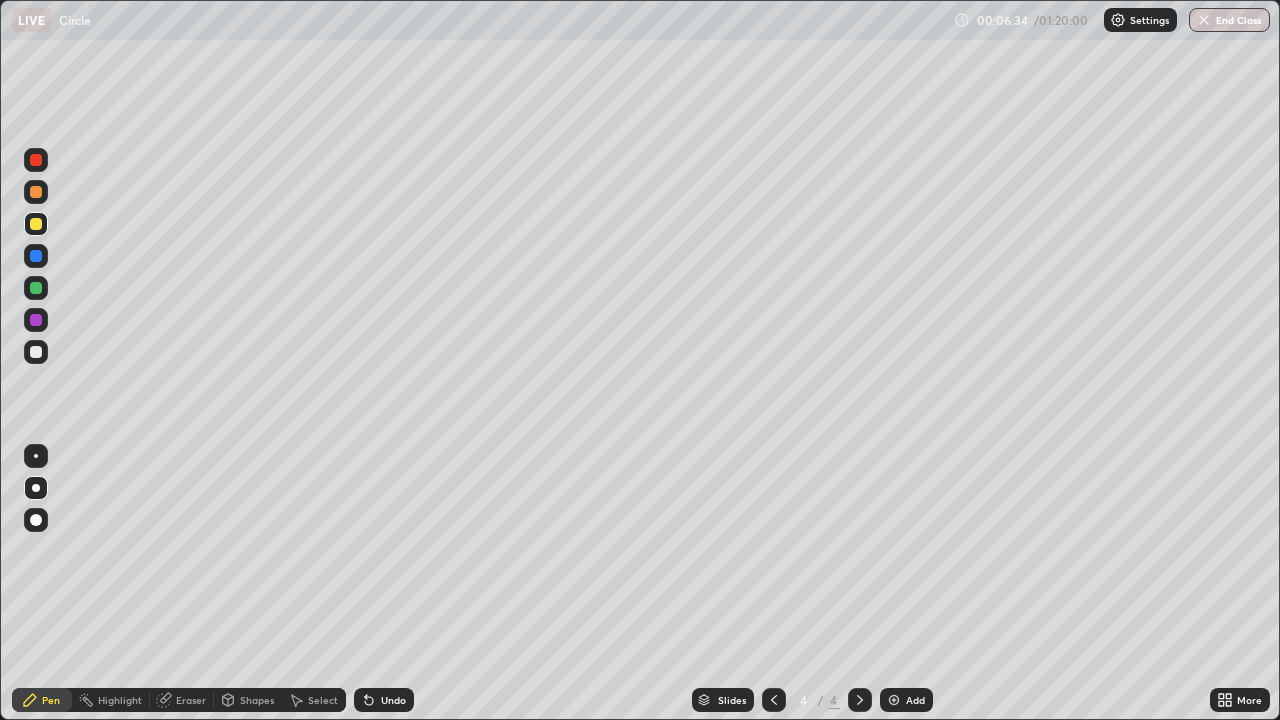 click at bounding box center (36, 352) 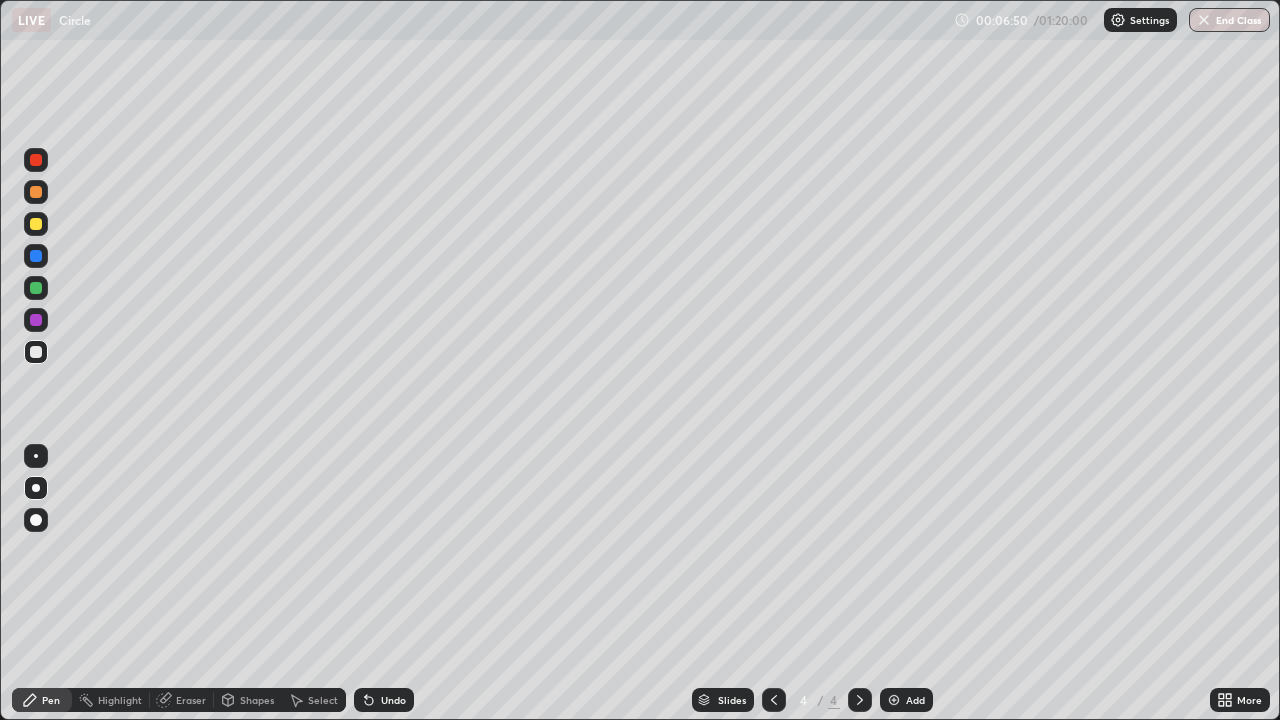 click on "Undo" at bounding box center (393, 700) 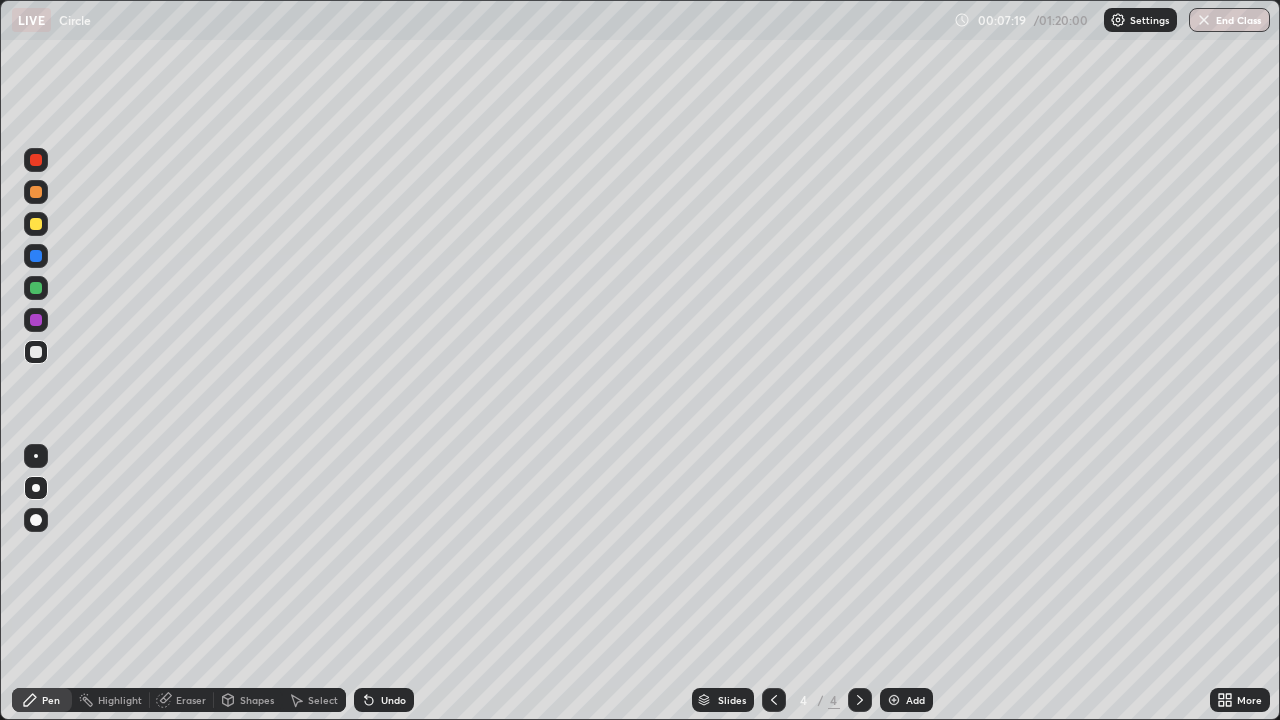 click on "Eraser" at bounding box center [182, 700] 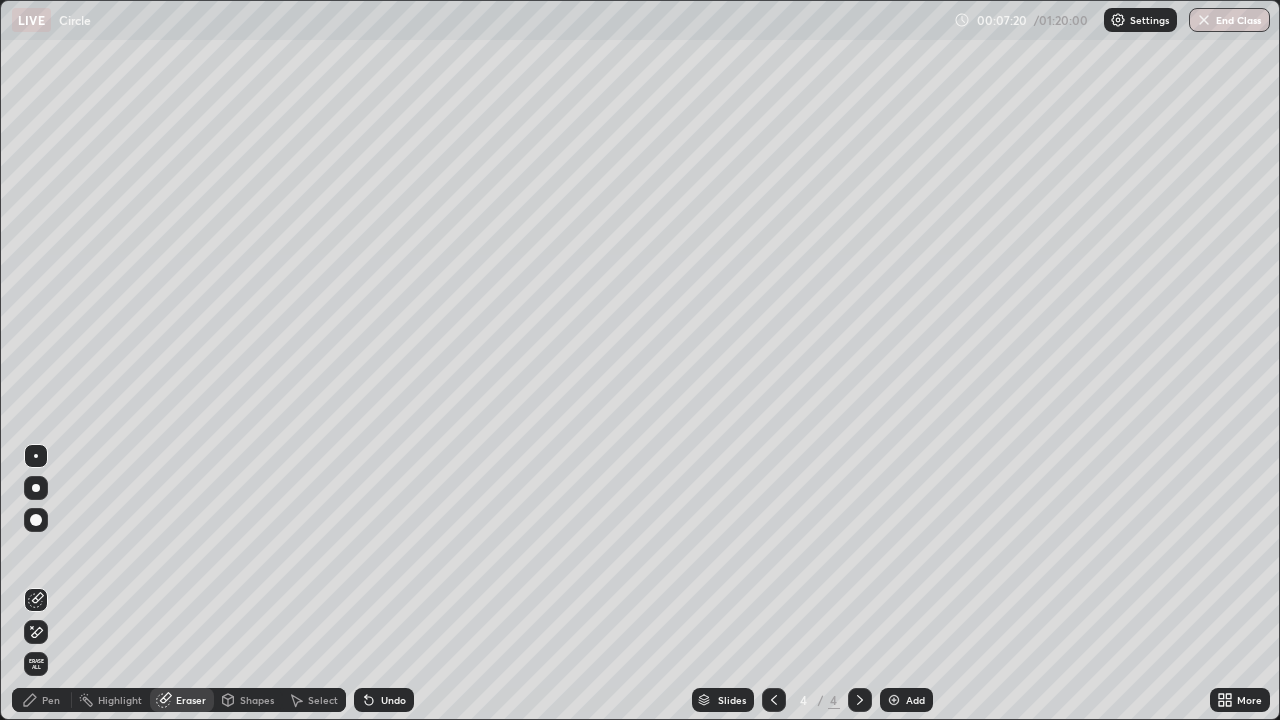 click 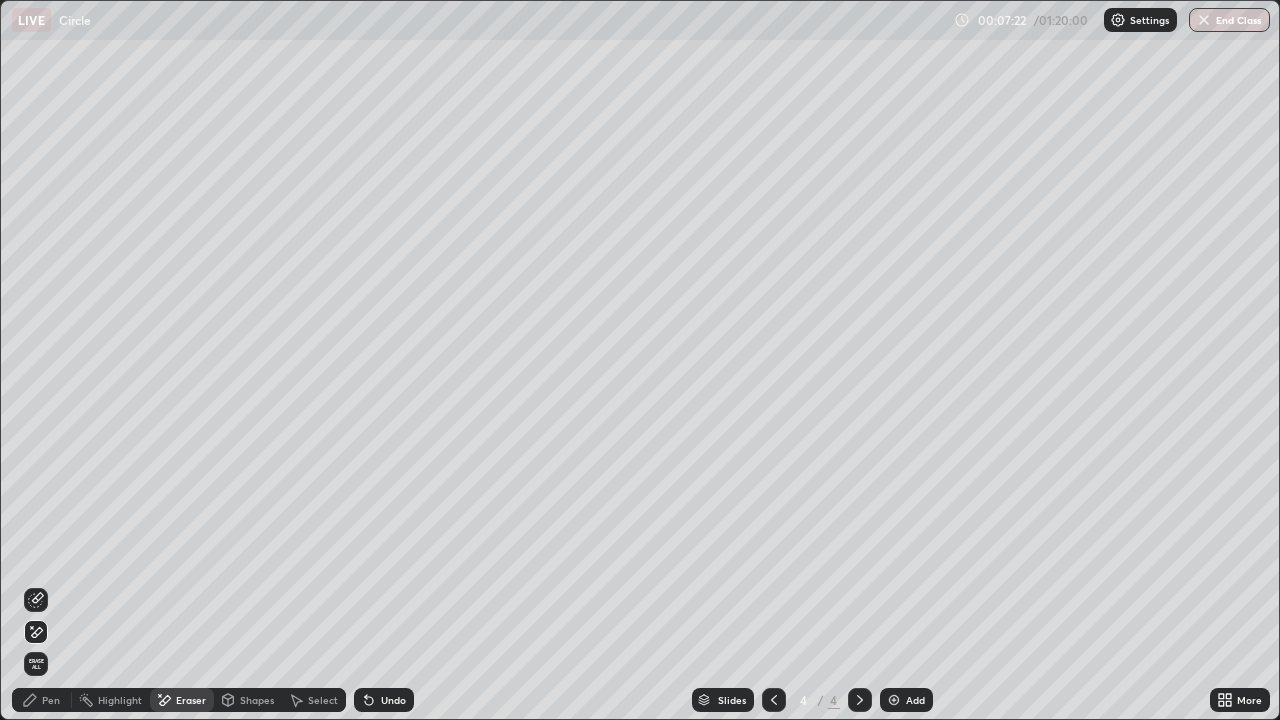 click on "Pen" at bounding box center [51, 700] 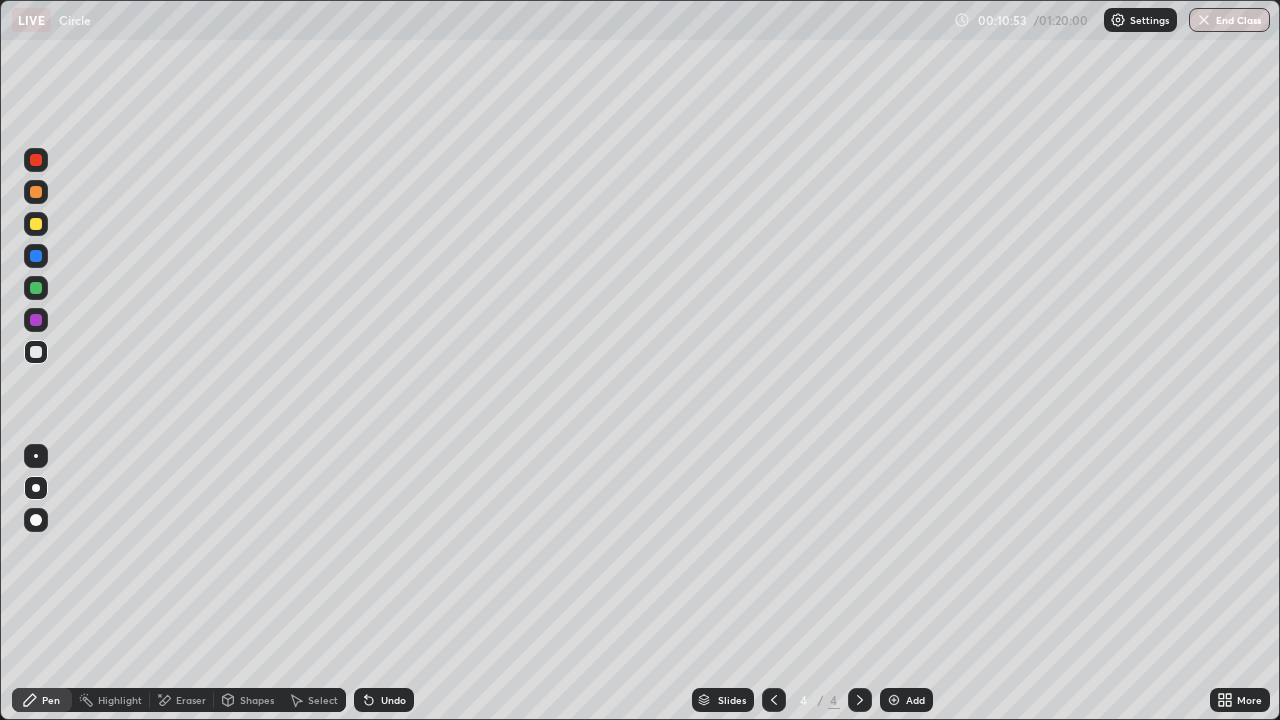 click at bounding box center [894, 700] 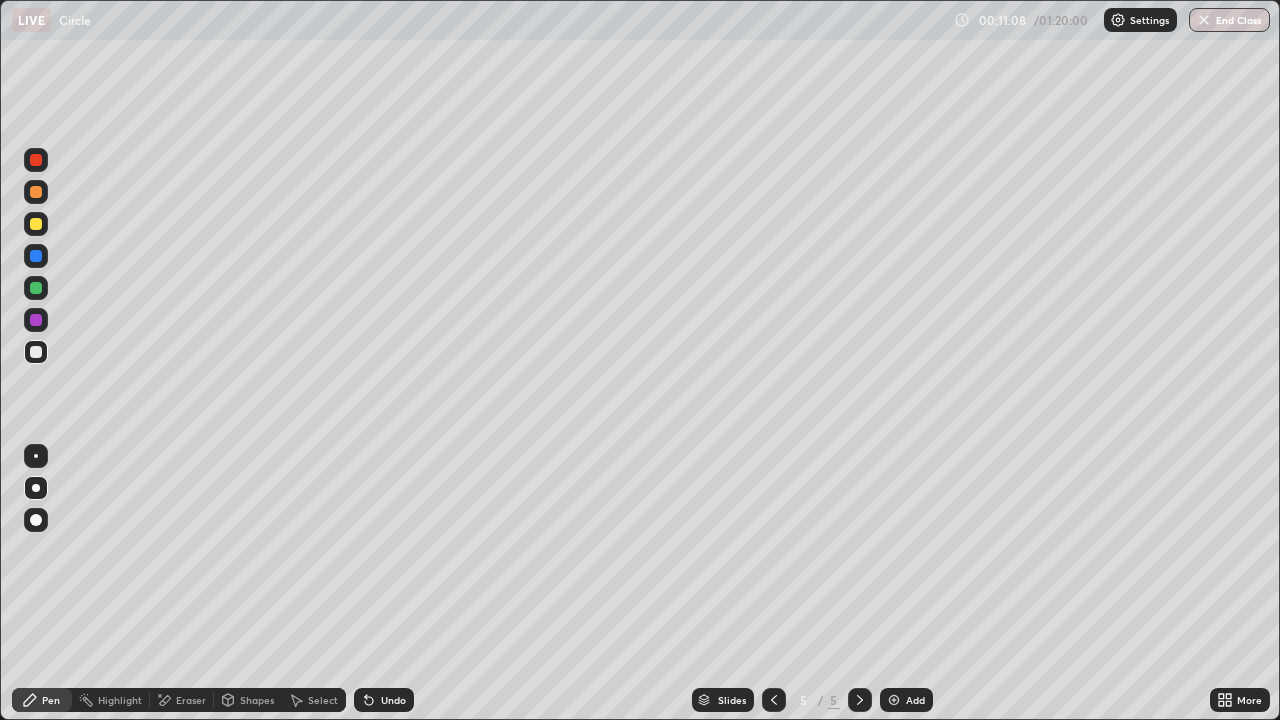 click at bounding box center (36, 224) 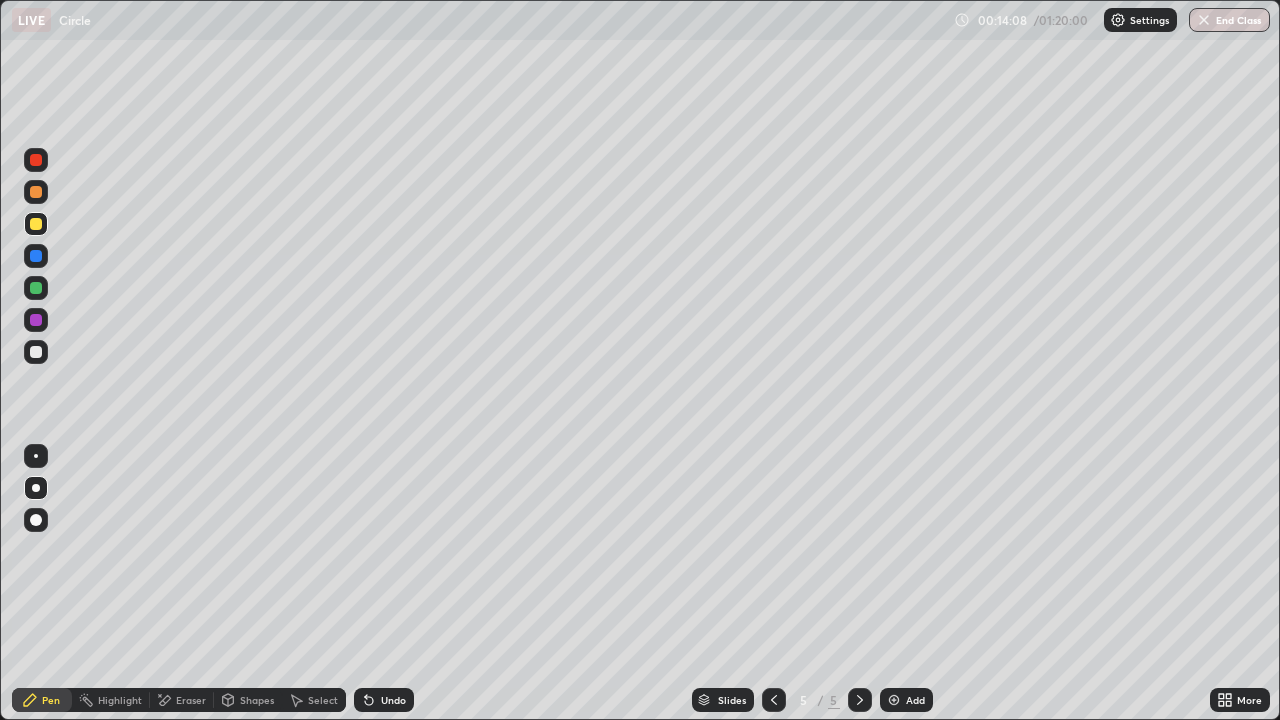 click at bounding box center [36, 352] 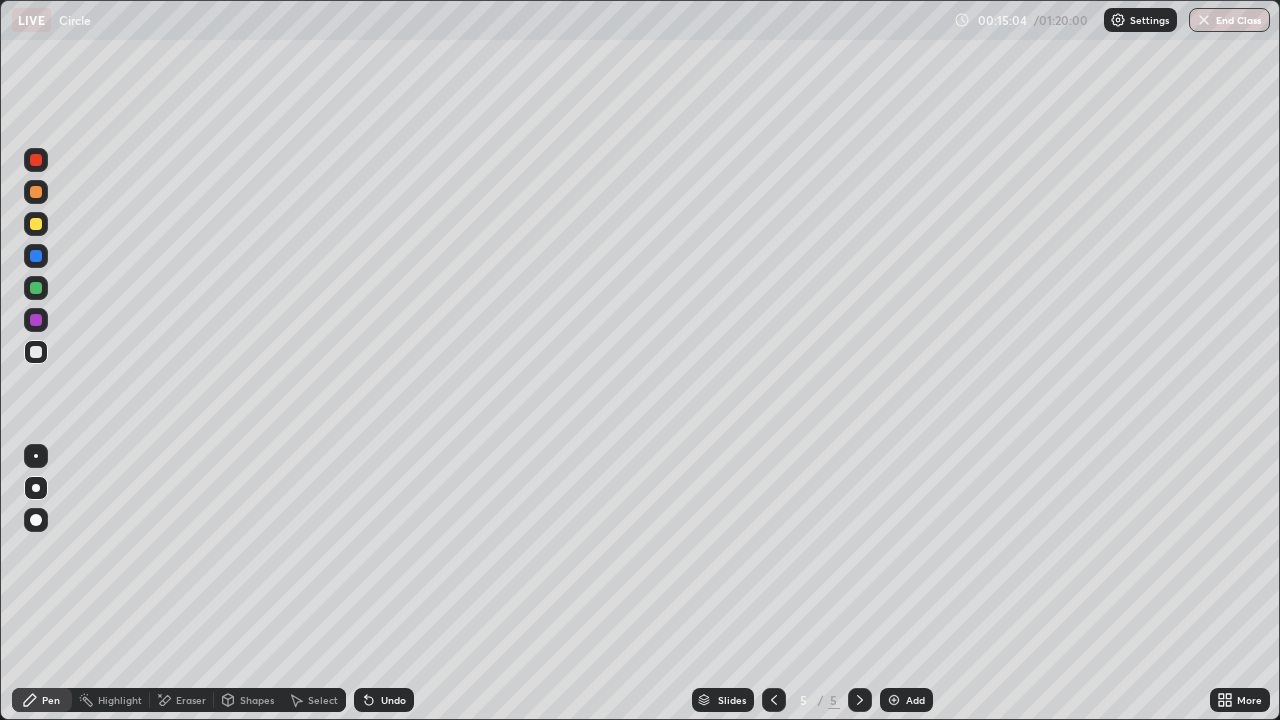 click at bounding box center (894, 700) 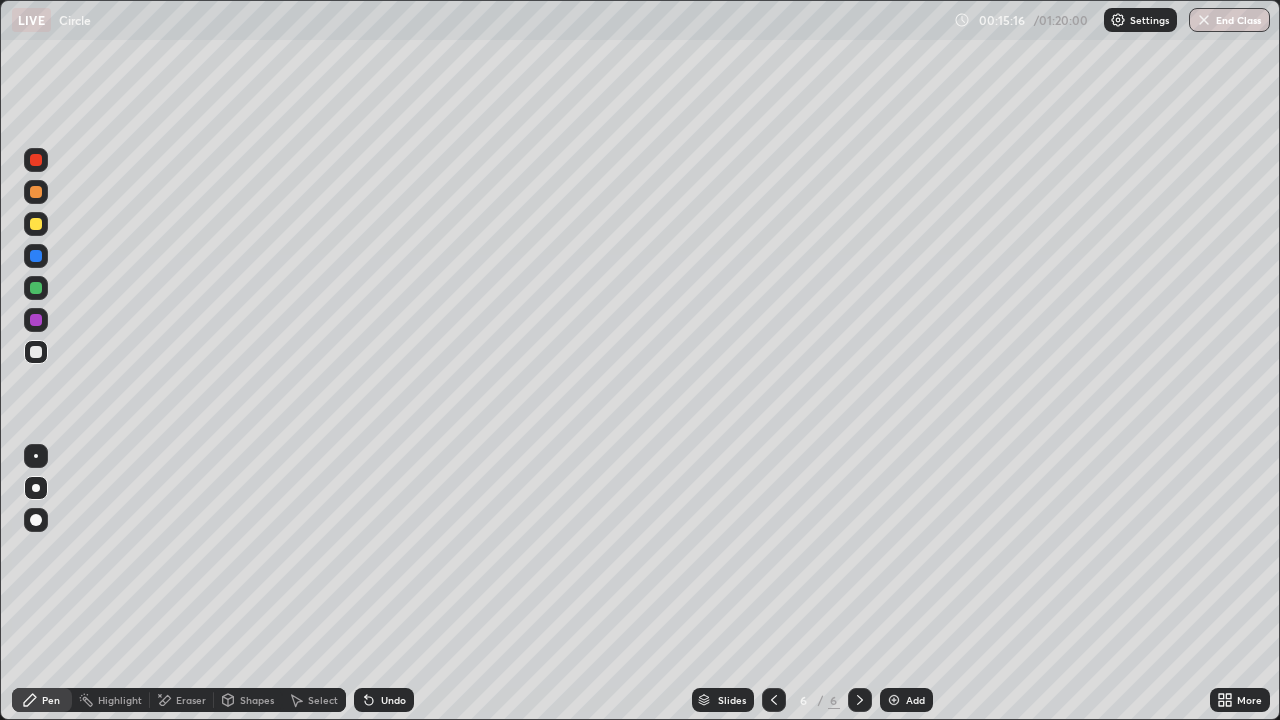 click on "Eraser" at bounding box center (191, 700) 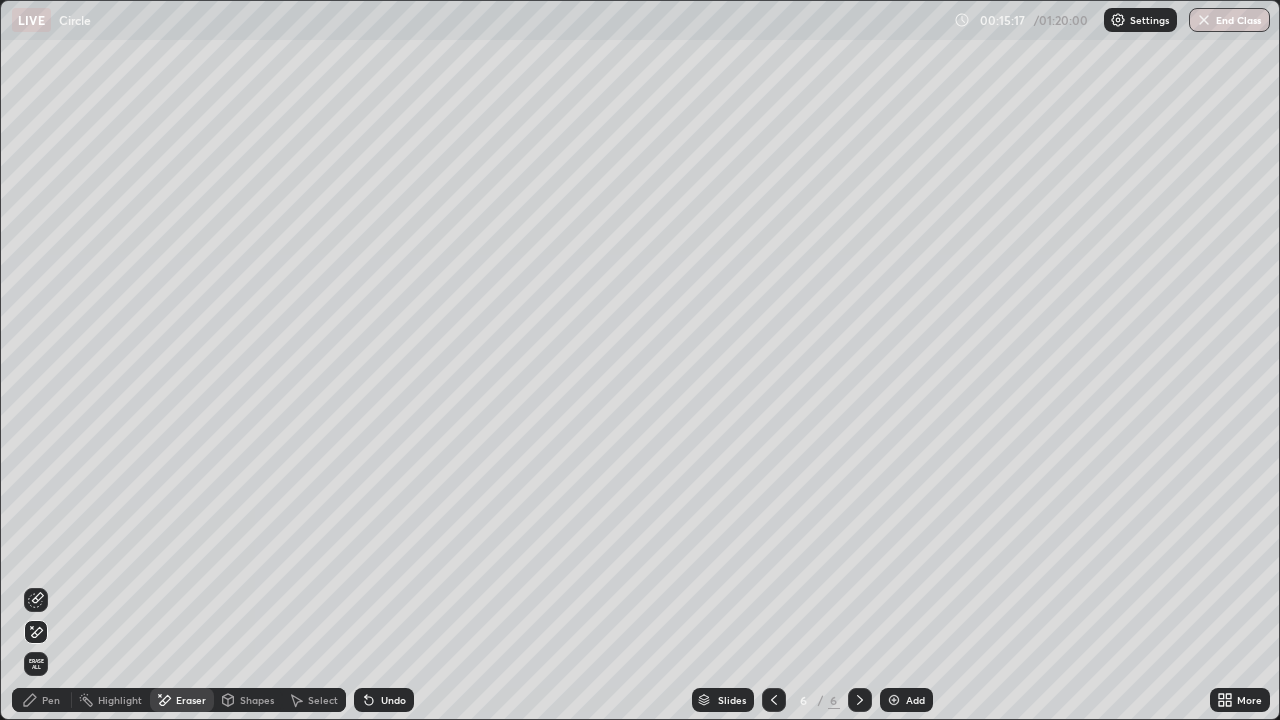click on "Pen" at bounding box center [51, 700] 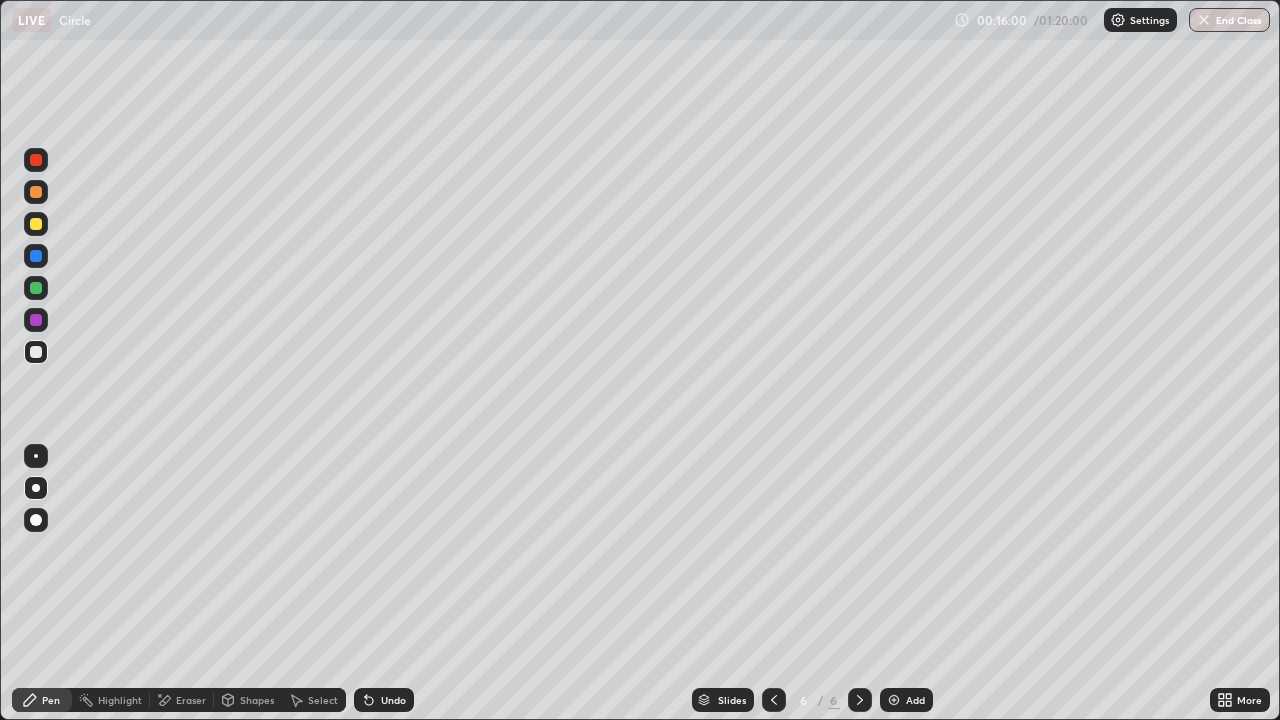 click 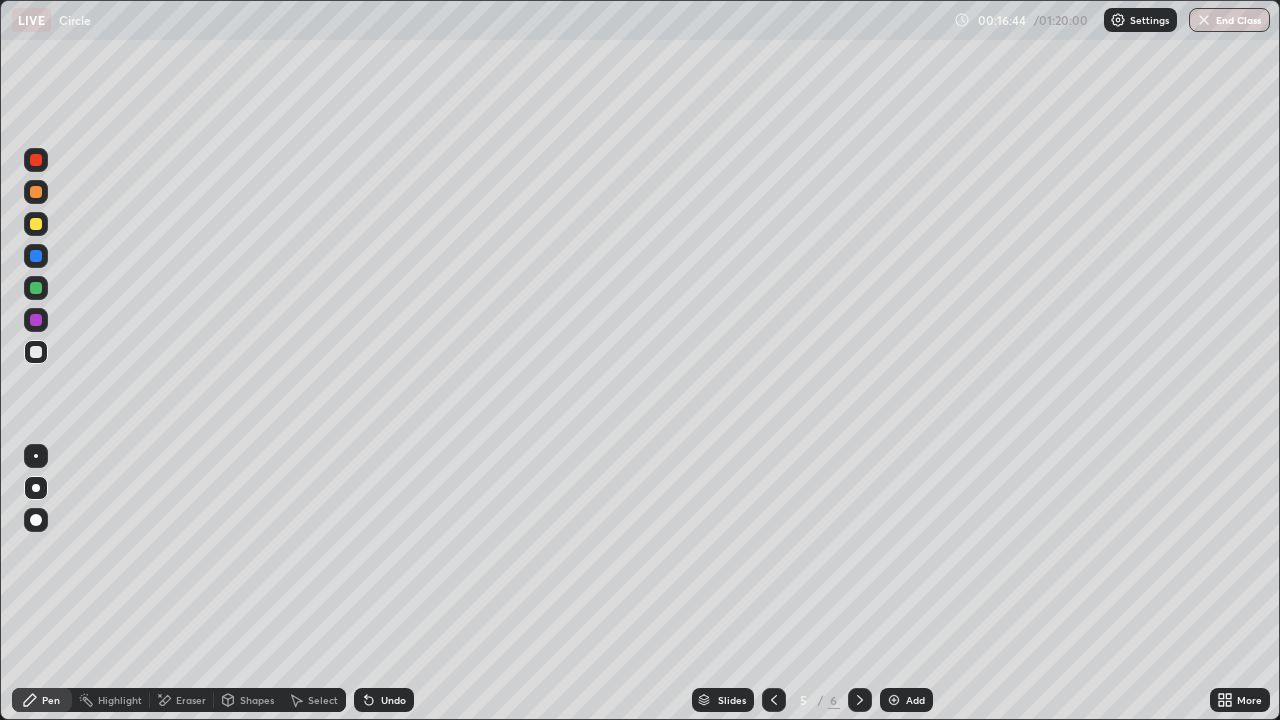 click 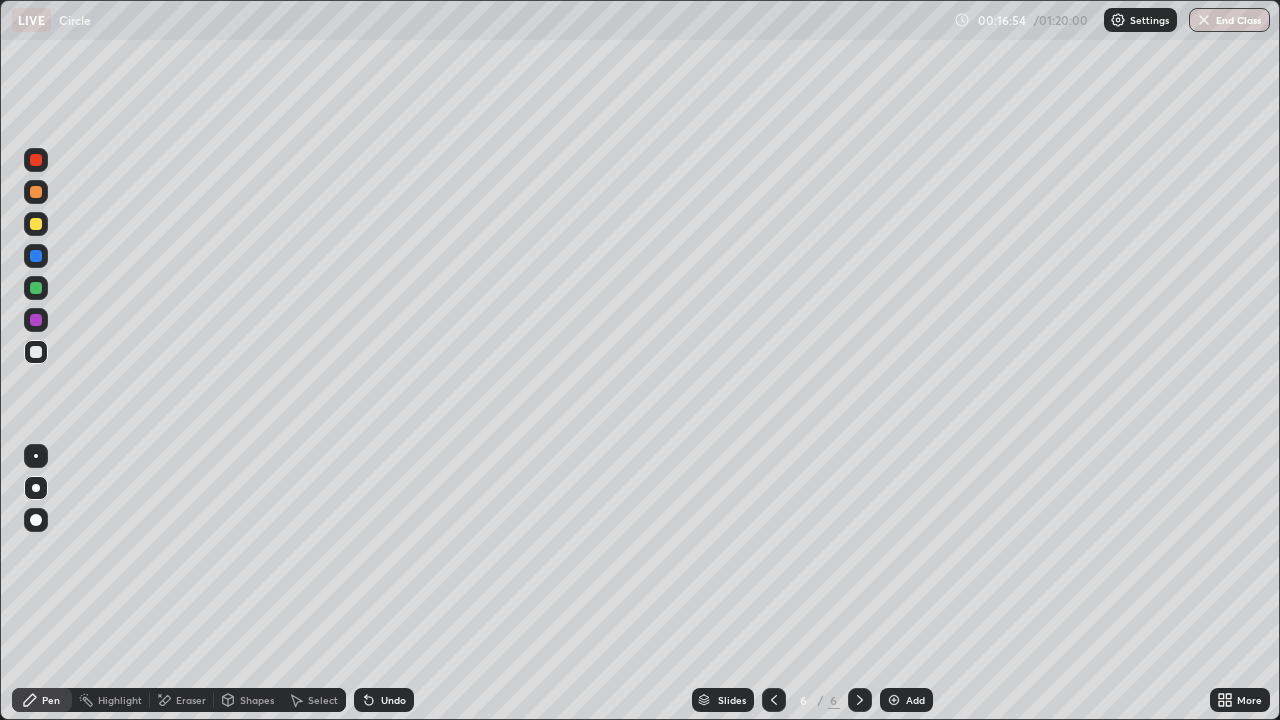 click at bounding box center (894, 700) 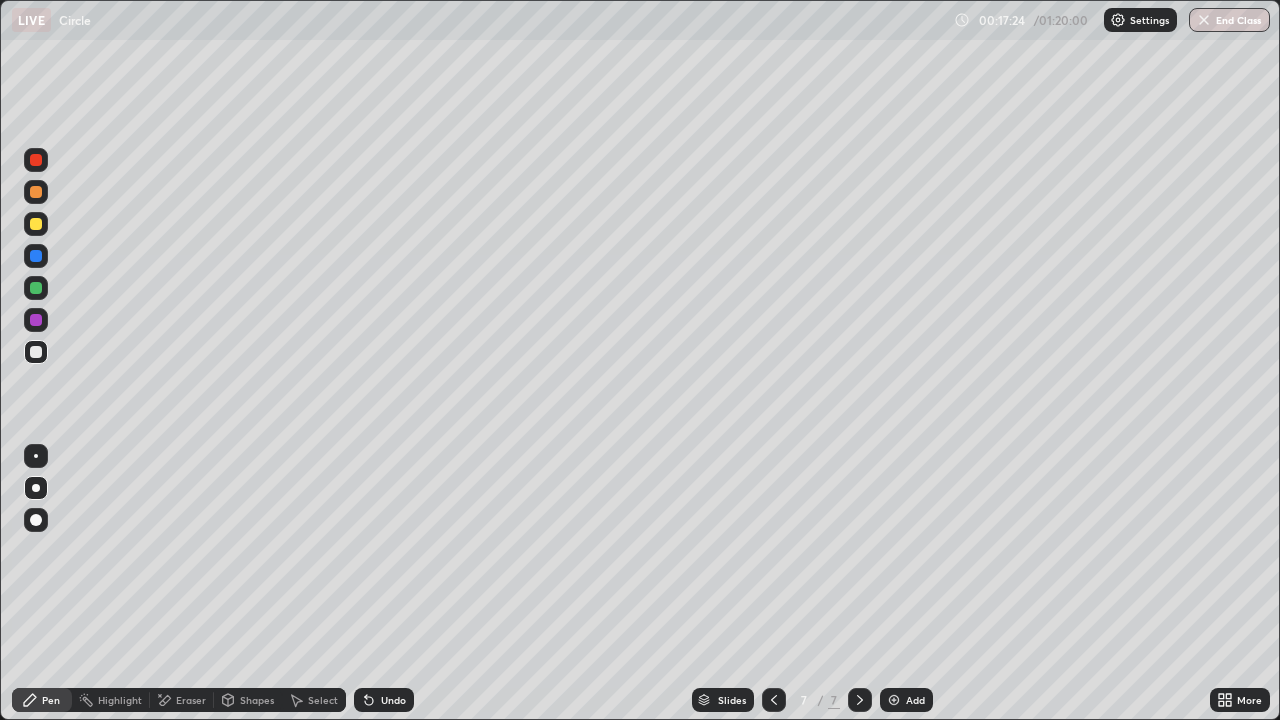 click at bounding box center [36, 224] 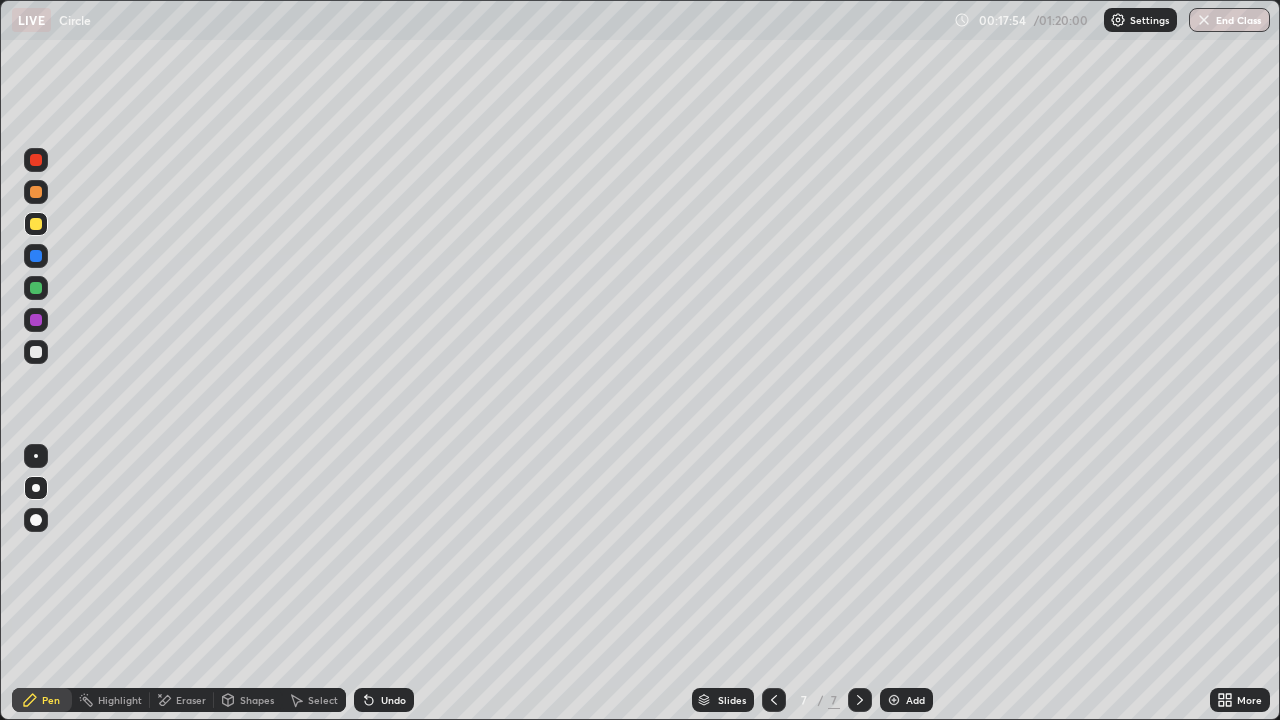 click on "Eraser" at bounding box center [191, 700] 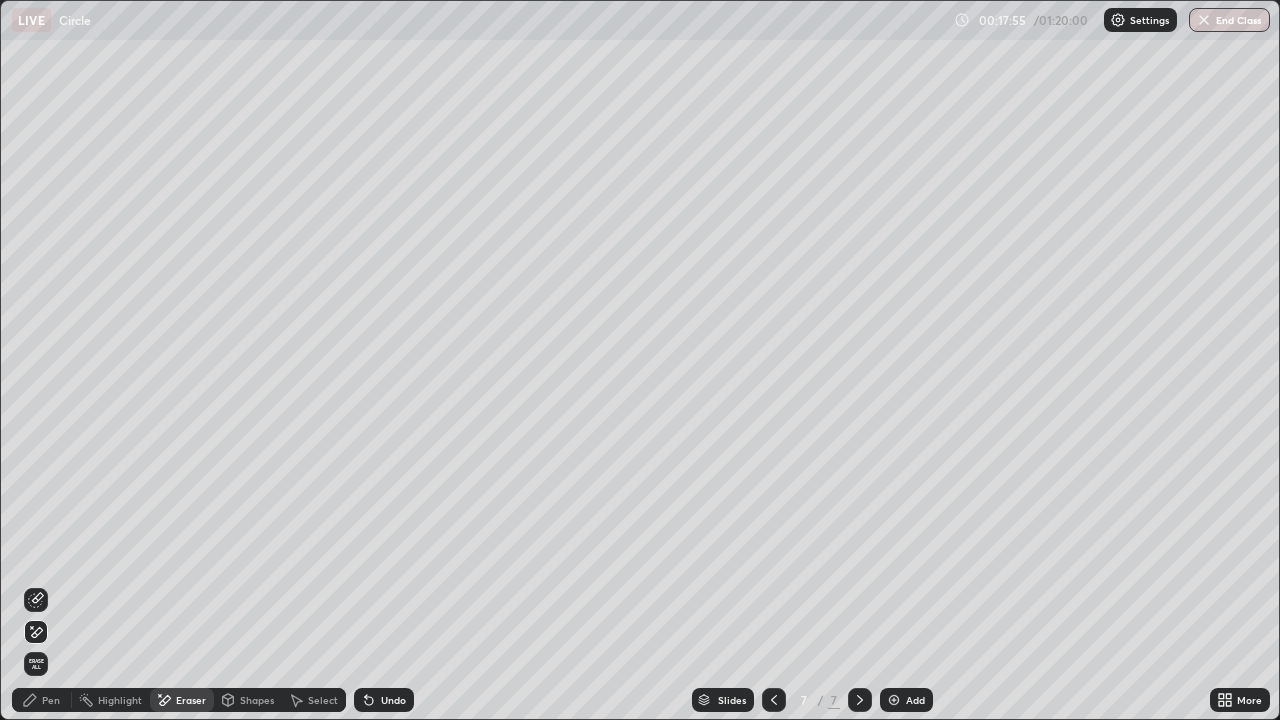 click on "Pen" at bounding box center [51, 700] 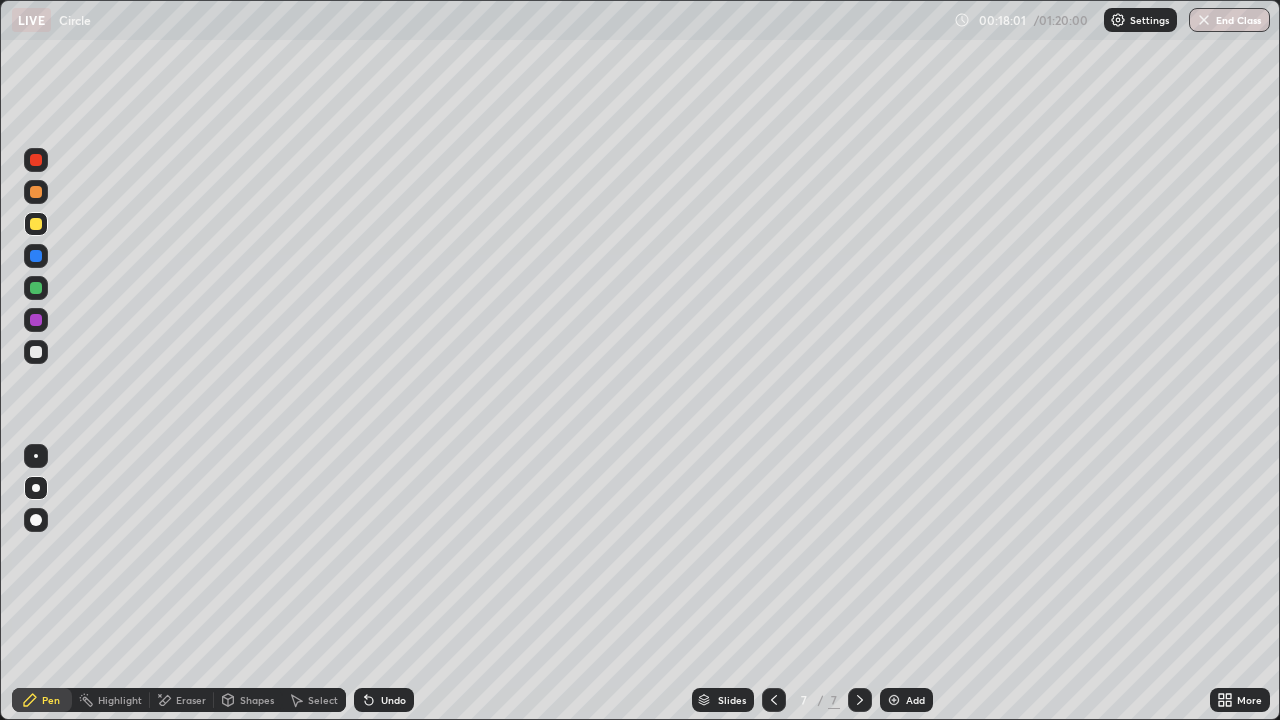 click at bounding box center (36, 352) 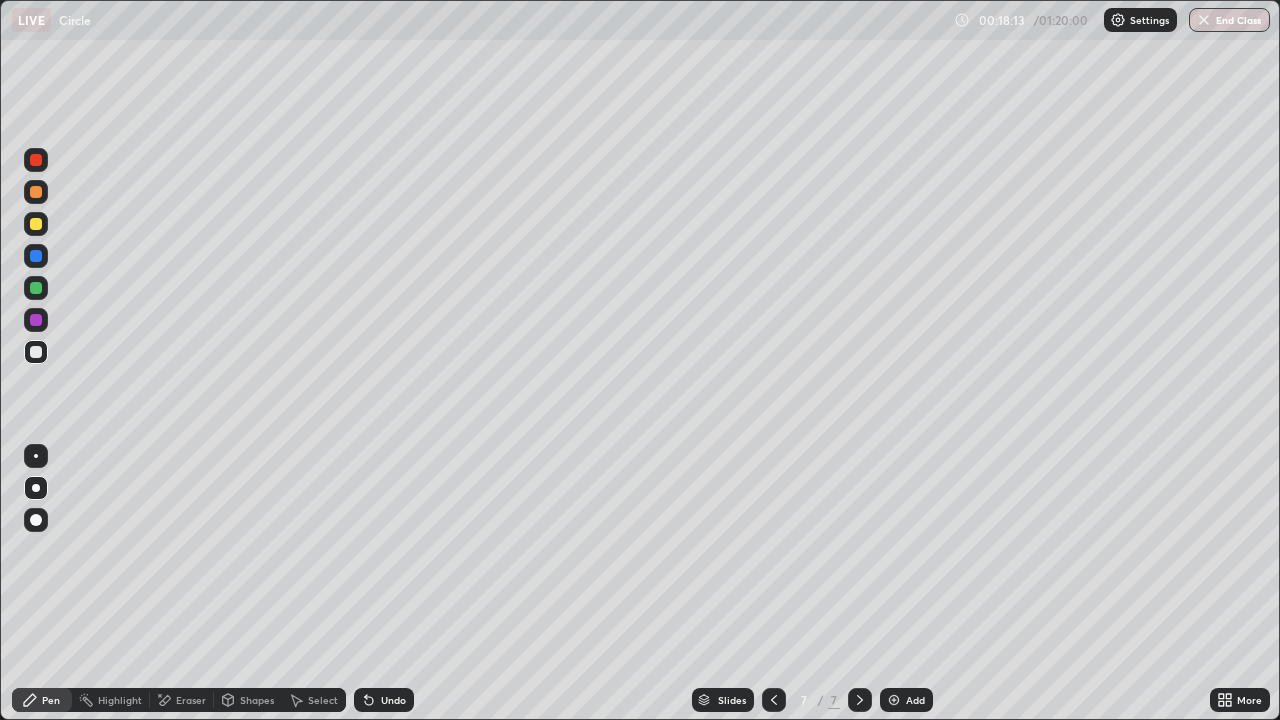 click 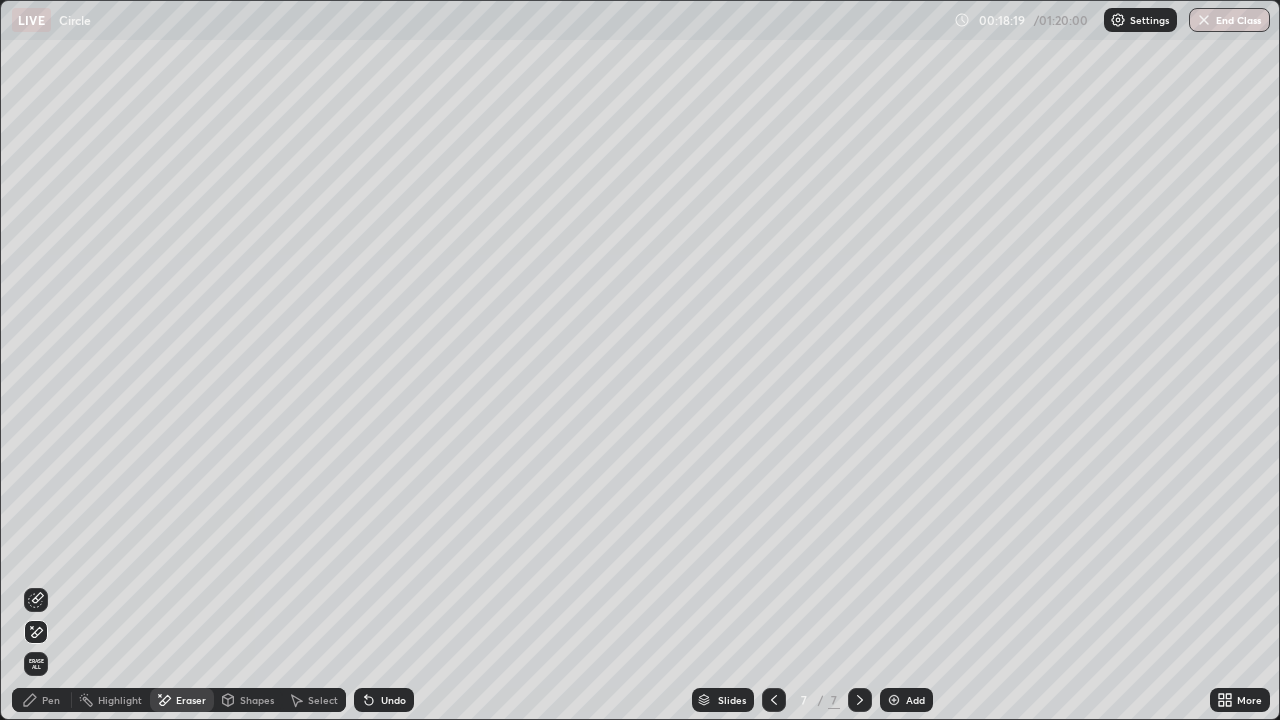 click 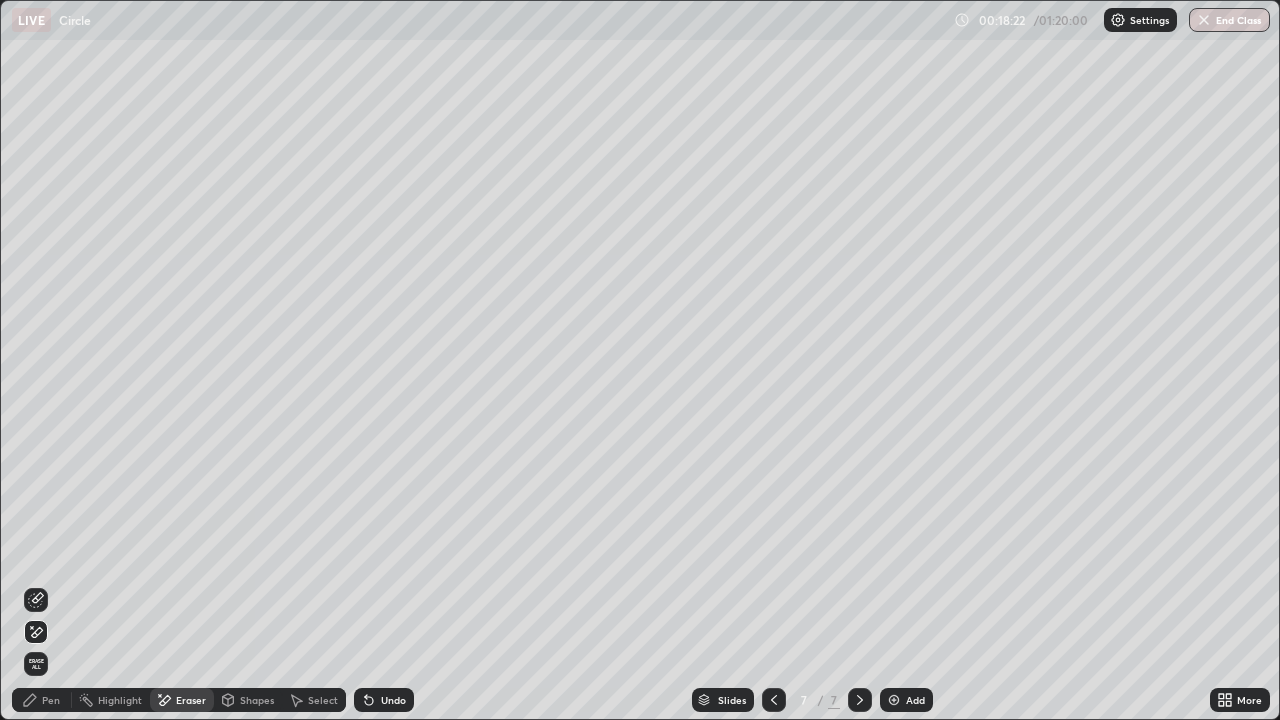 click on "Pen" at bounding box center (42, 700) 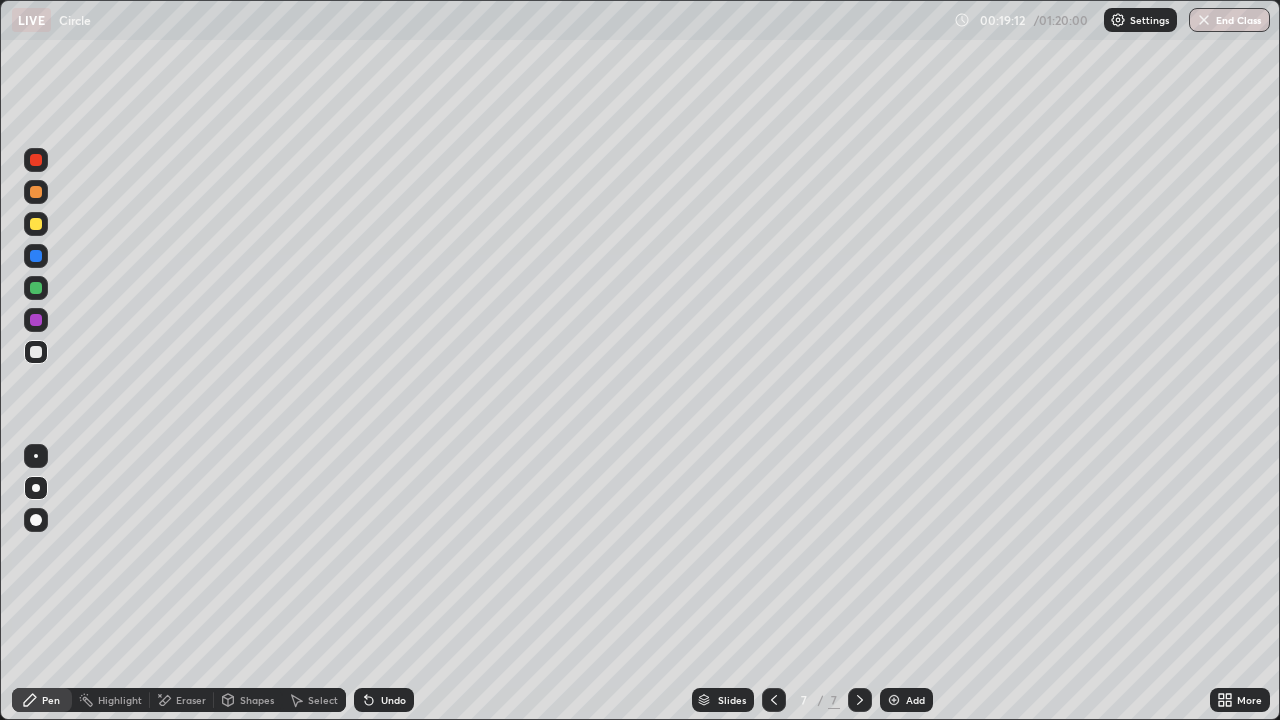 click at bounding box center (36, 224) 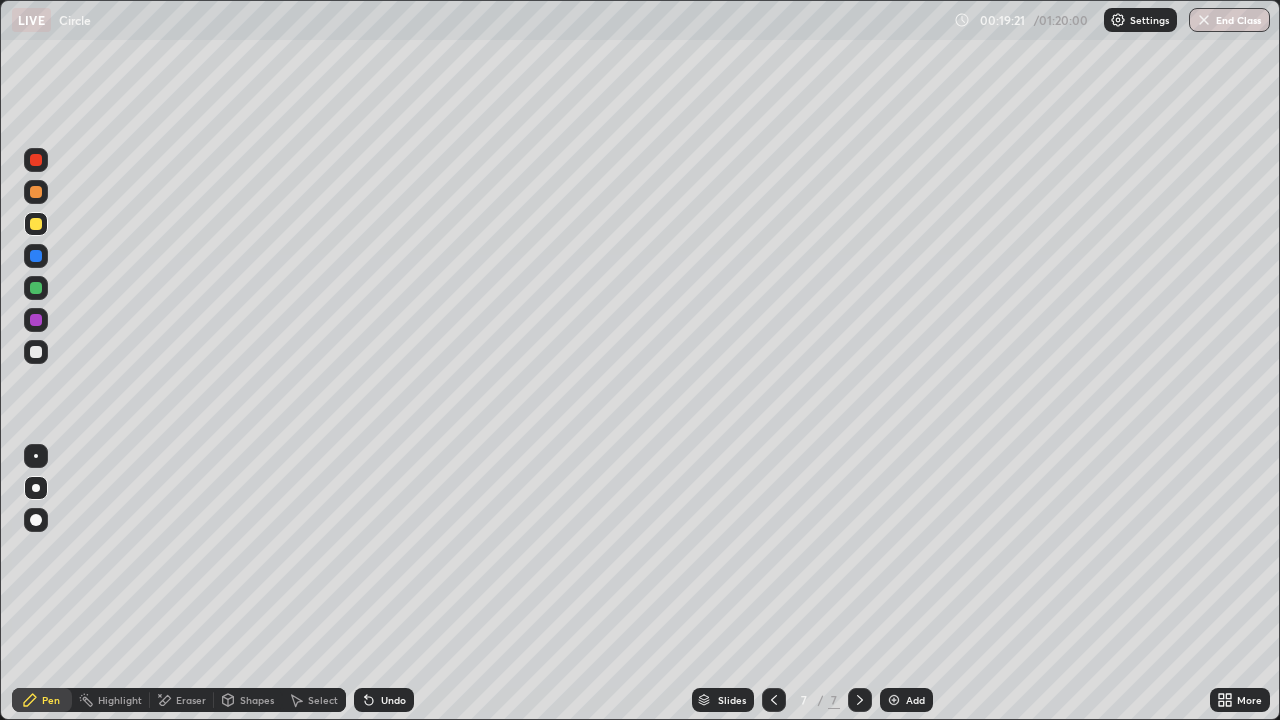 click on "Undo" at bounding box center [384, 700] 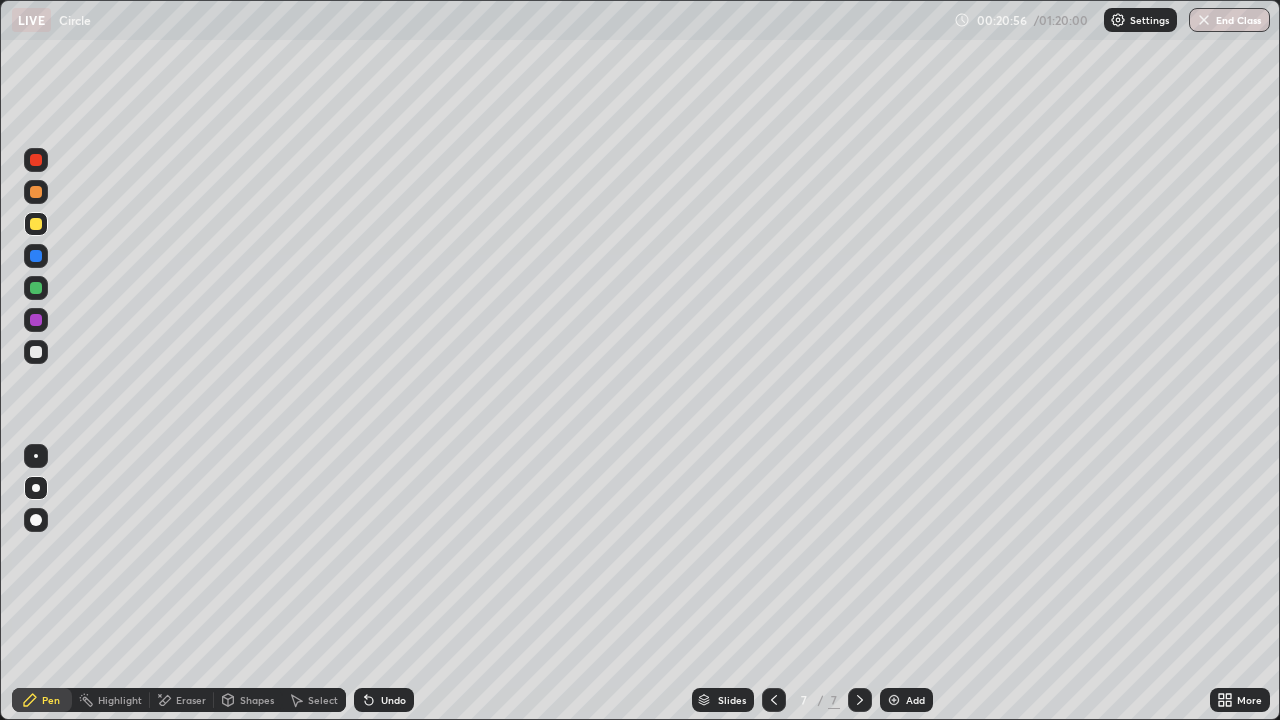 click at bounding box center (894, 700) 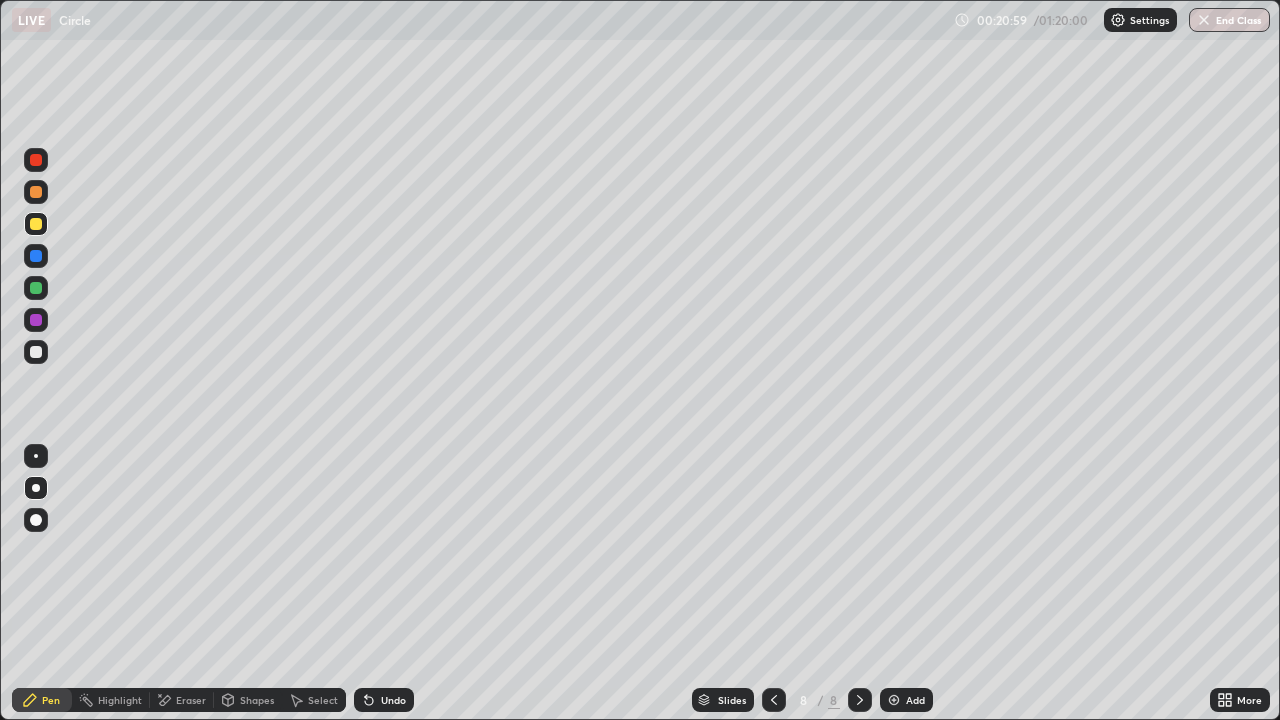 click 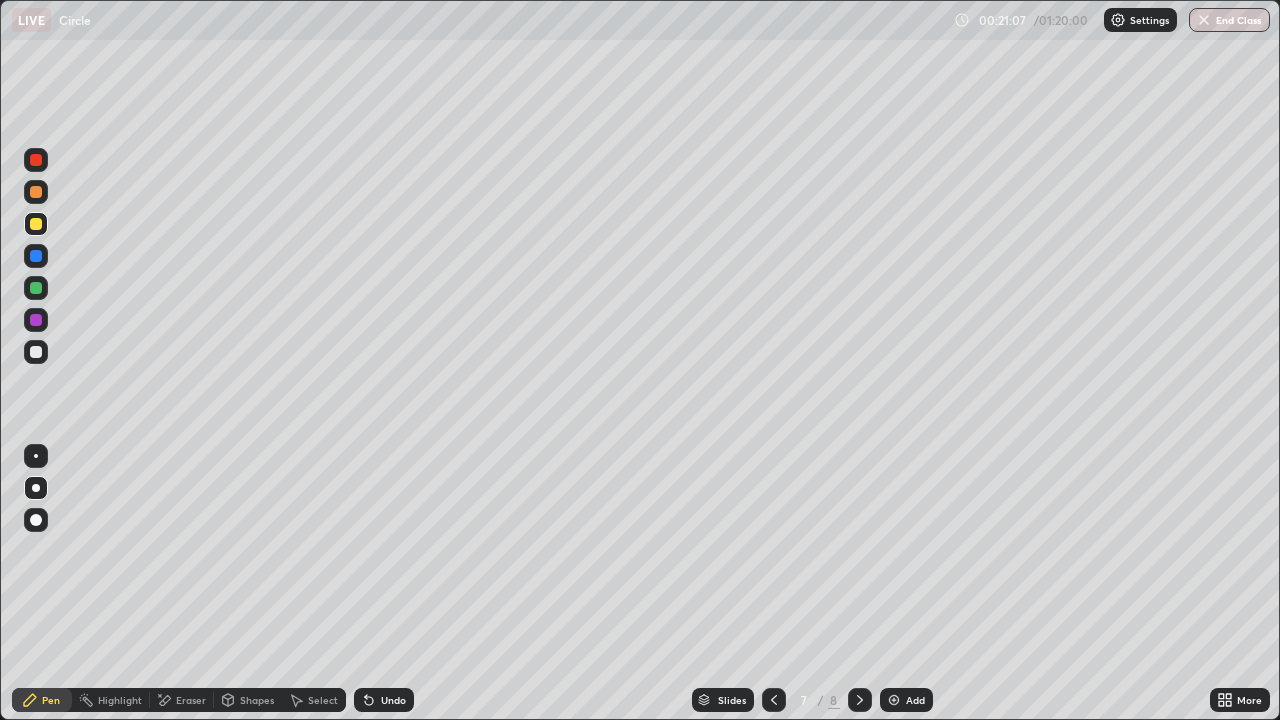 click 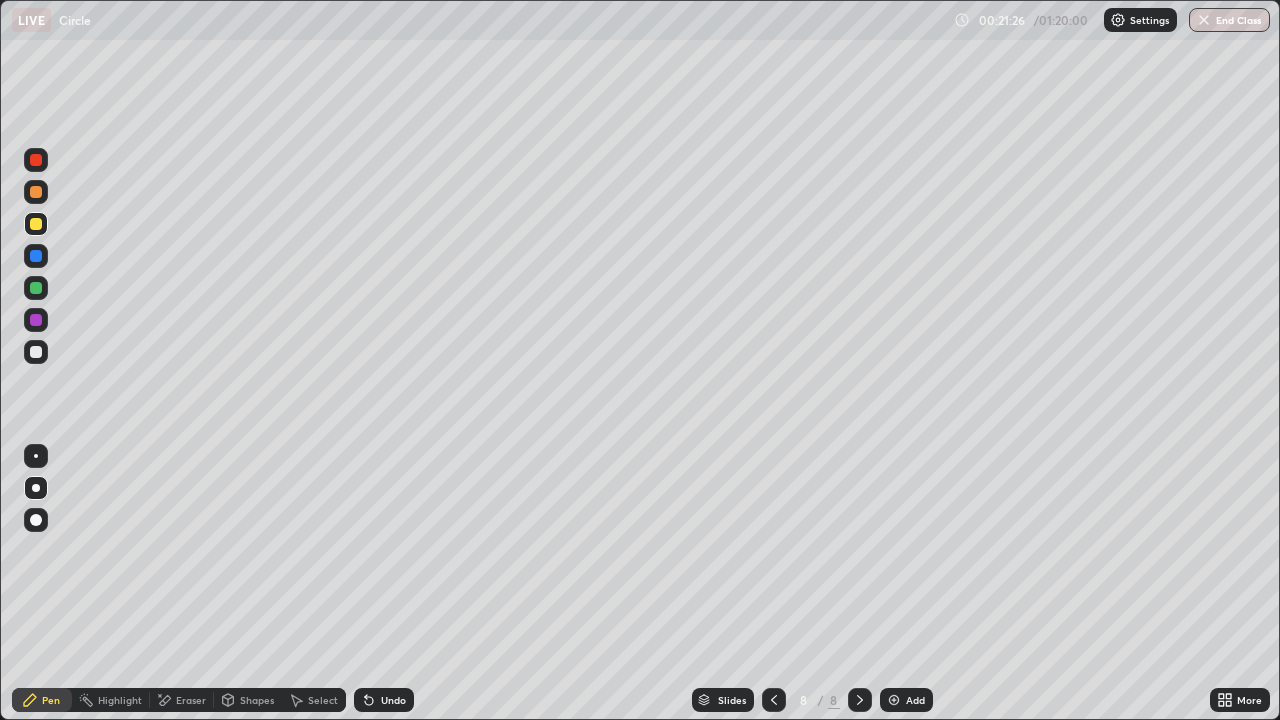 click at bounding box center [774, 700] 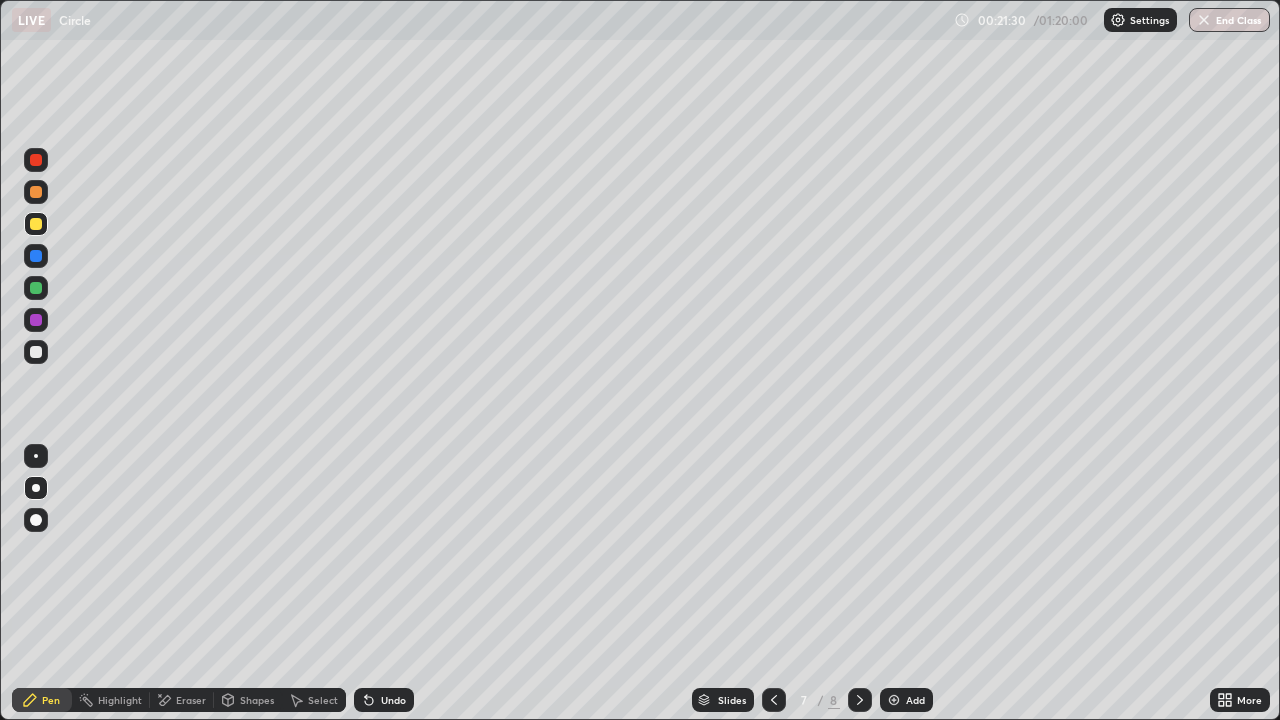 click 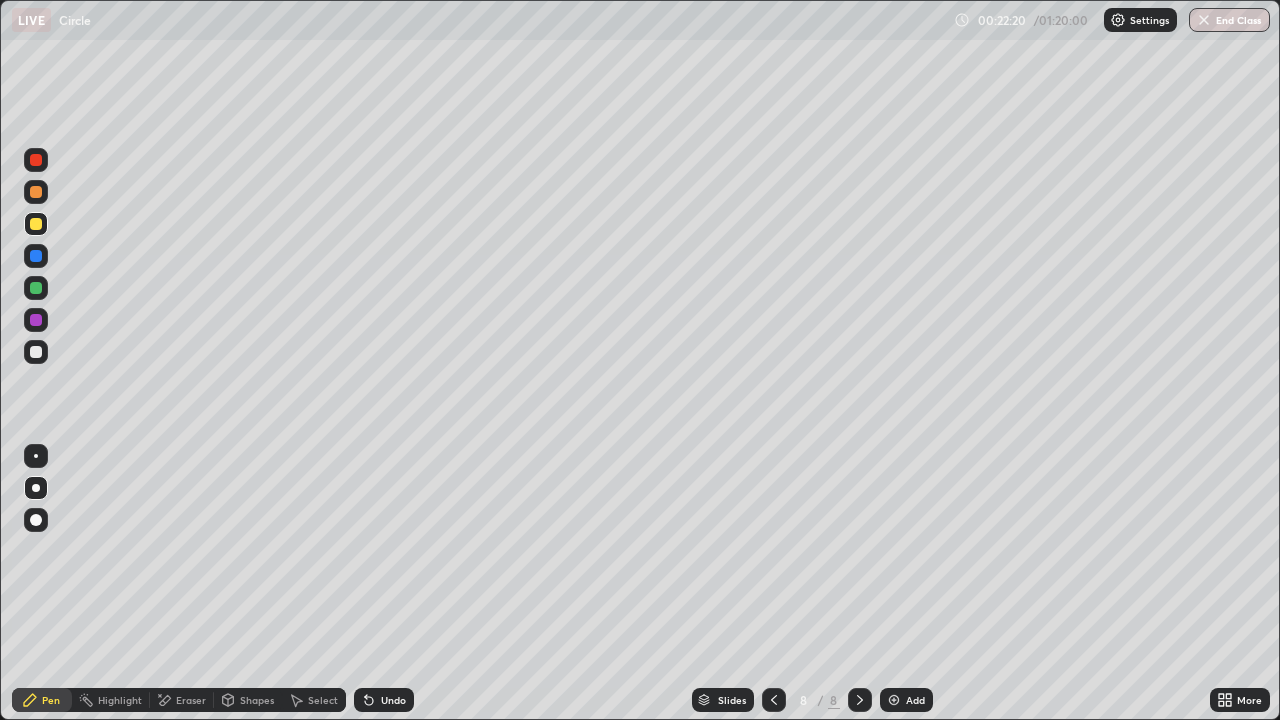click 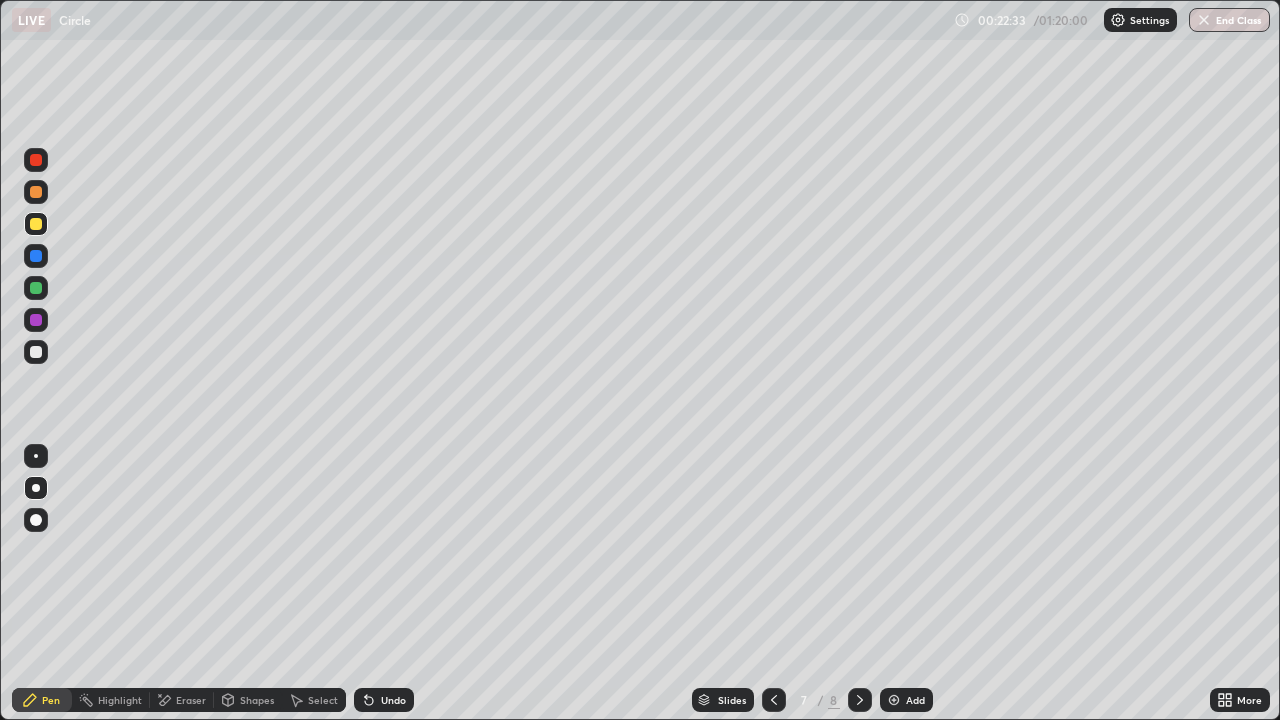 click 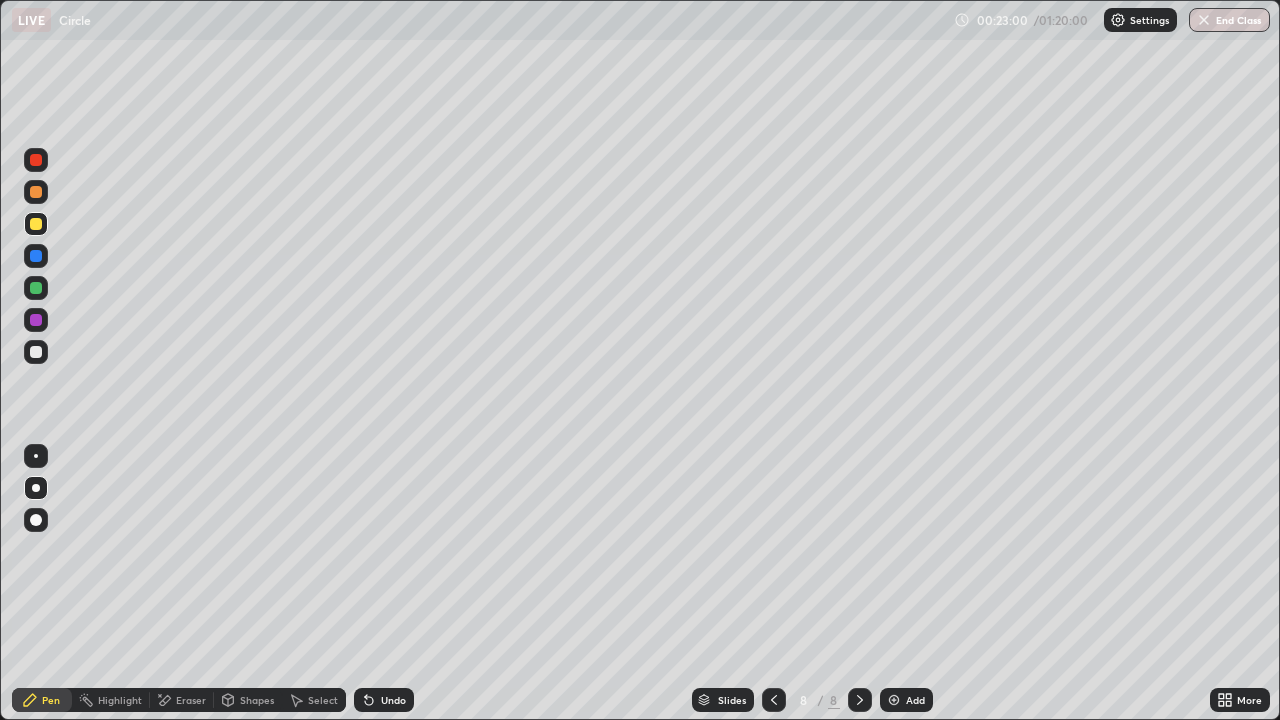 click 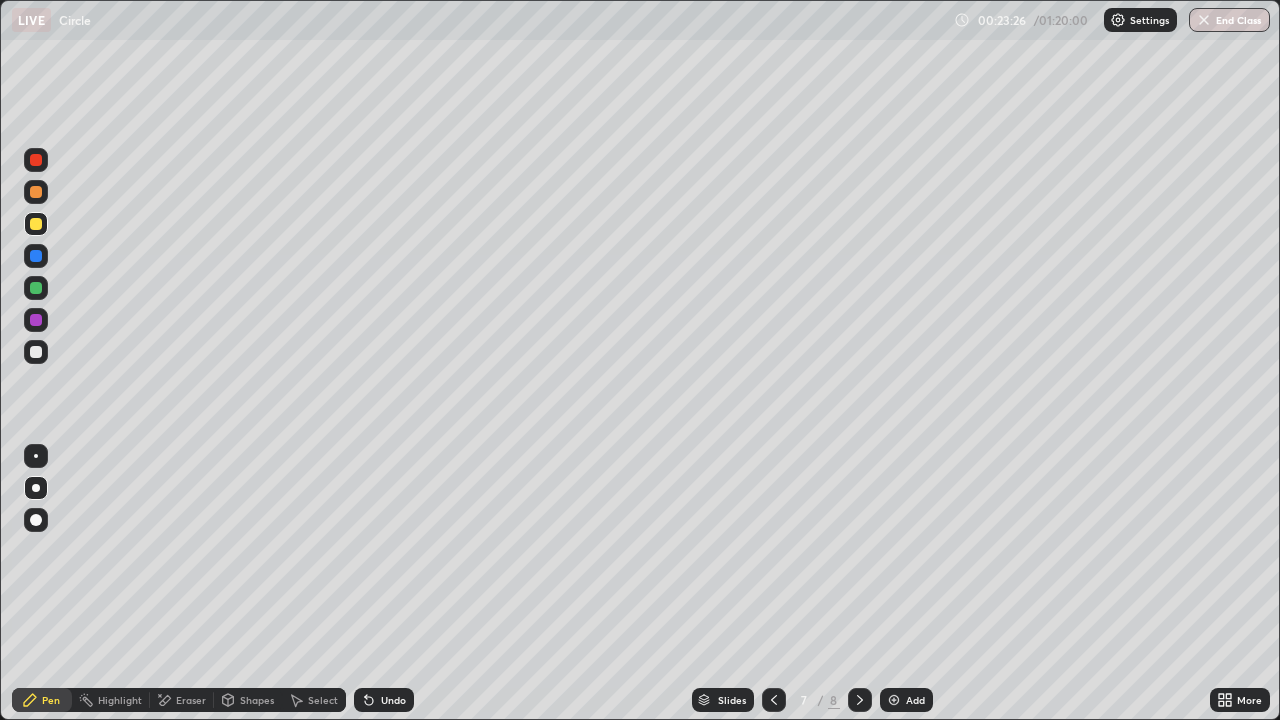 click at bounding box center [860, 700] 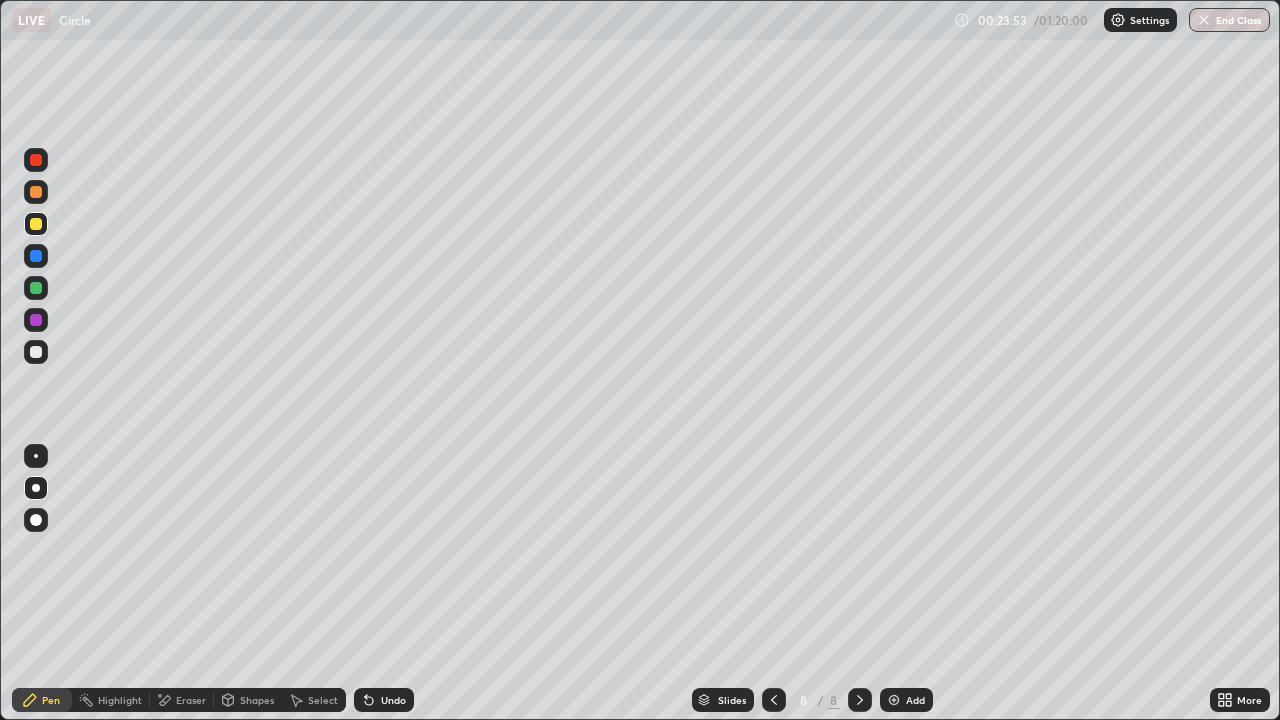 click 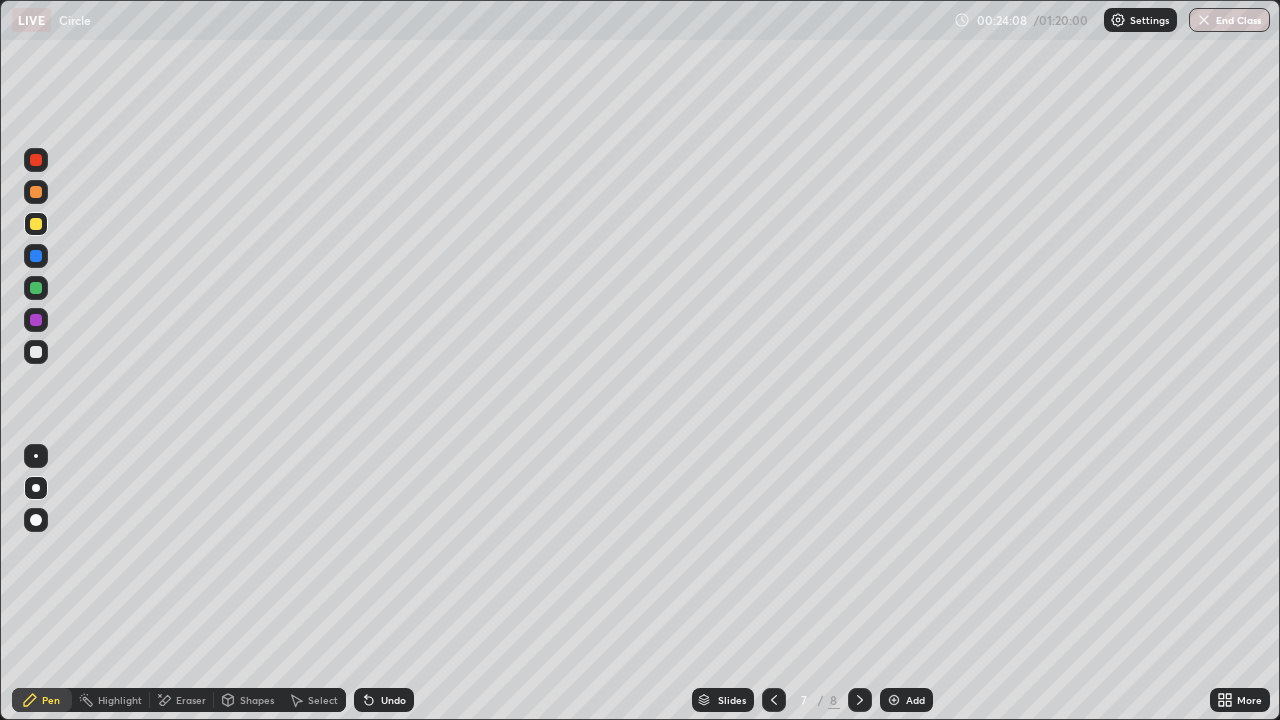 click 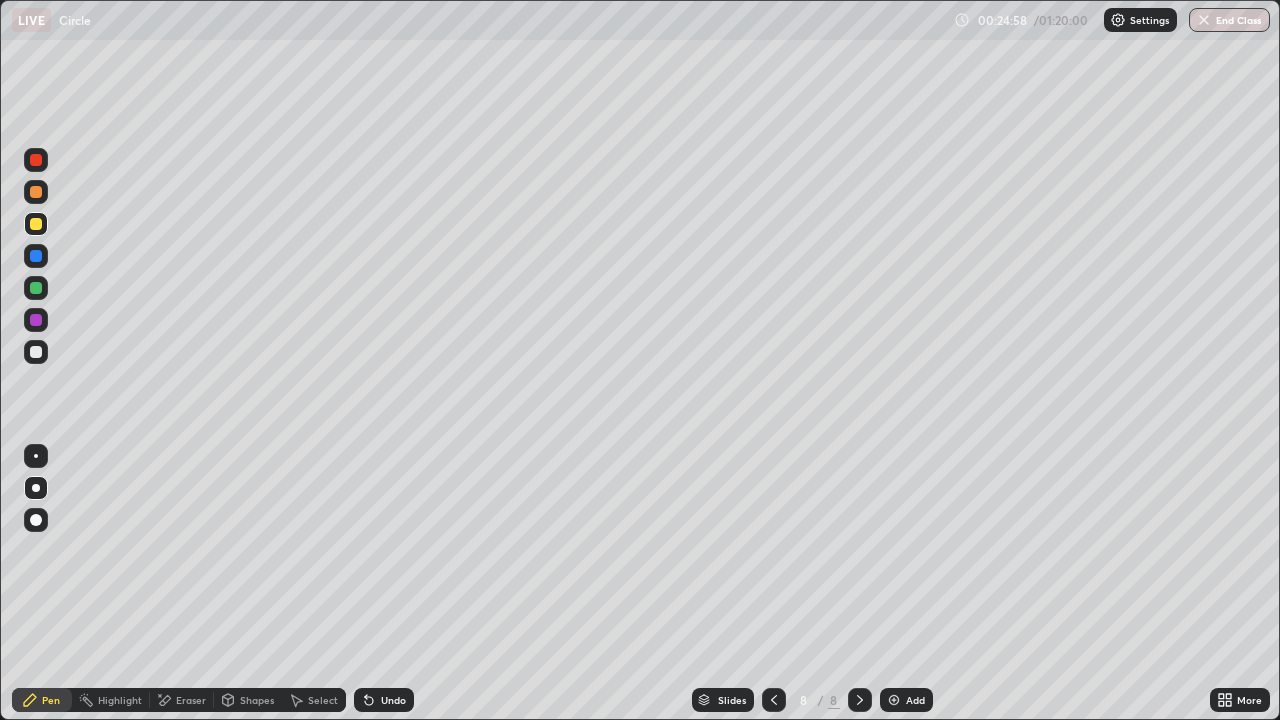 click on "Undo" at bounding box center (393, 700) 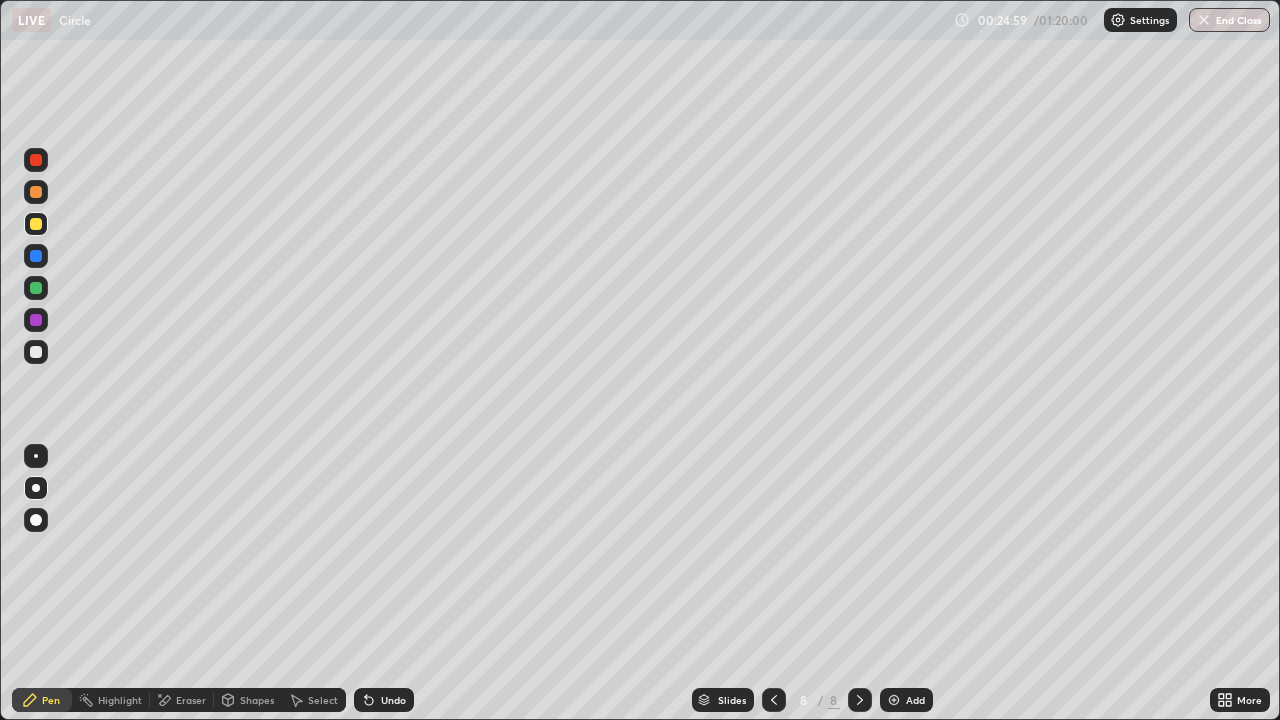 click on "Undo" at bounding box center [384, 700] 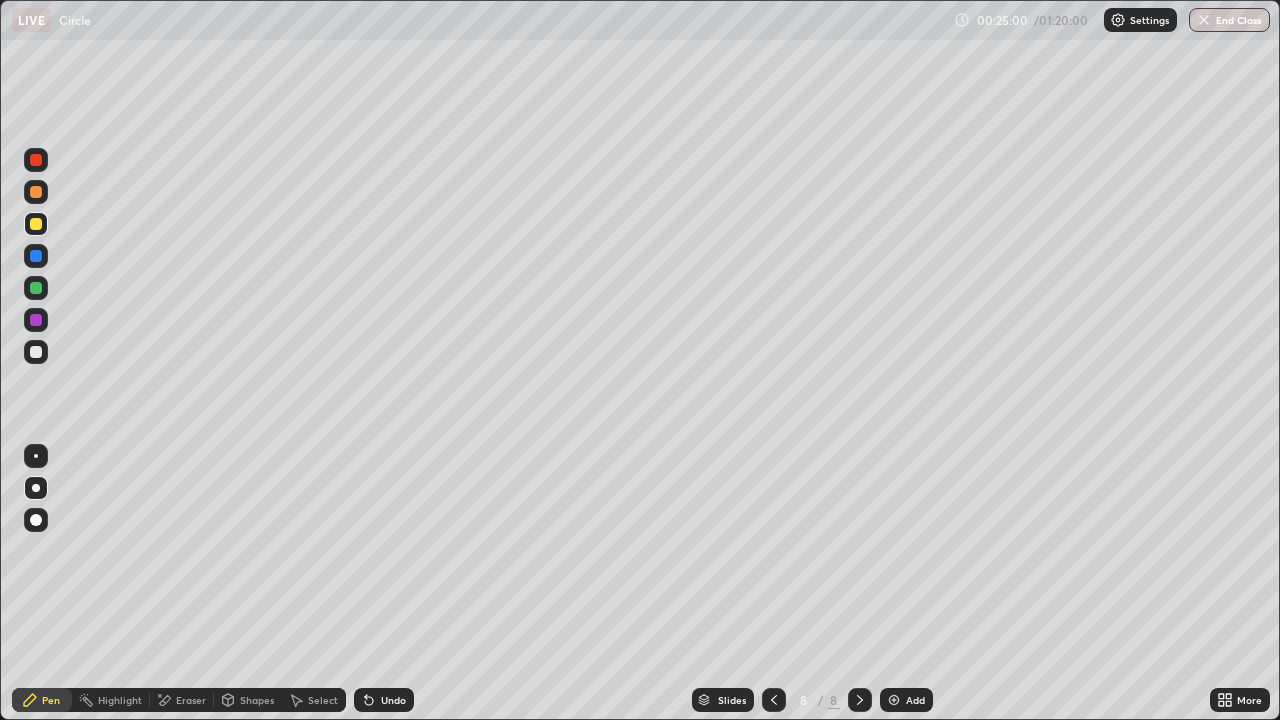 click on "Undo" at bounding box center (393, 700) 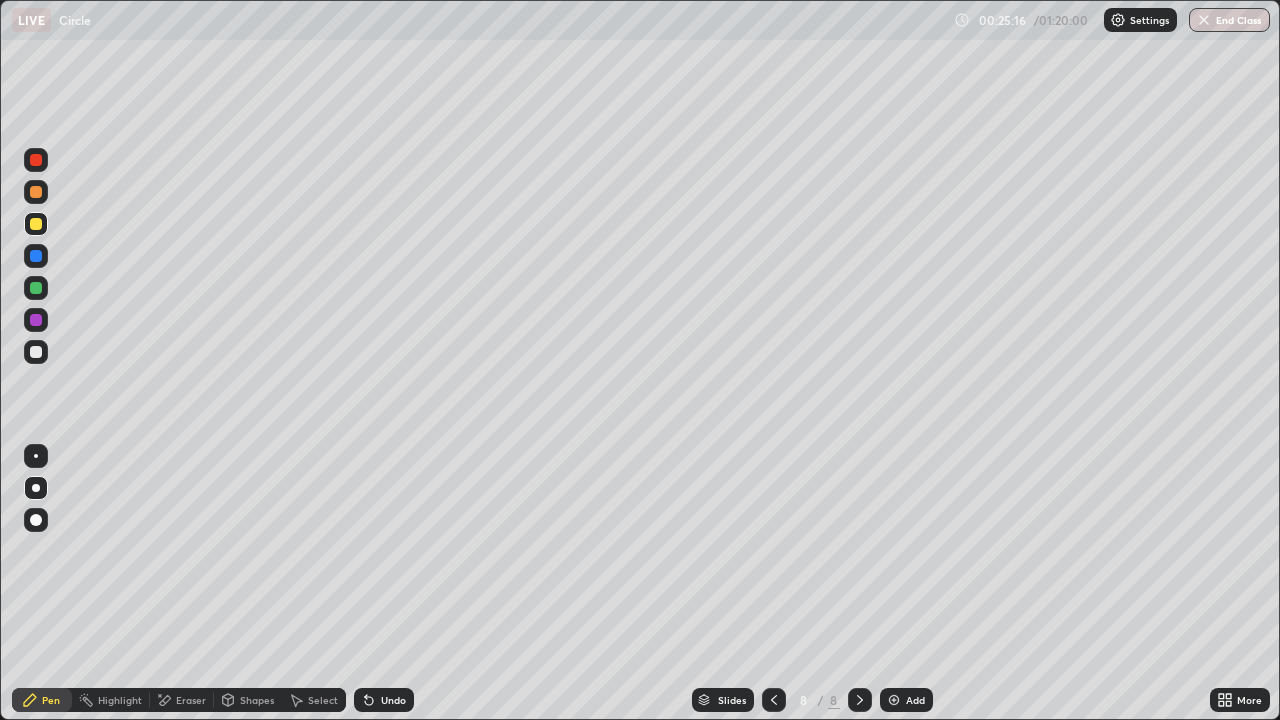 click at bounding box center [36, 352] 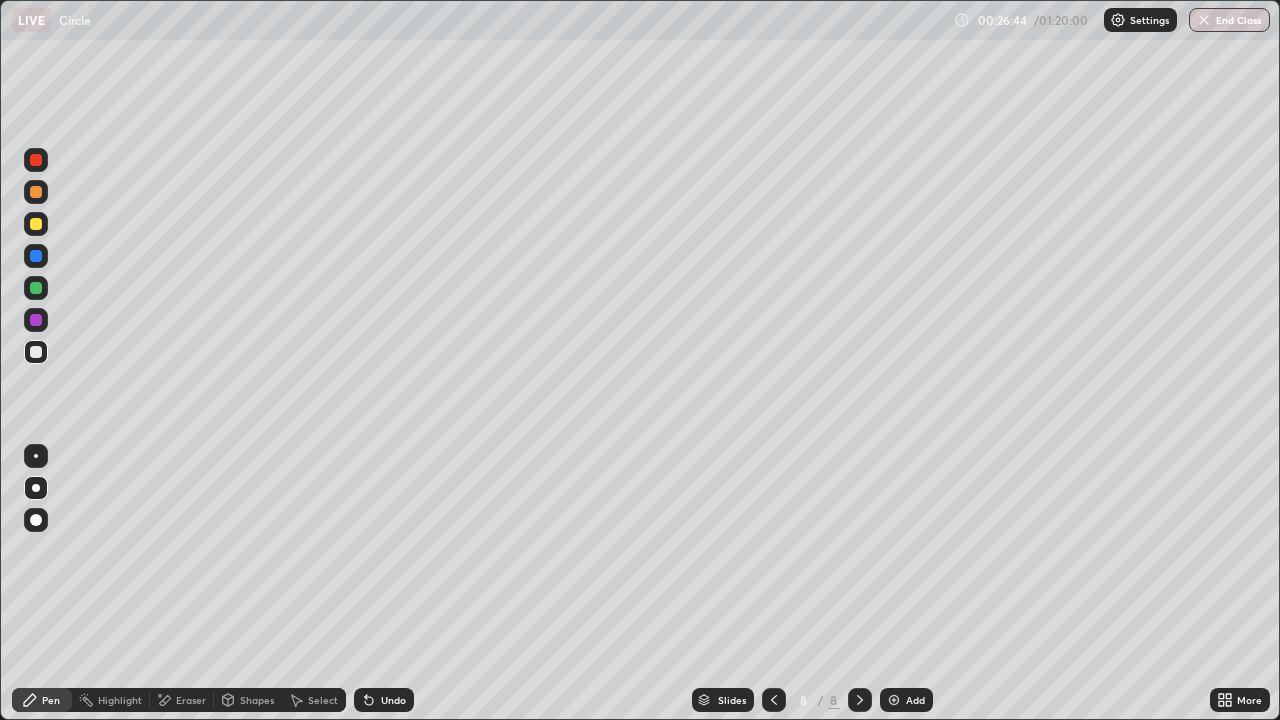 click 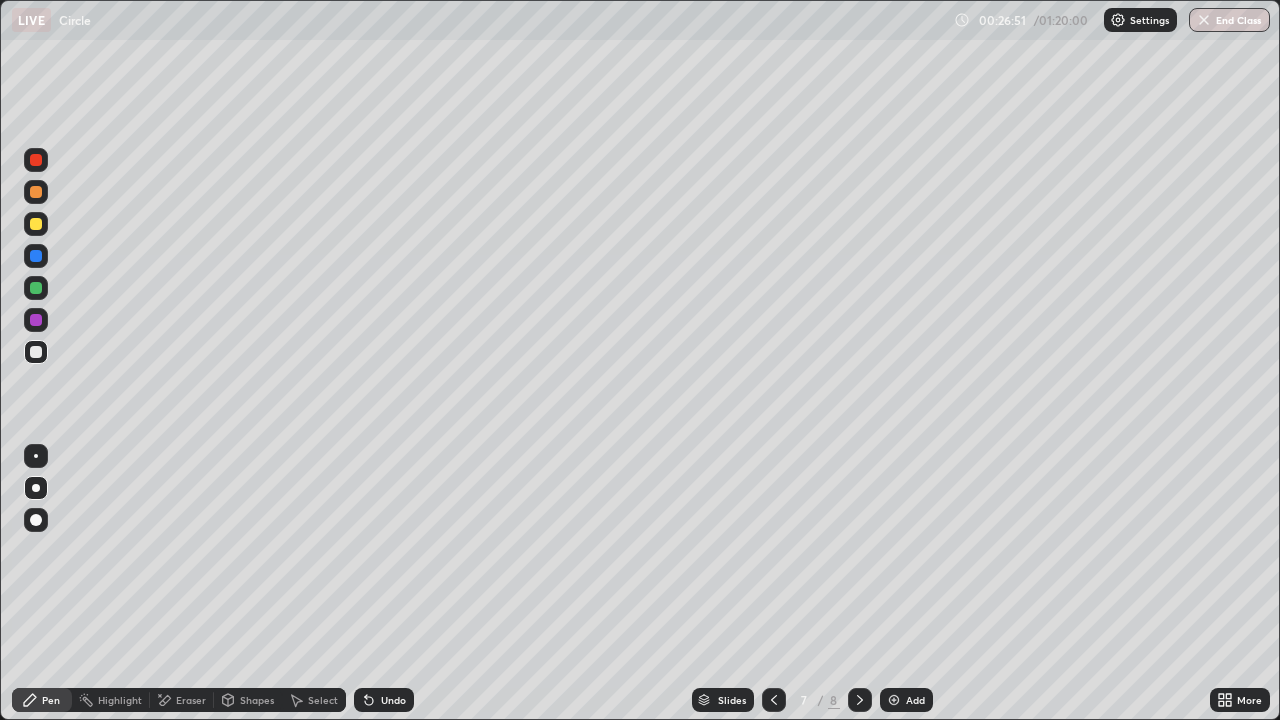click 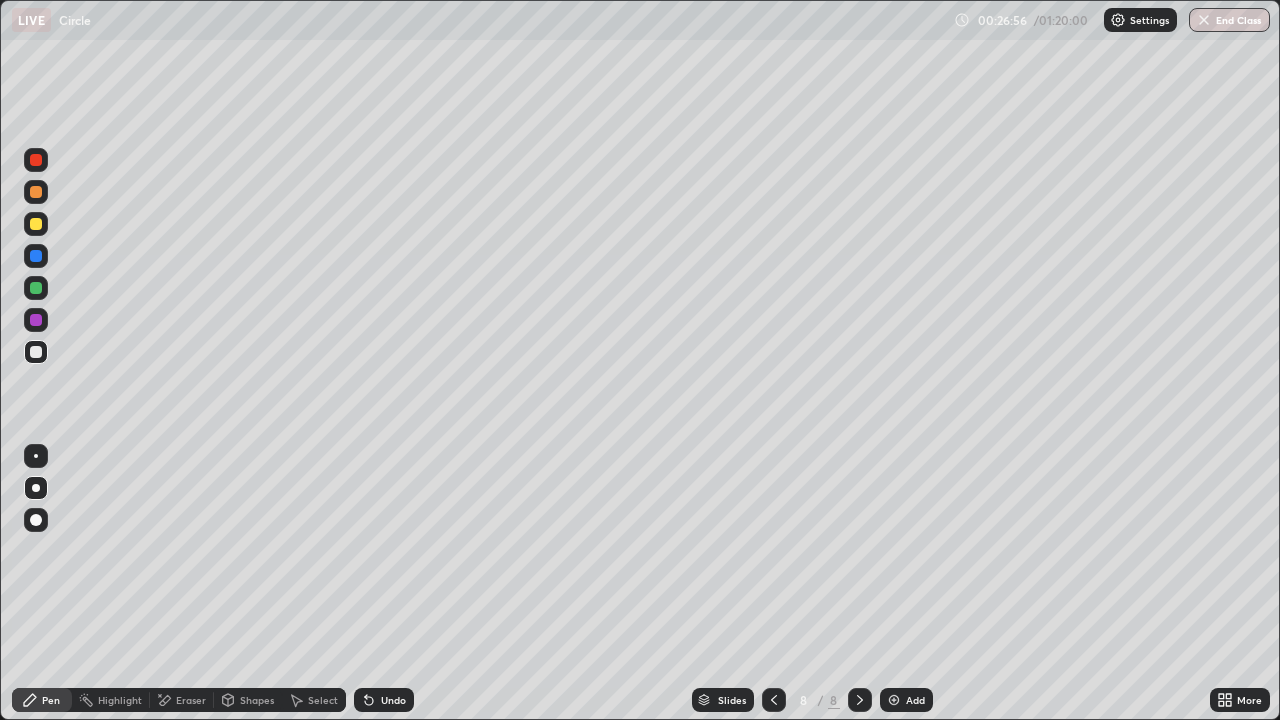 click on "Eraser" at bounding box center [191, 700] 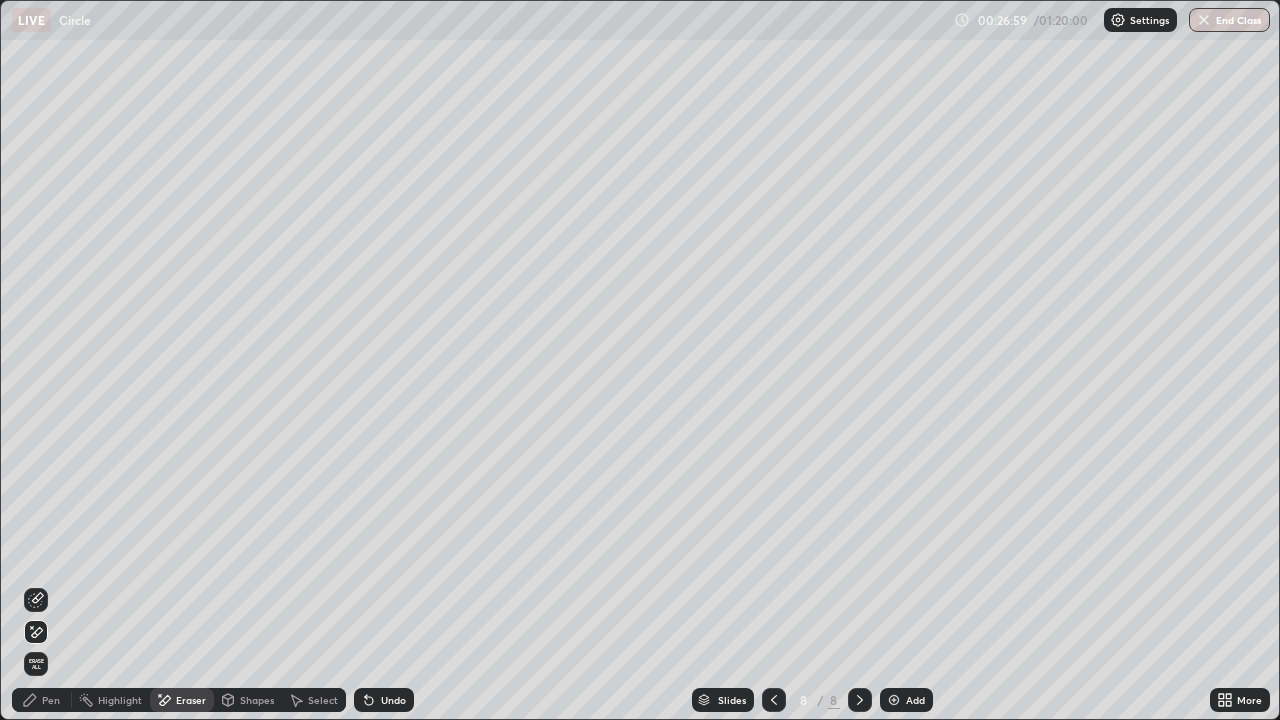 click on "Pen" at bounding box center [51, 700] 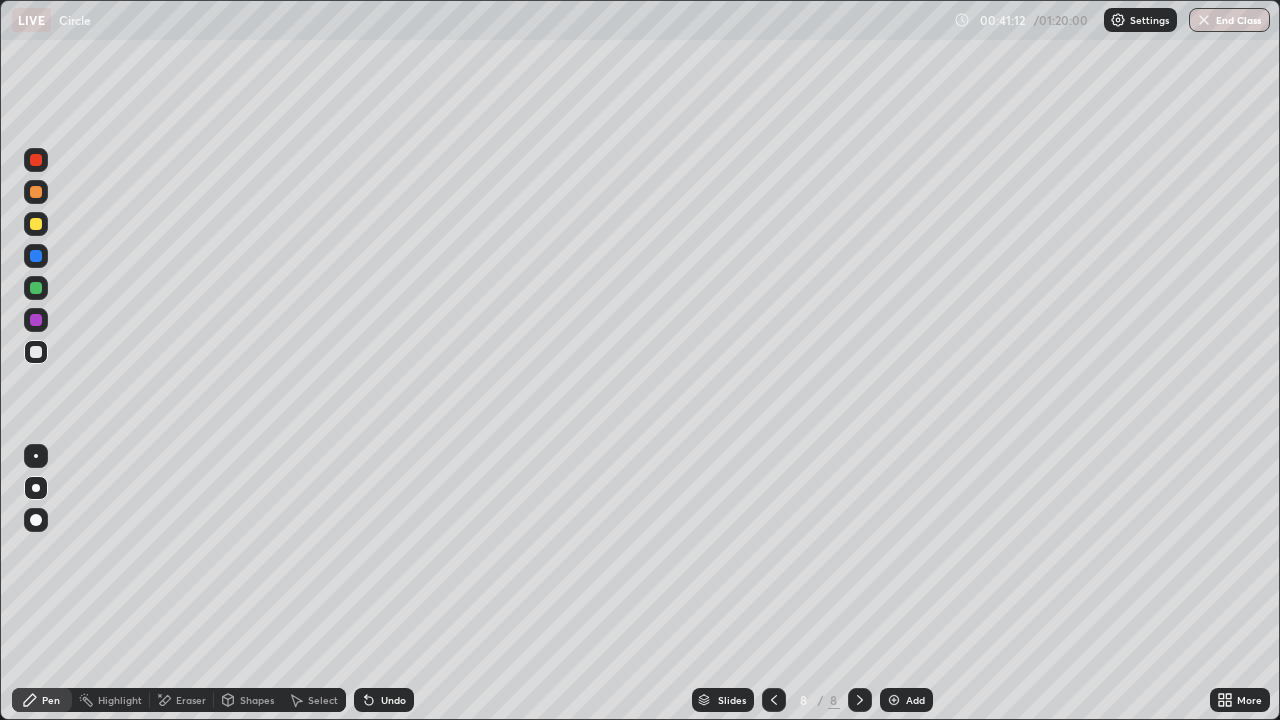 click on "Add" at bounding box center (915, 700) 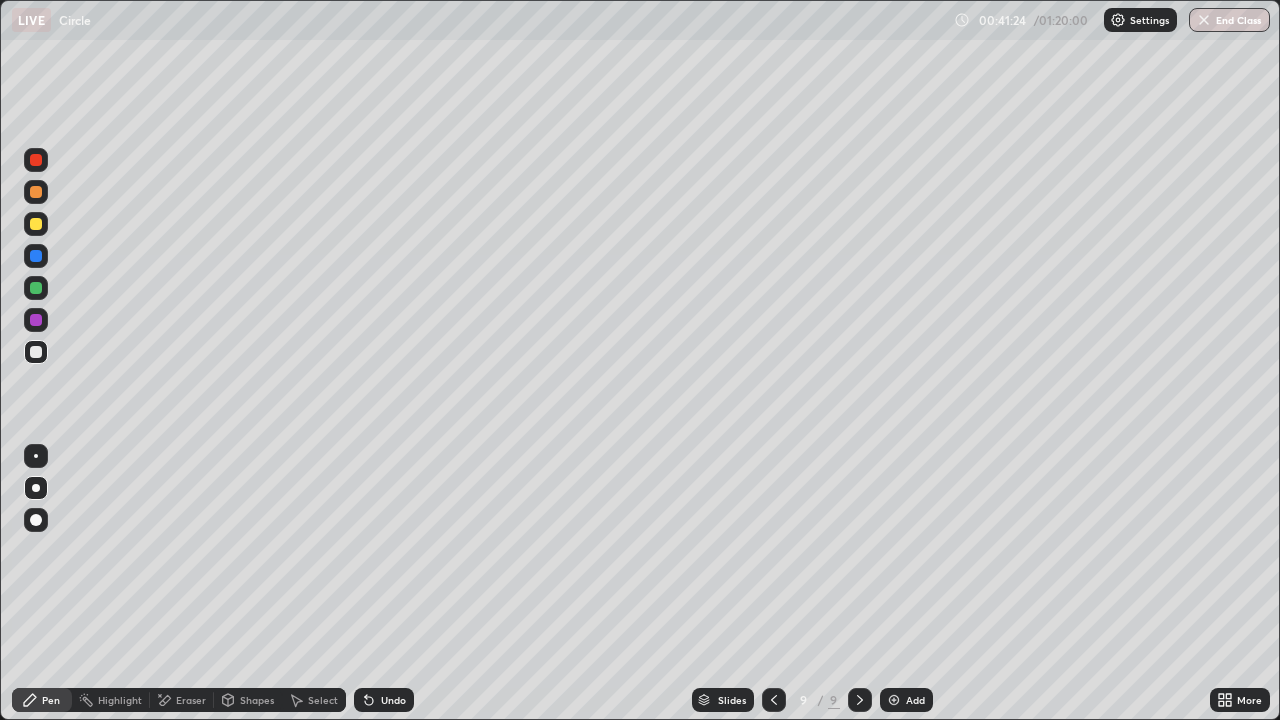 click 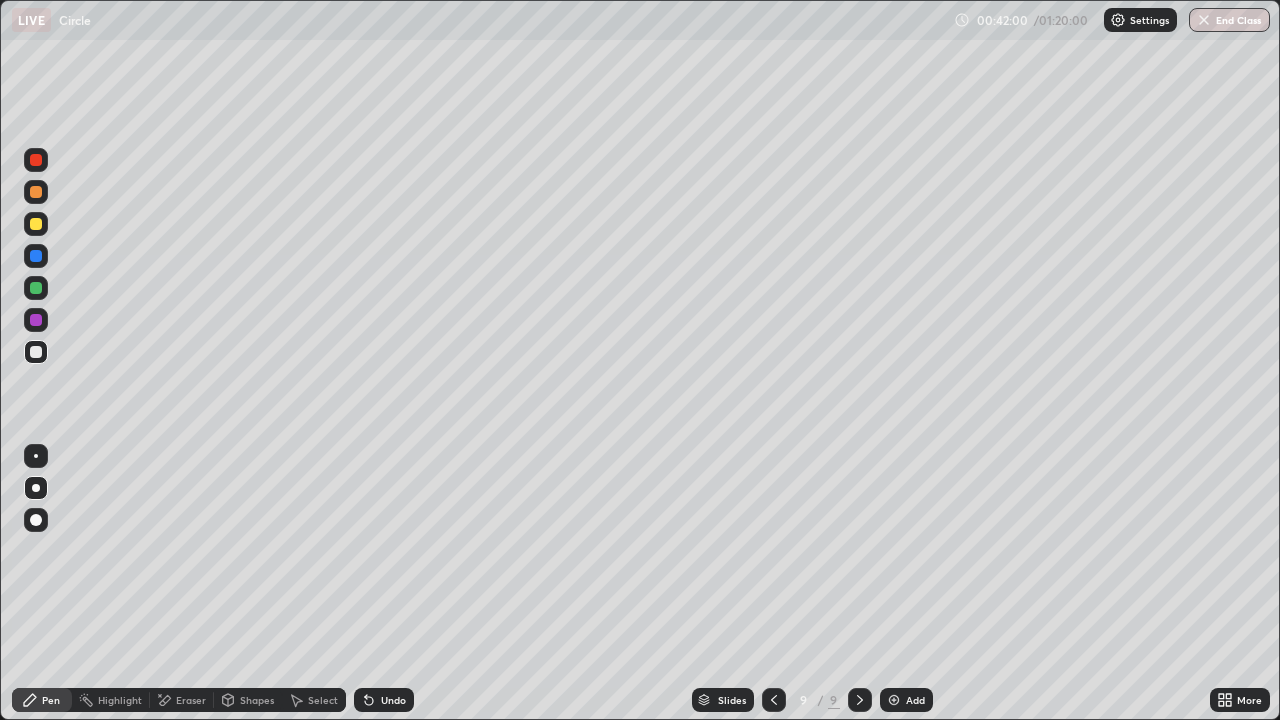 click at bounding box center [36, 224] 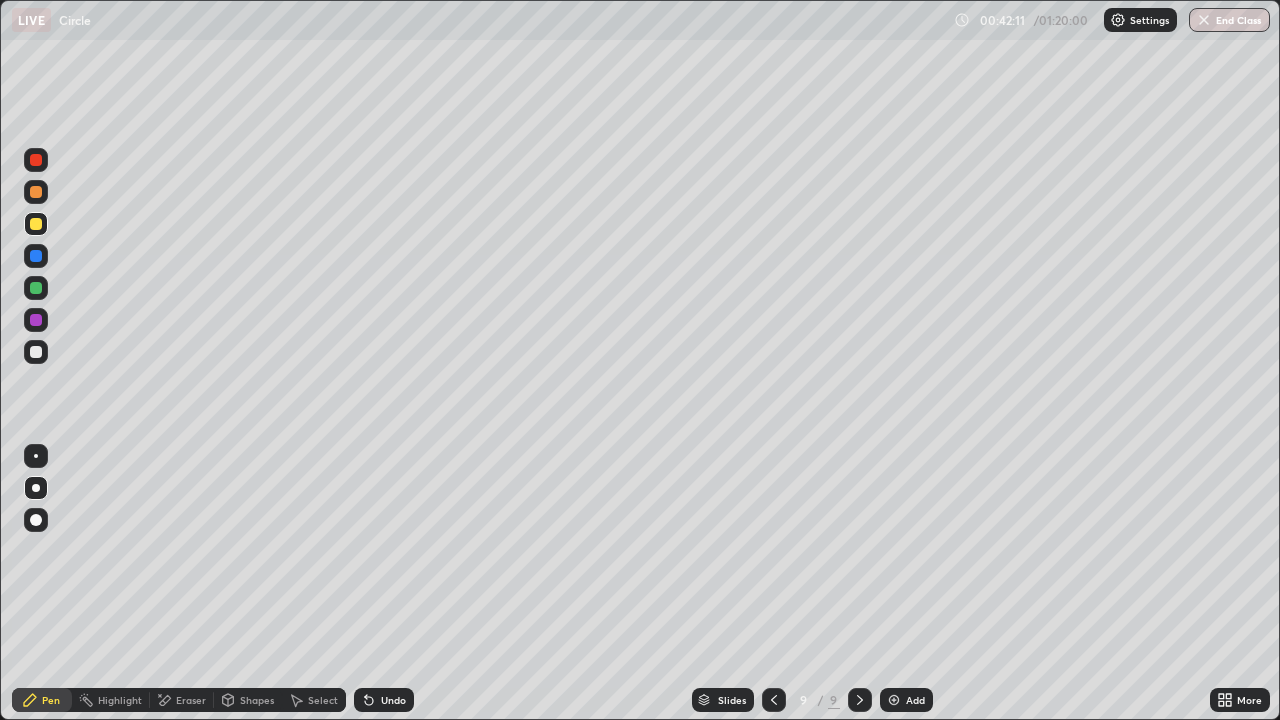 click 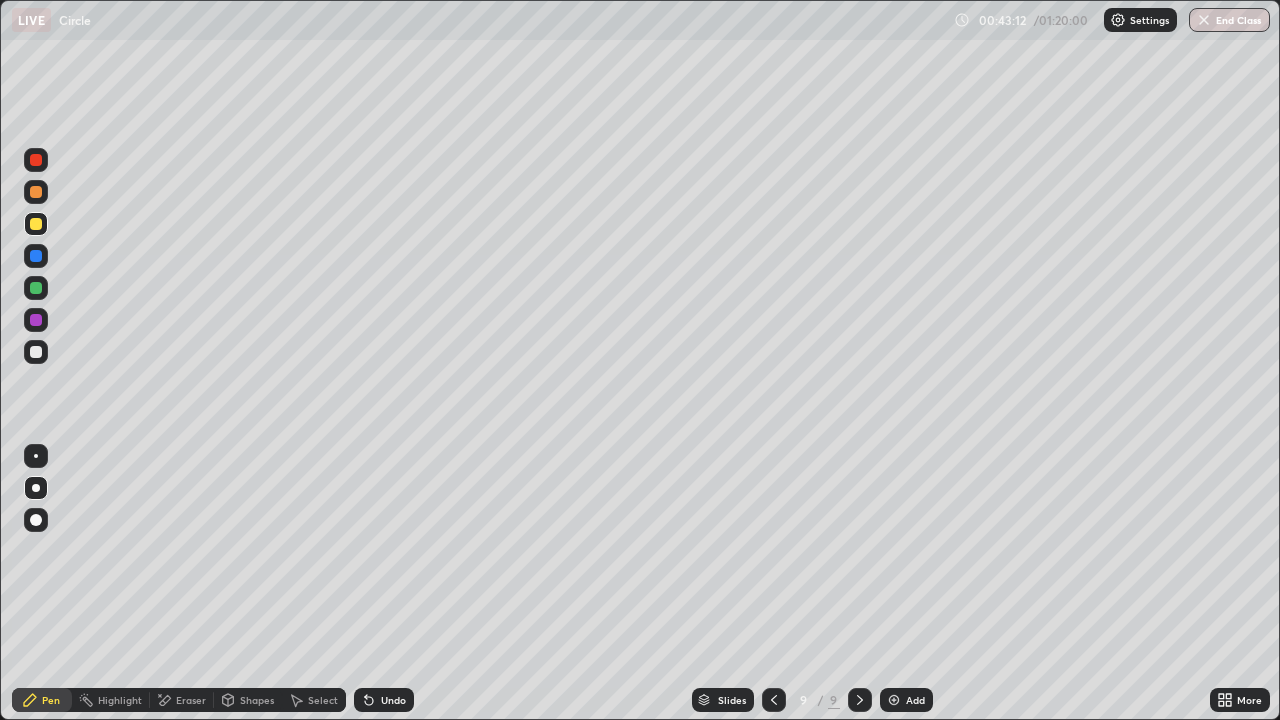 click at bounding box center [36, 160] 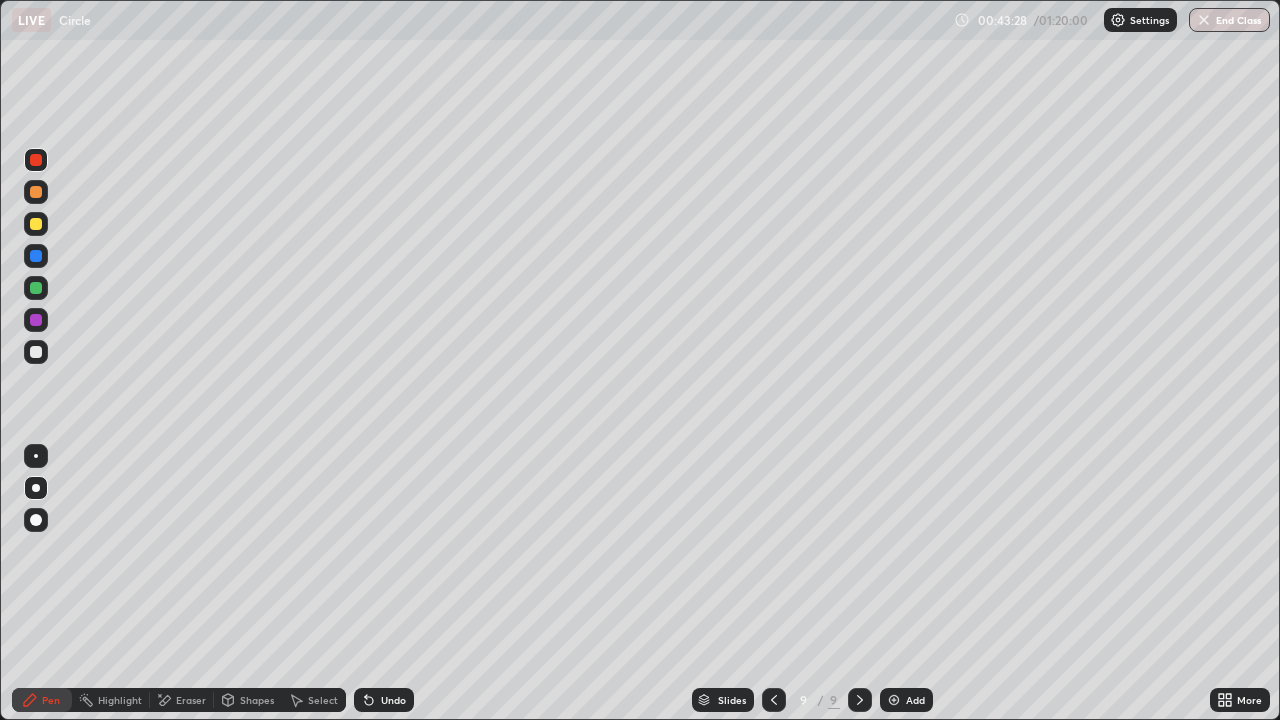 click at bounding box center (36, 352) 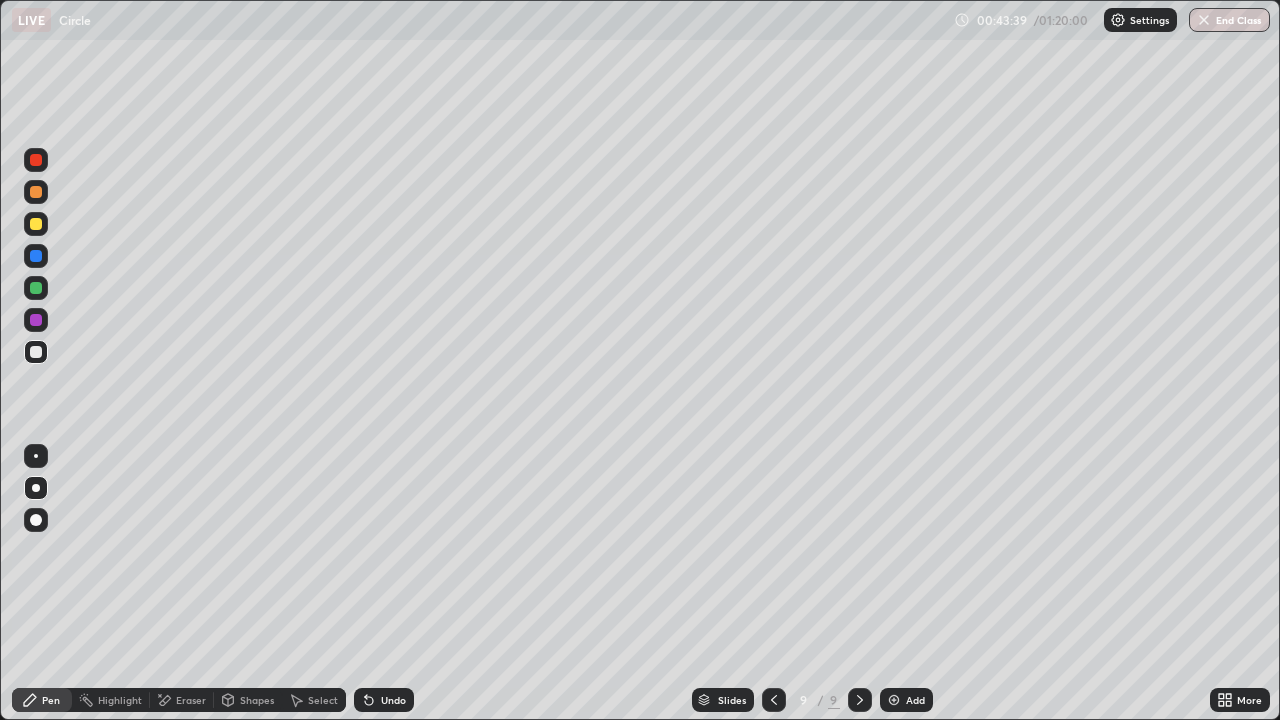 click on "Undo" at bounding box center (393, 700) 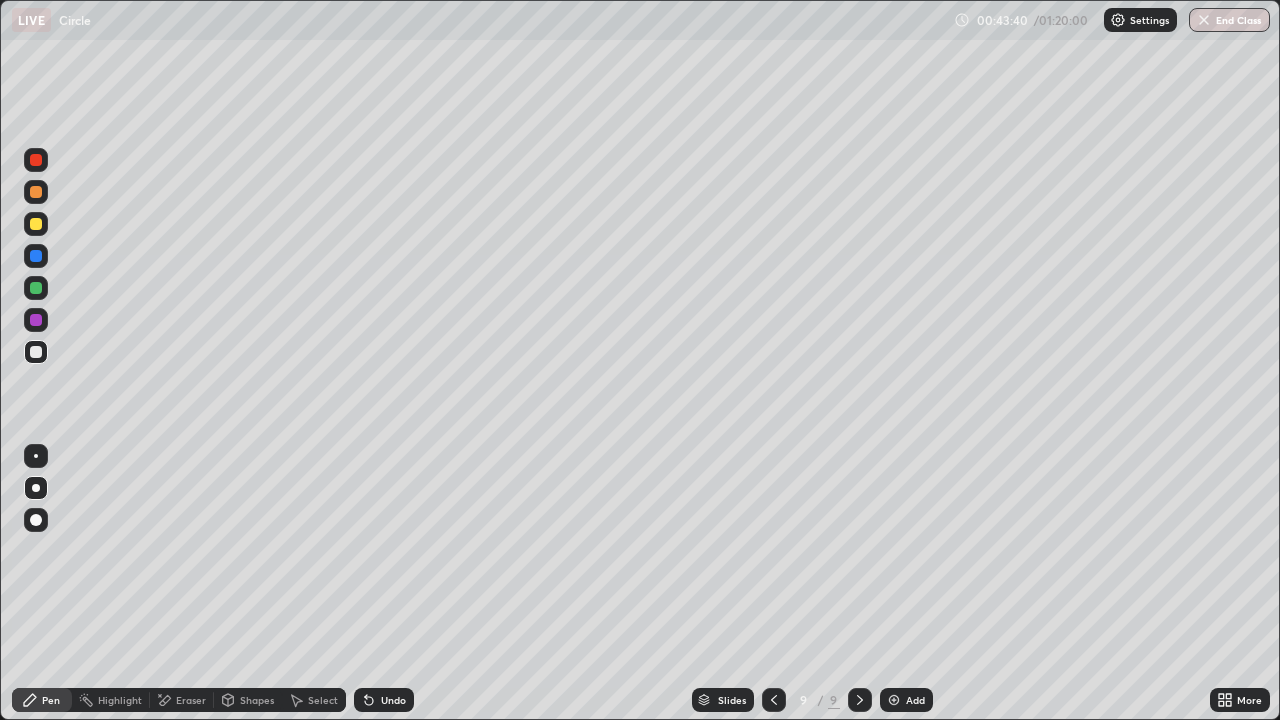 click on "Undo" at bounding box center (384, 700) 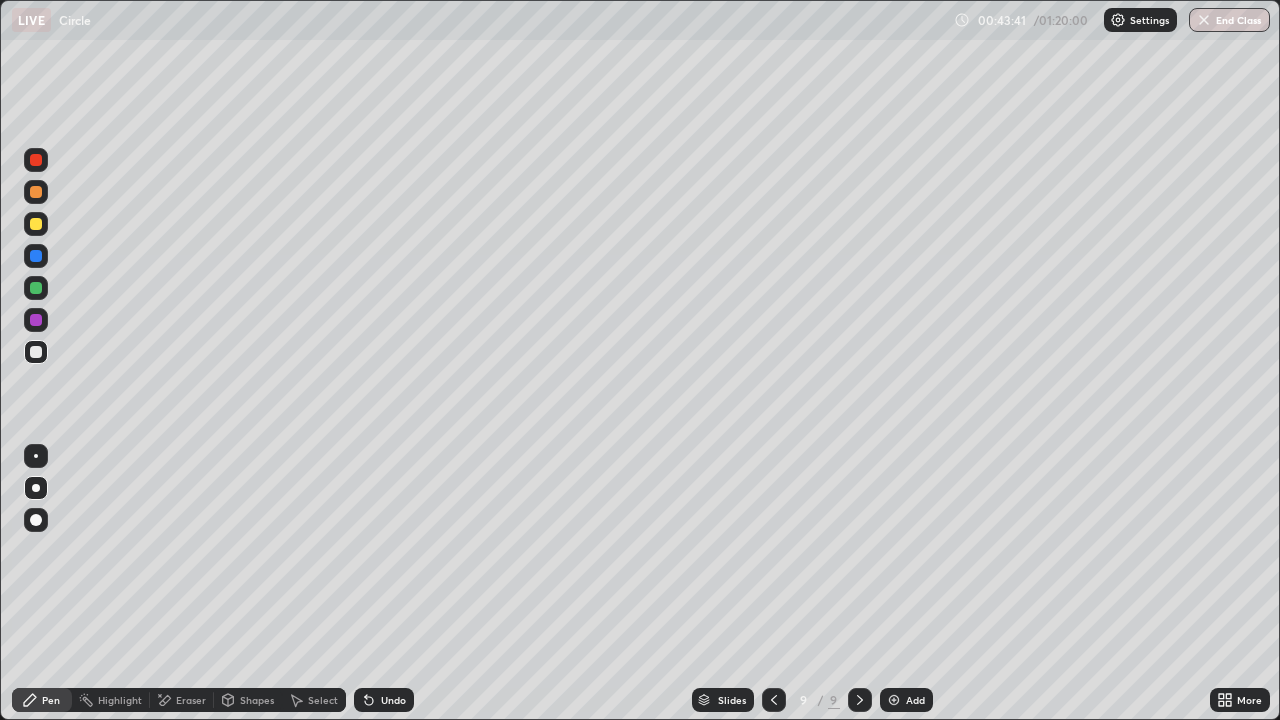 click on "Undo" at bounding box center (384, 700) 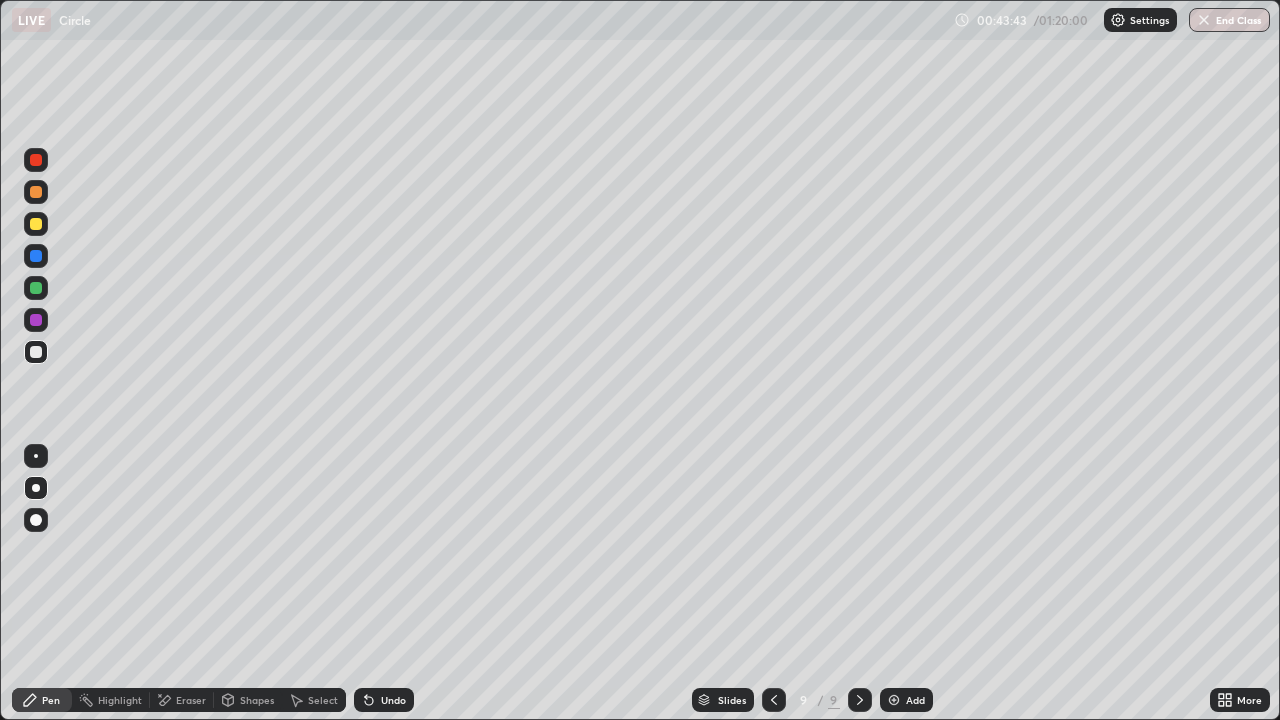 click on "Undo" at bounding box center (393, 700) 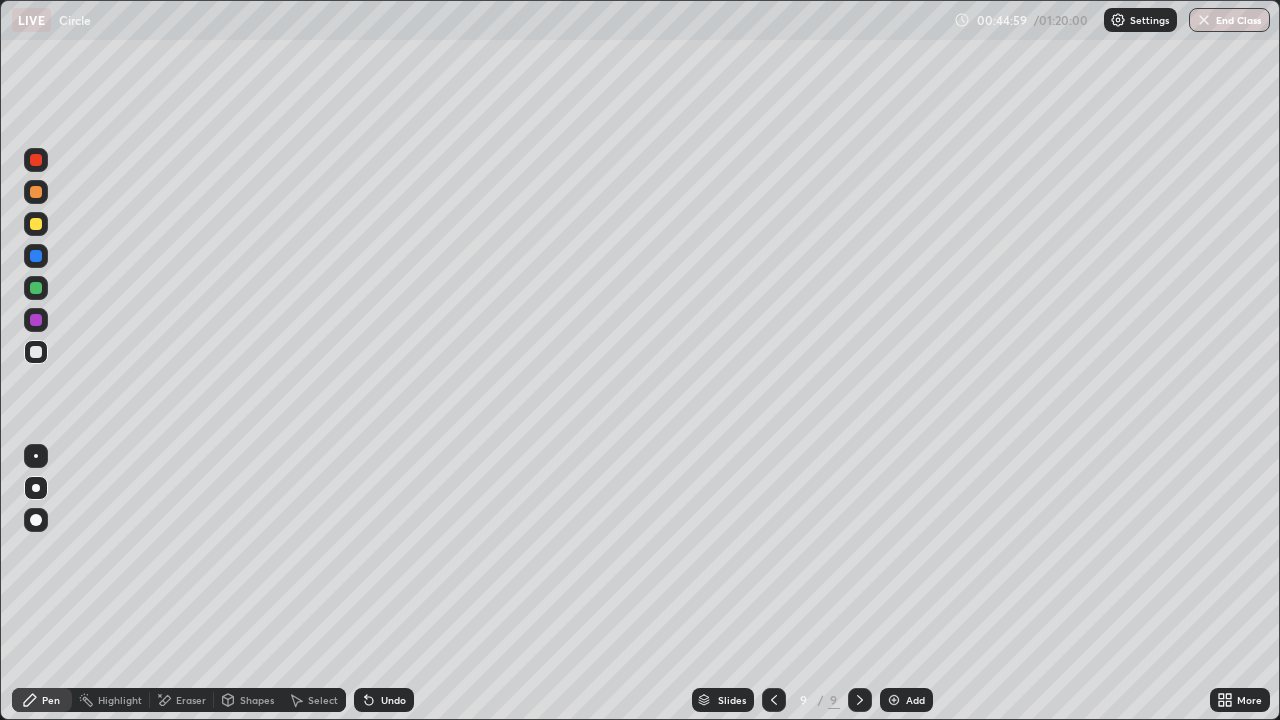 click at bounding box center [36, 224] 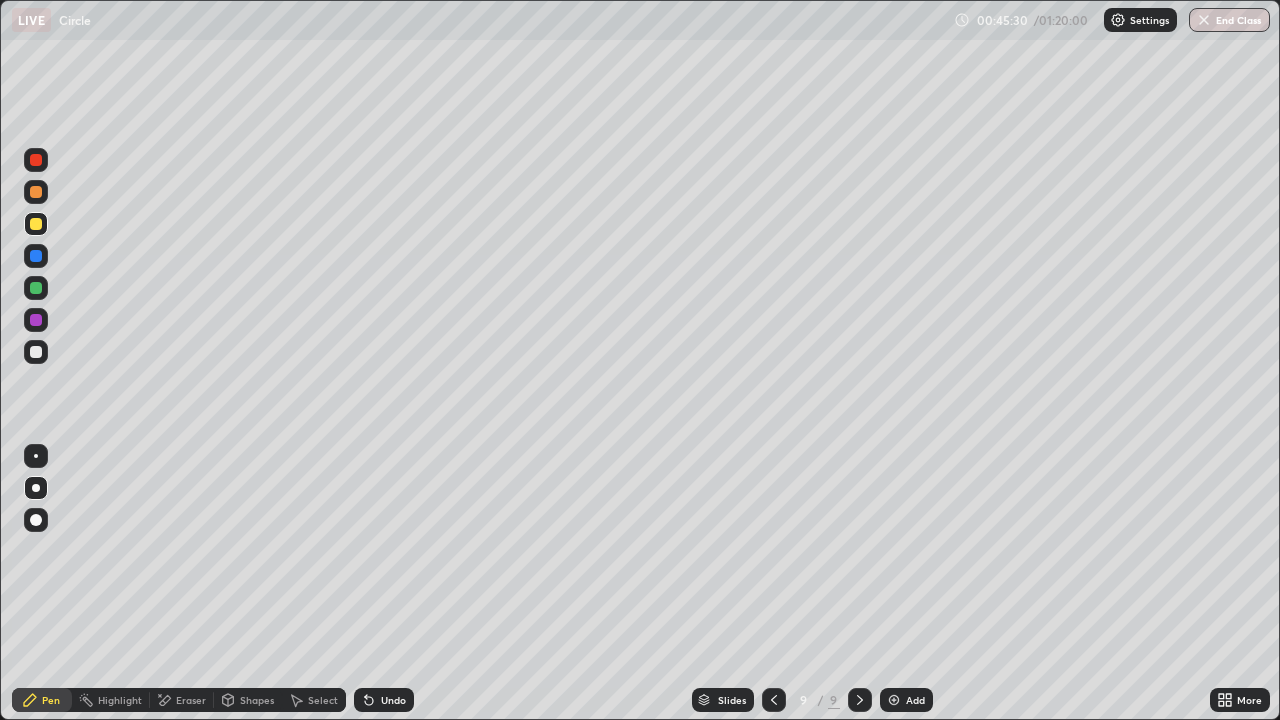 click at bounding box center [894, 700] 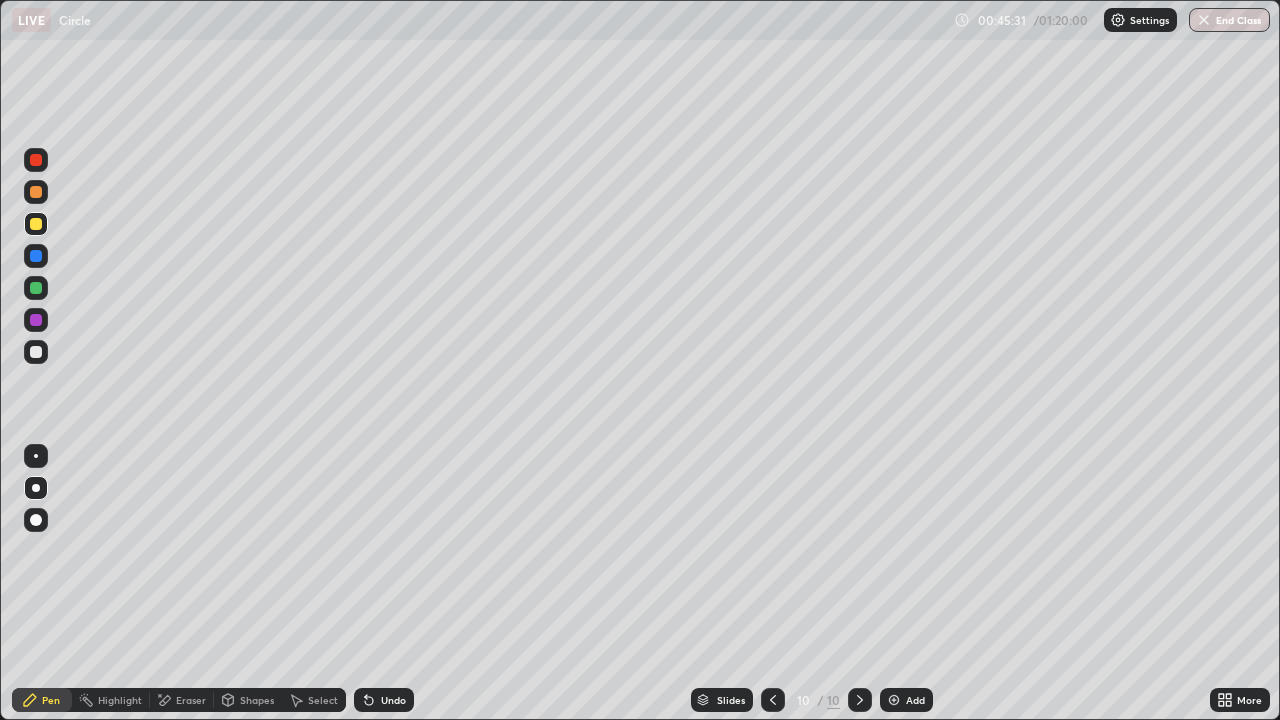 click 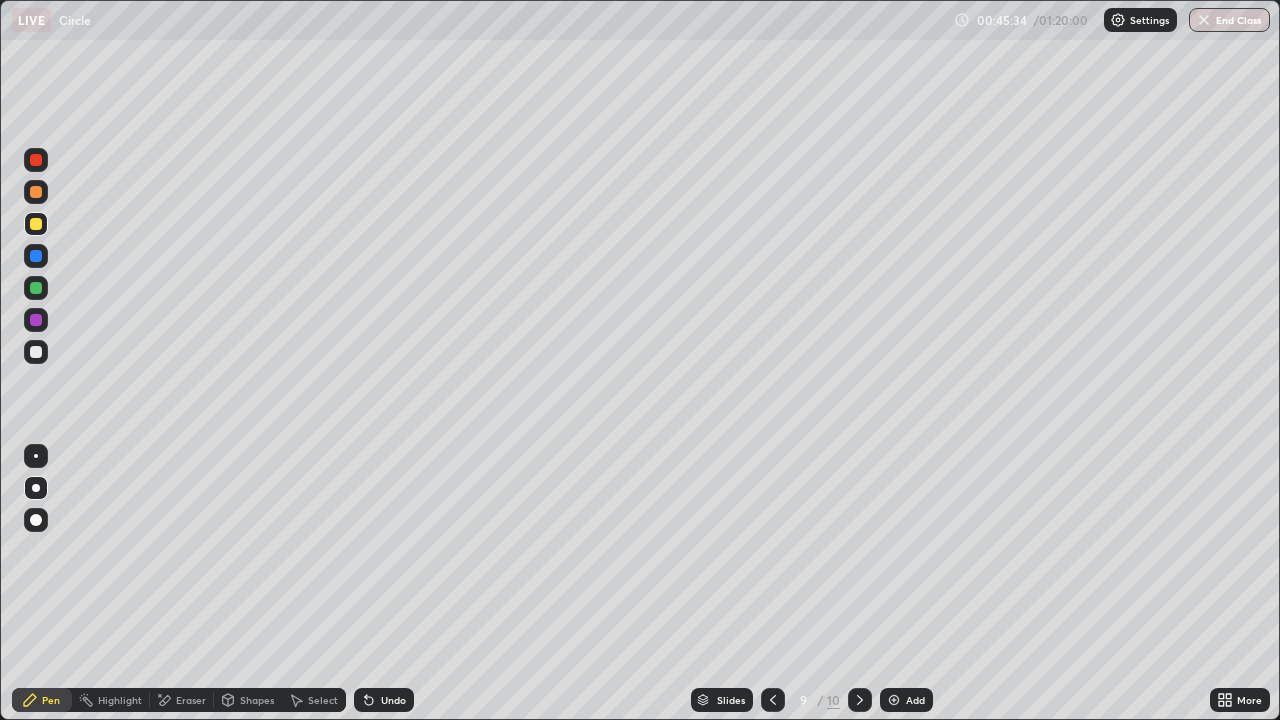 click 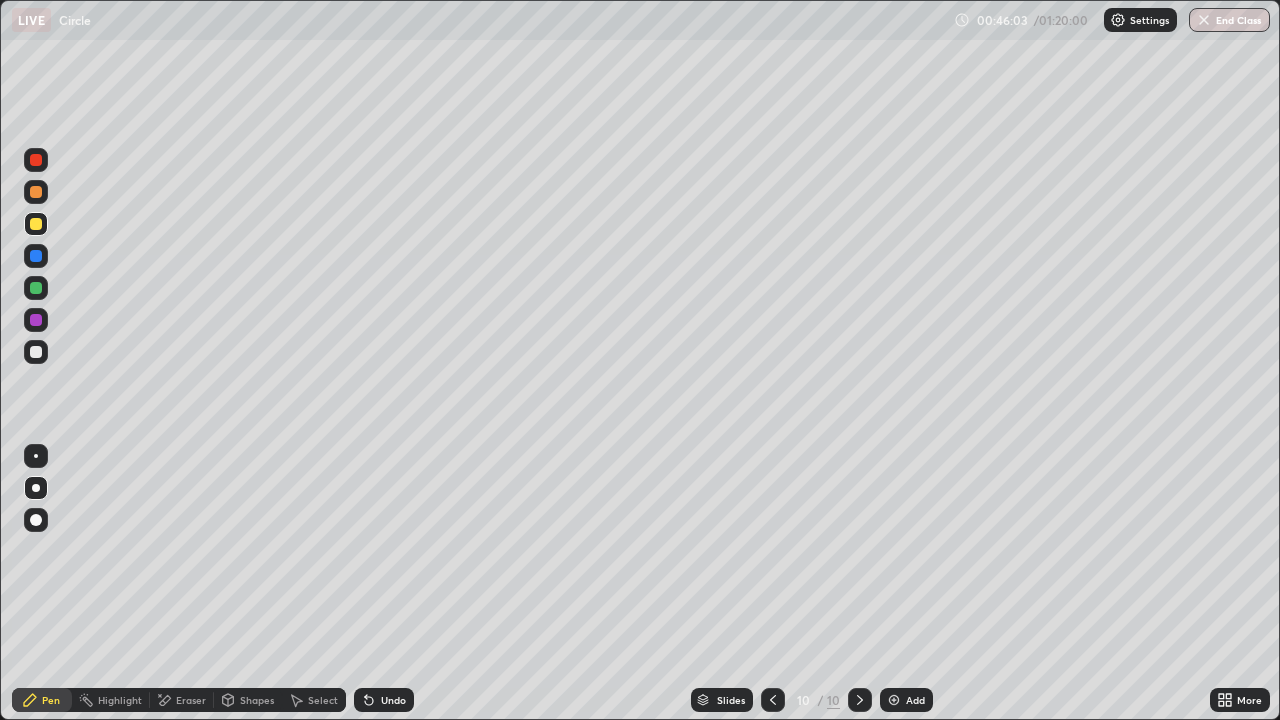 click 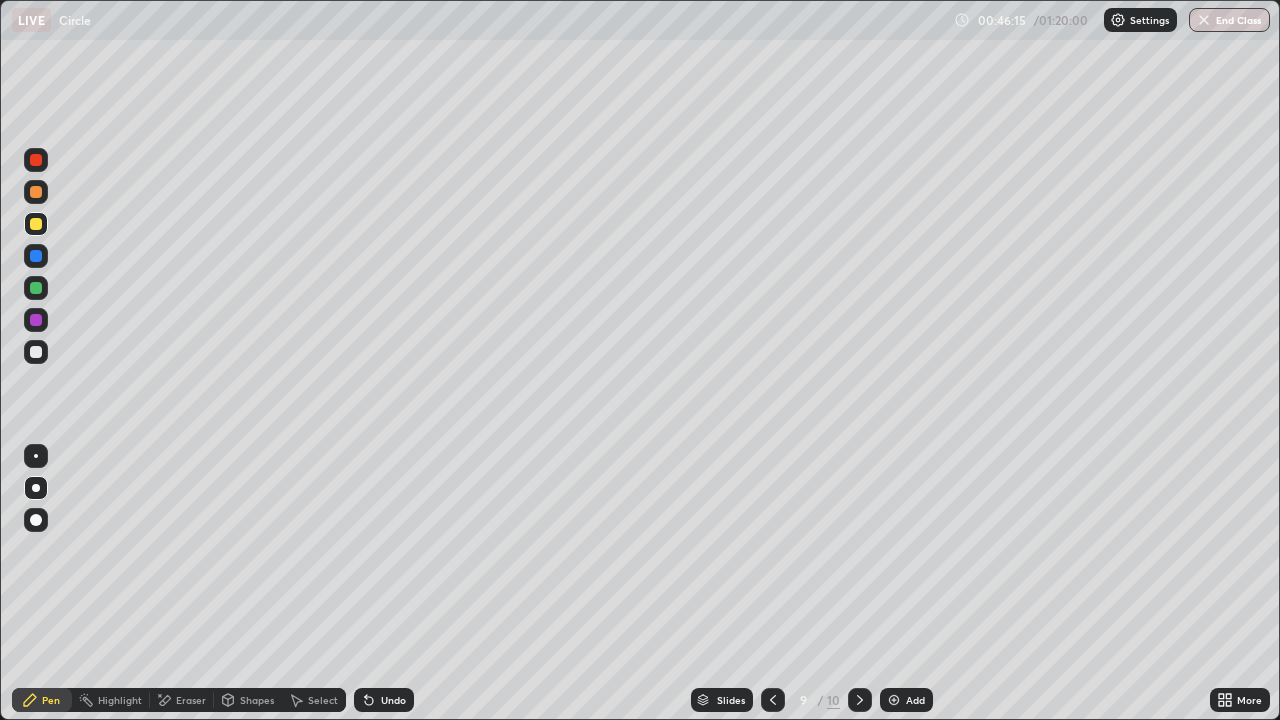 click 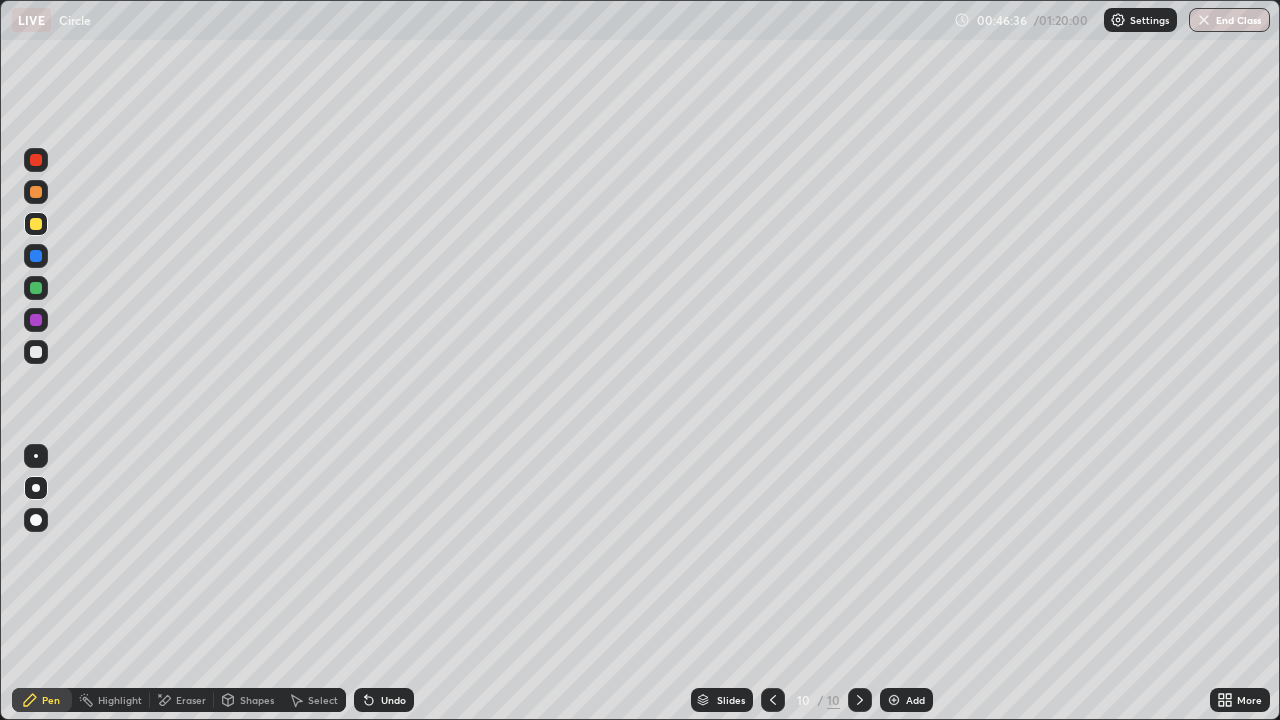 click 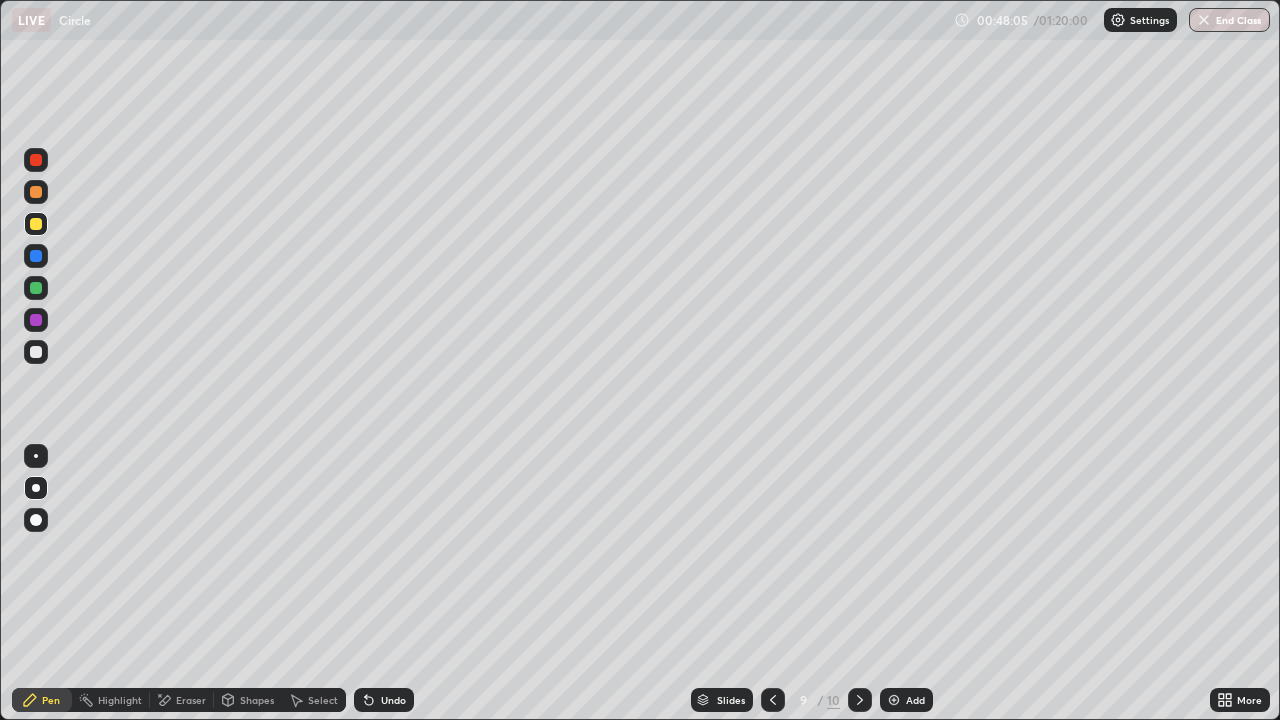 click at bounding box center (36, 256) 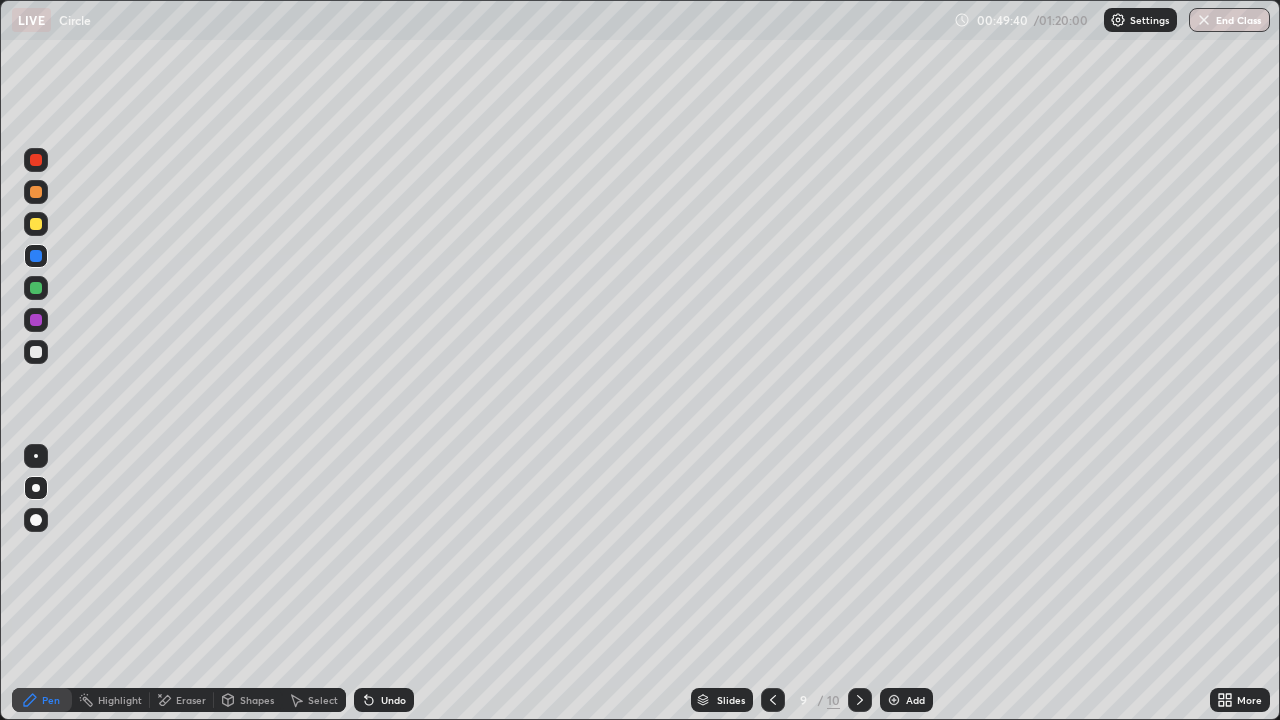 click at bounding box center (860, 700) 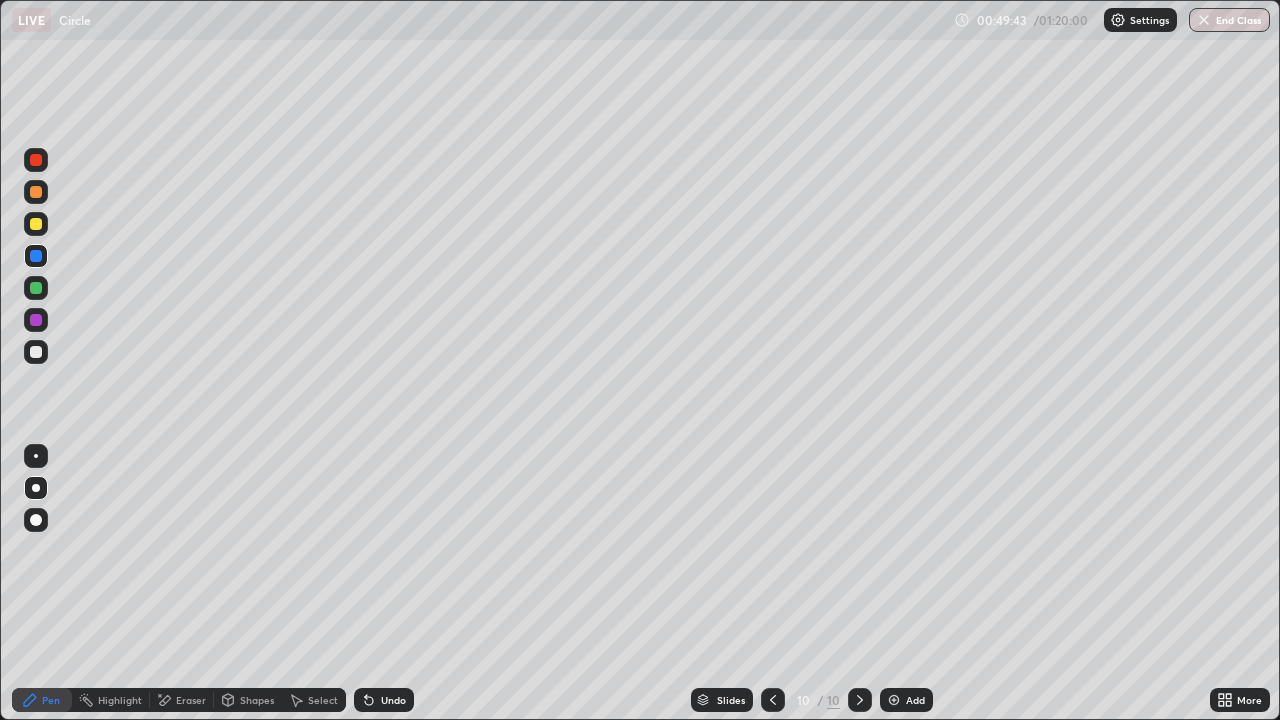 click at bounding box center [36, 224] 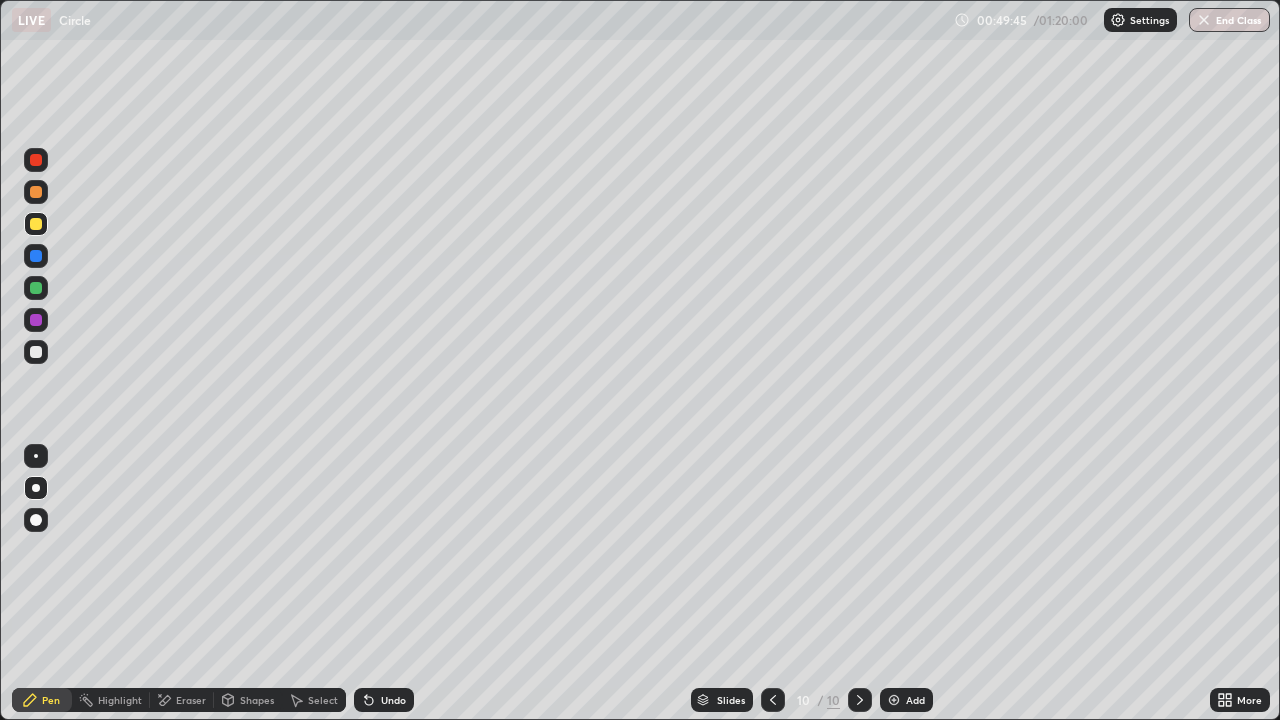 click at bounding box center (36, 352) 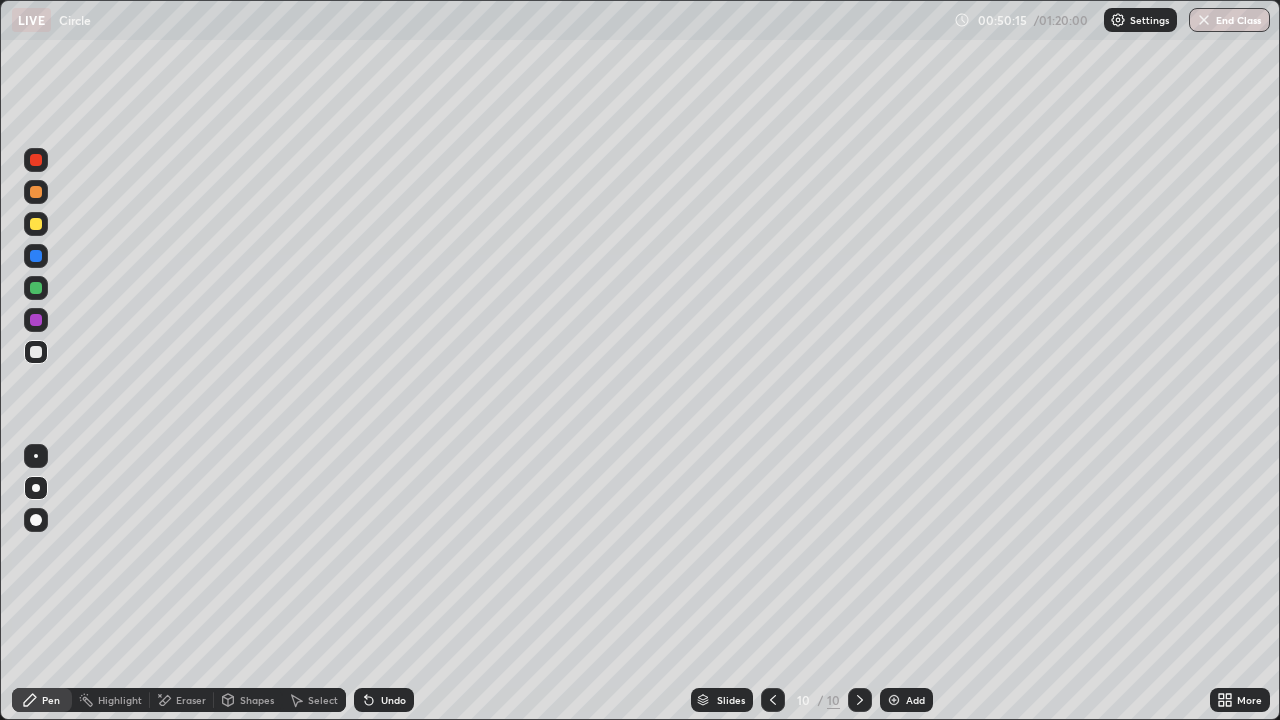 click at bounding box center [36, 224] 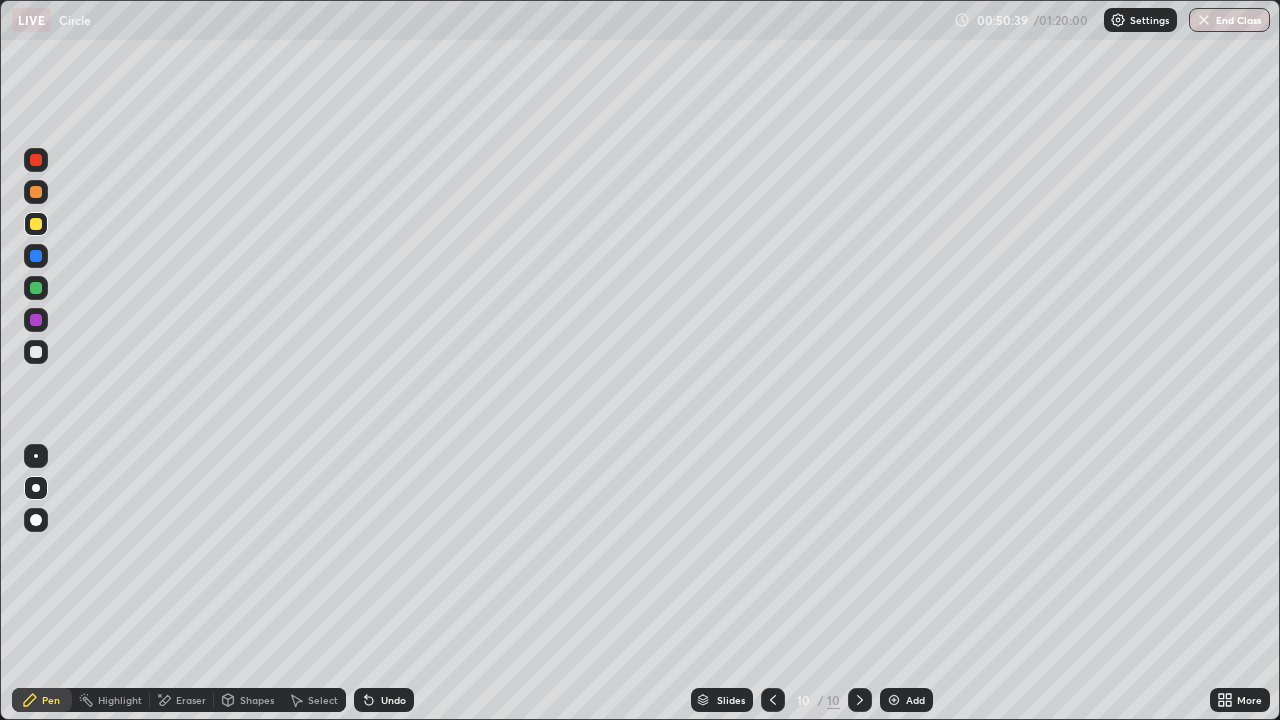 click at bounding box center (36, 352) 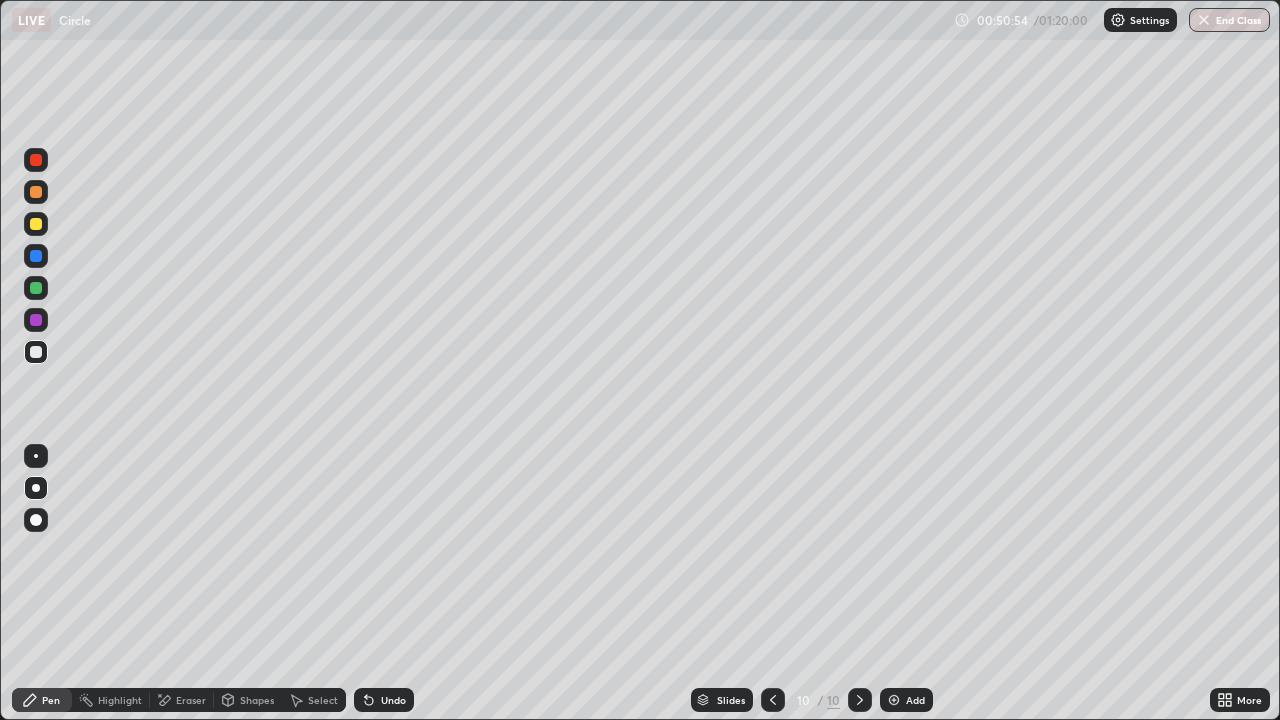 click at bounding box center [36, 224] 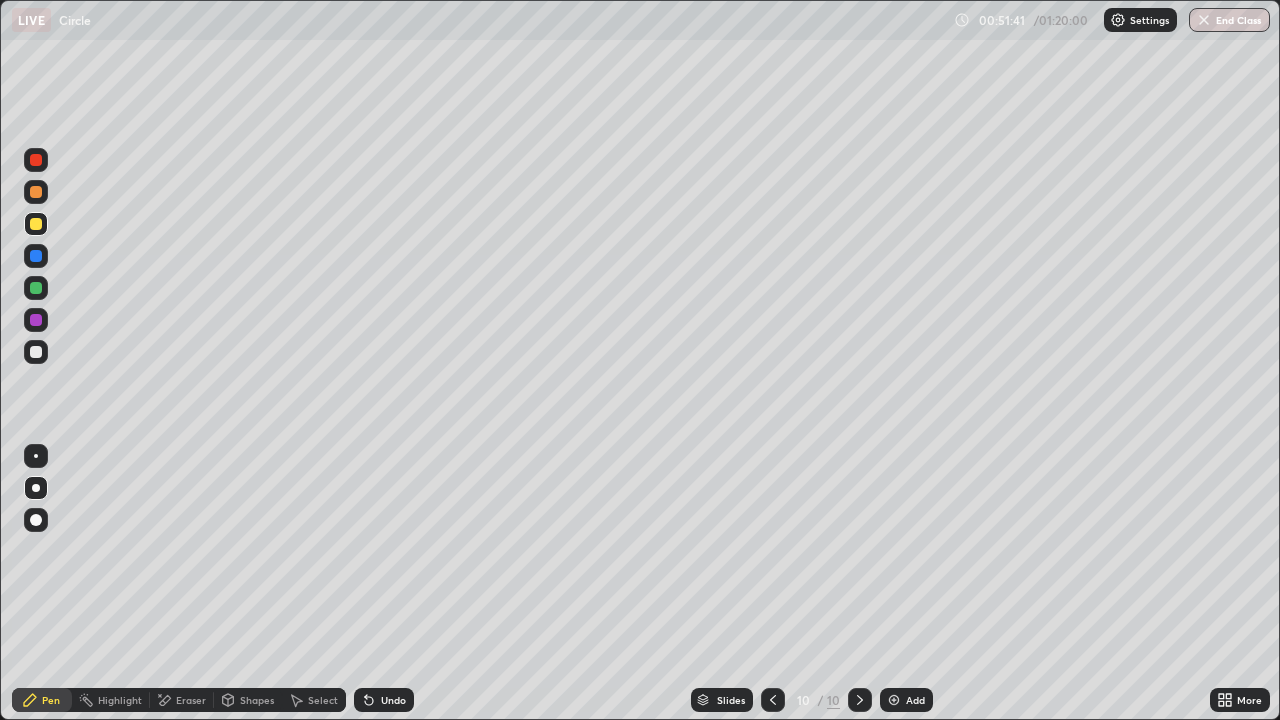 click on "Eraser" at bounding box center [191, 700] 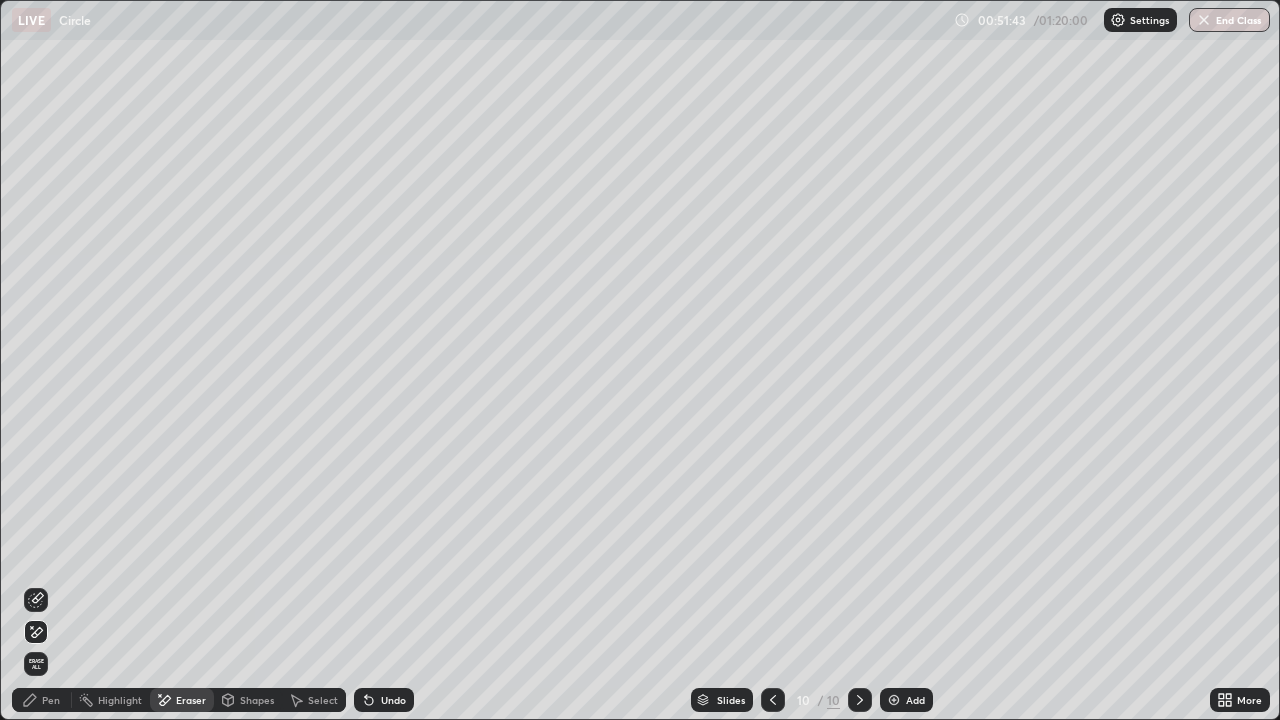 click on "Pen" at bounding box center [42, 700] 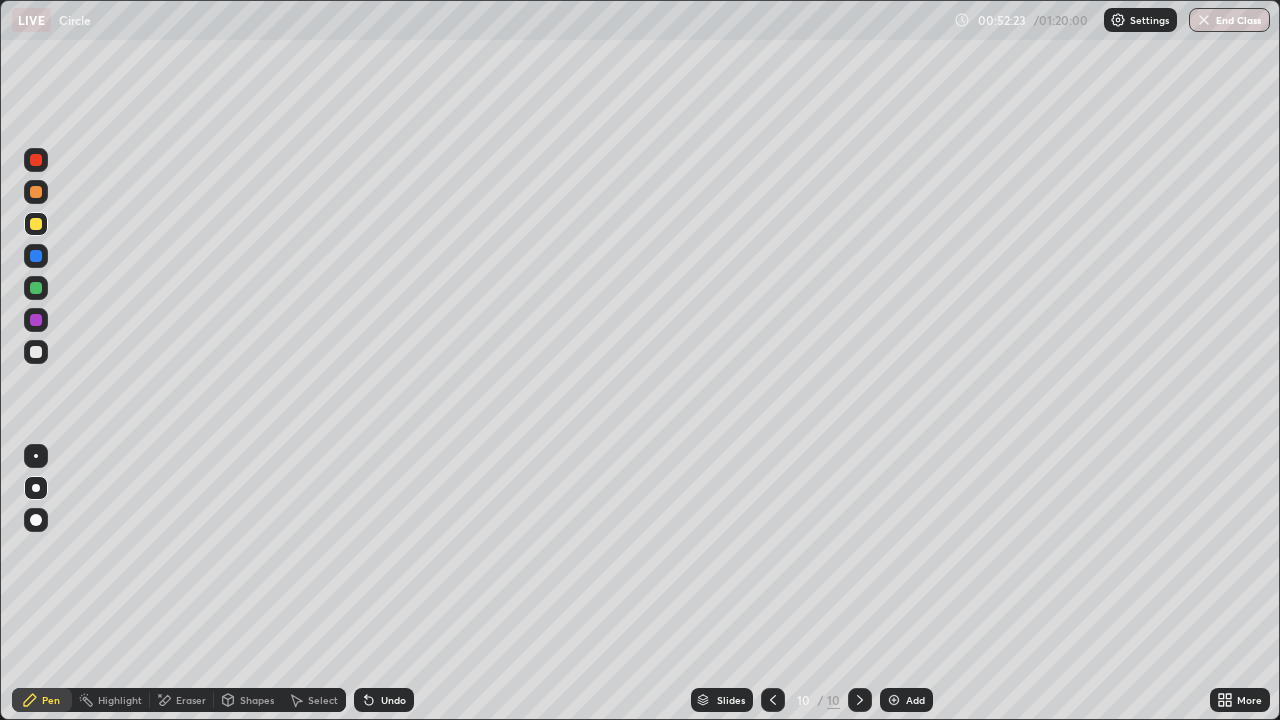 click at bounding box center (36, 160) 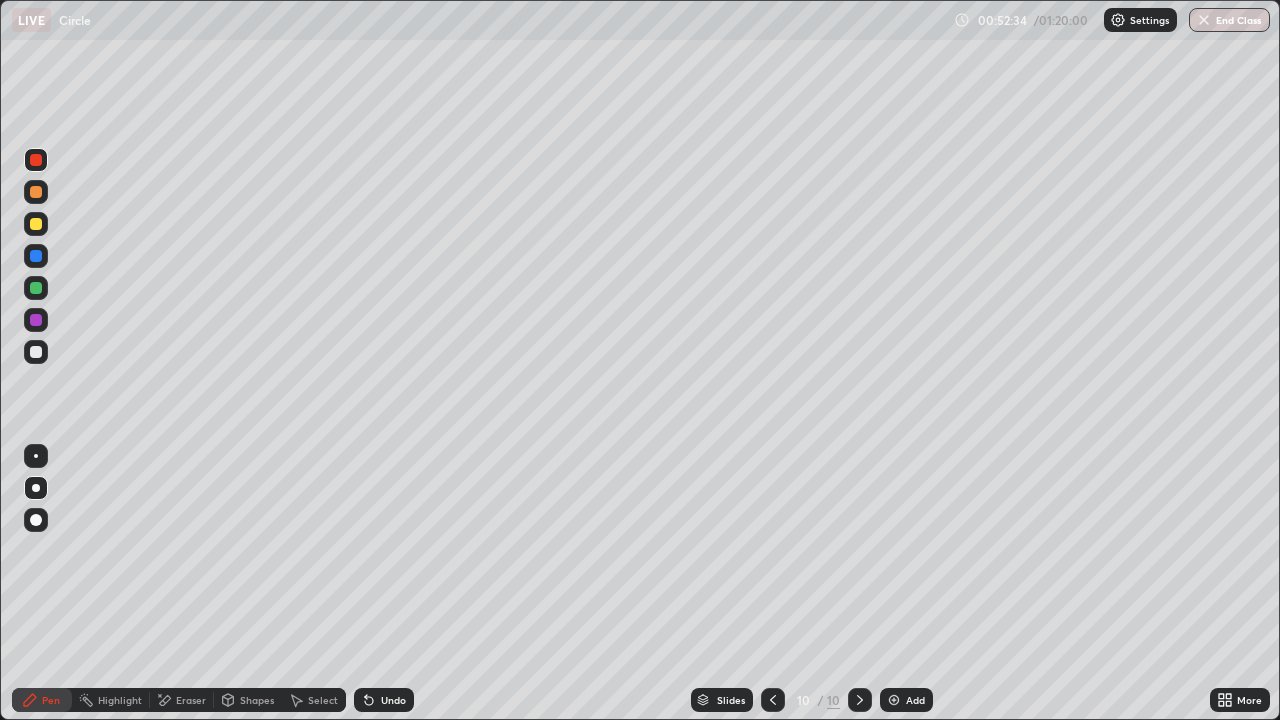 click at bounding box center [36, 352] 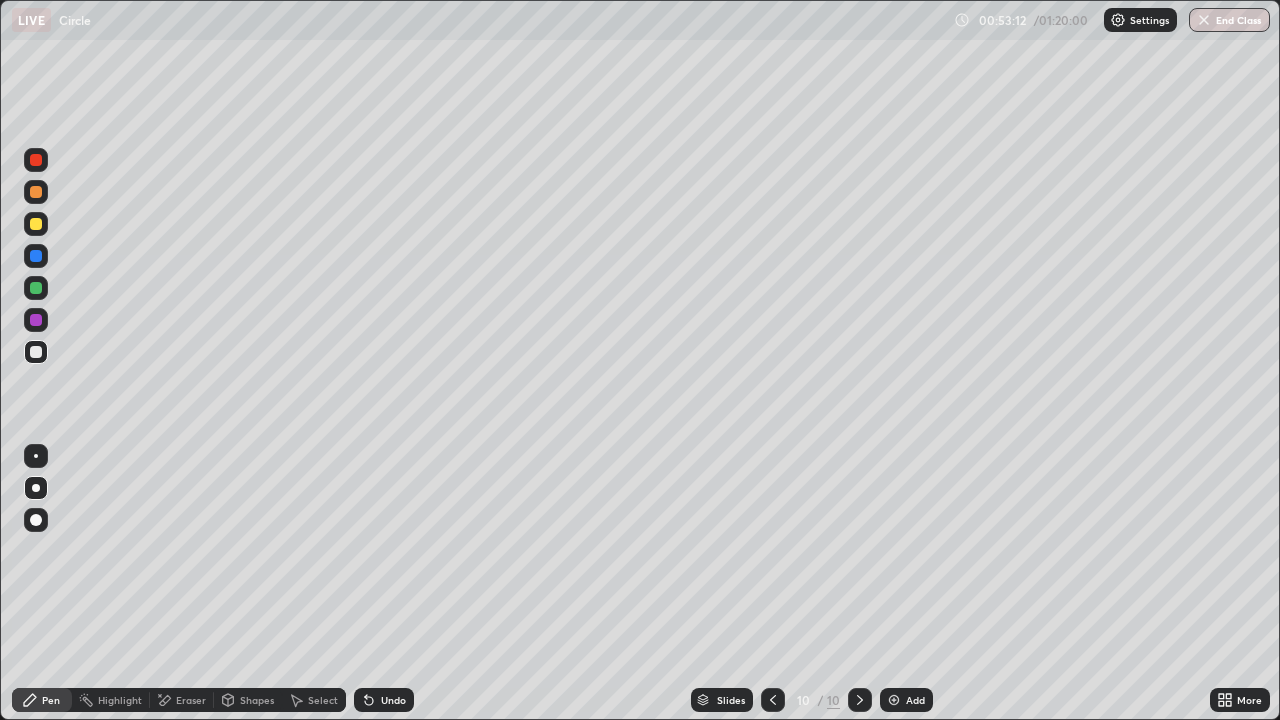 click at bounding box center (894, 700) 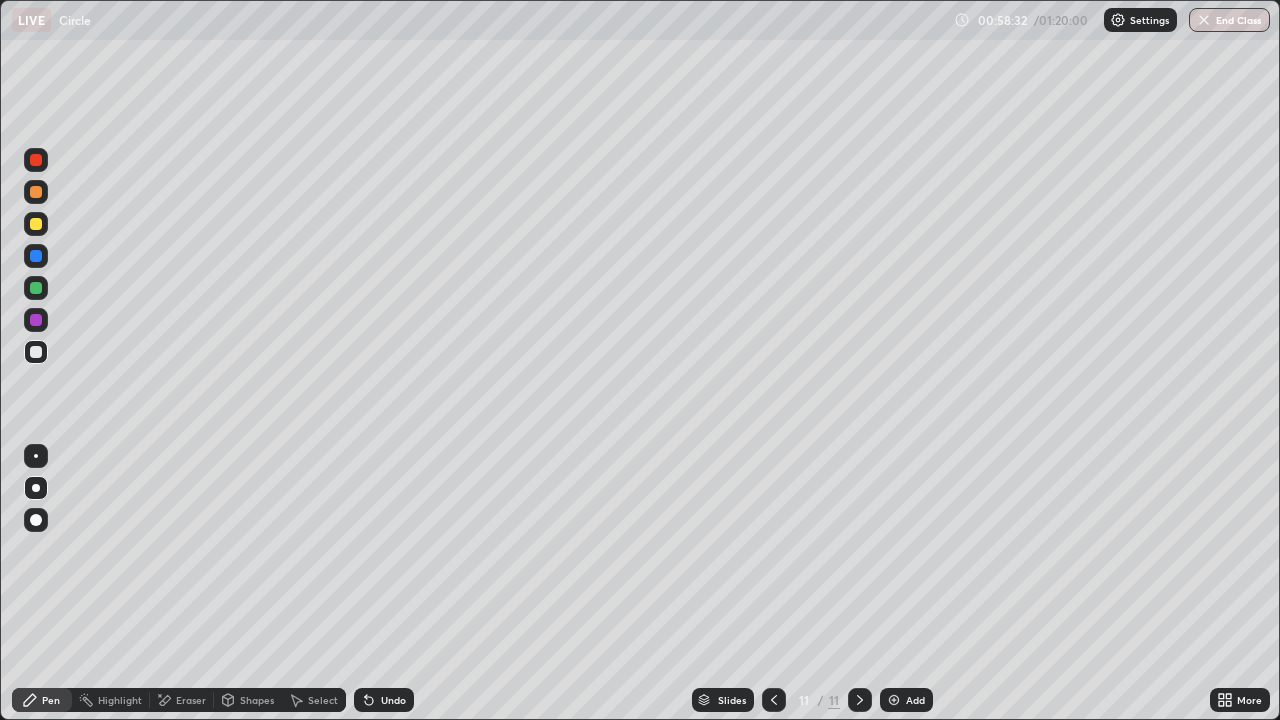 click at bounding box center (894, 700) 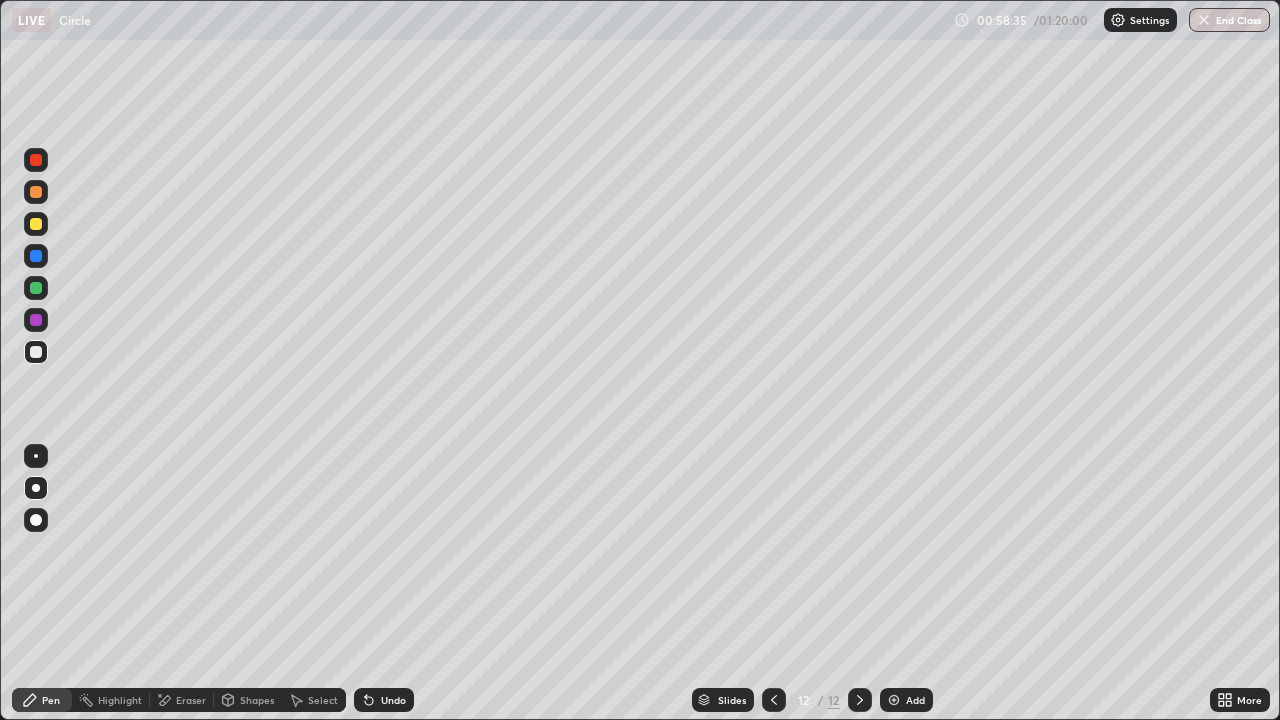 click at bounding box center (36, 224) 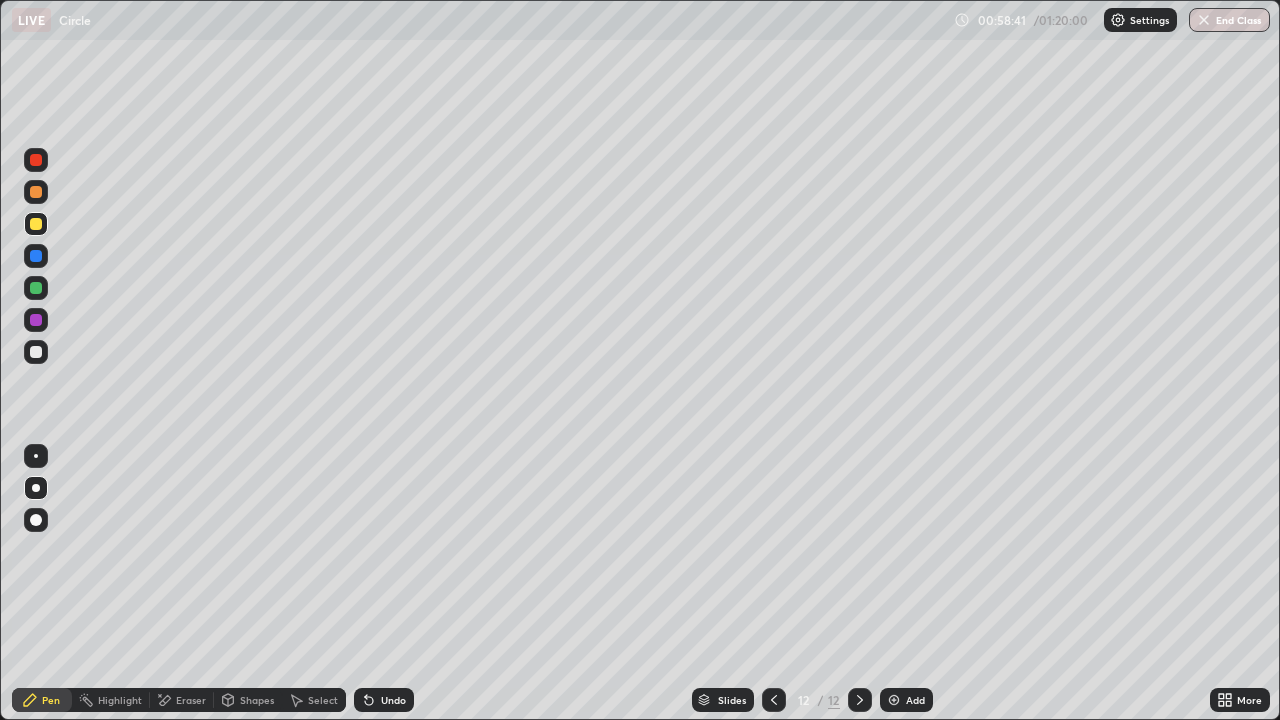 click on "Undo" at bounding box center [384, 700] 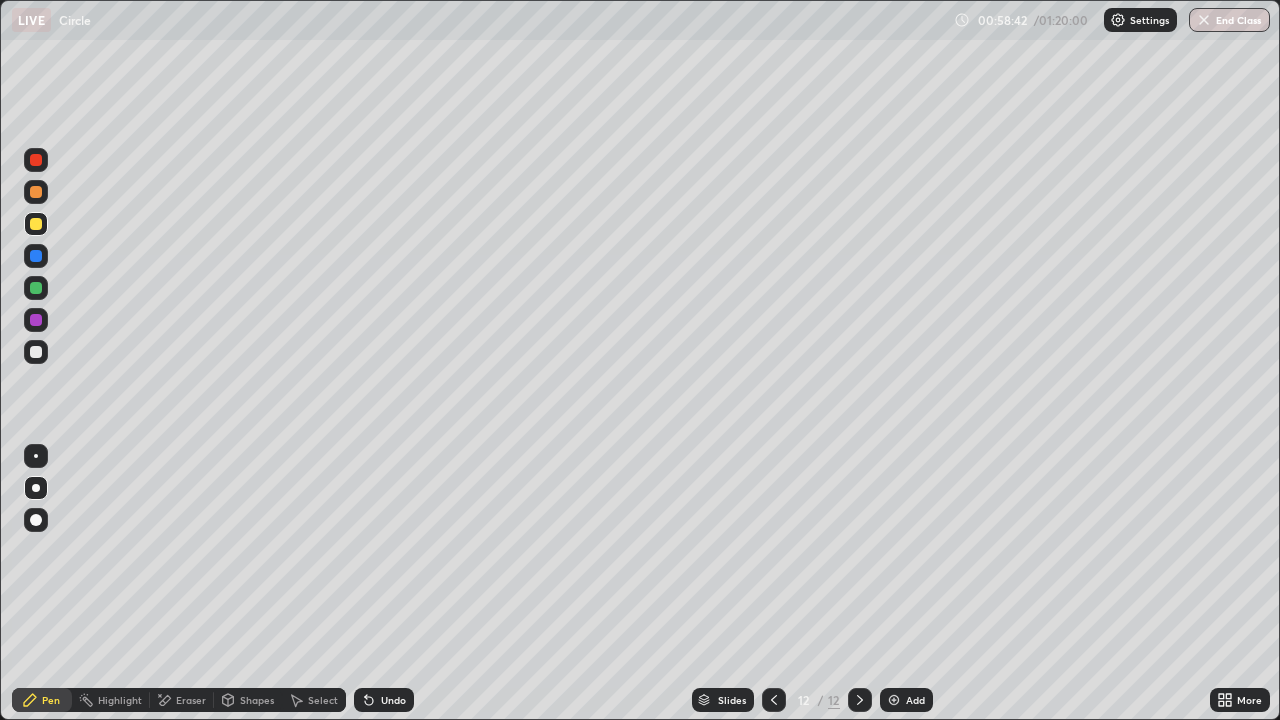 click 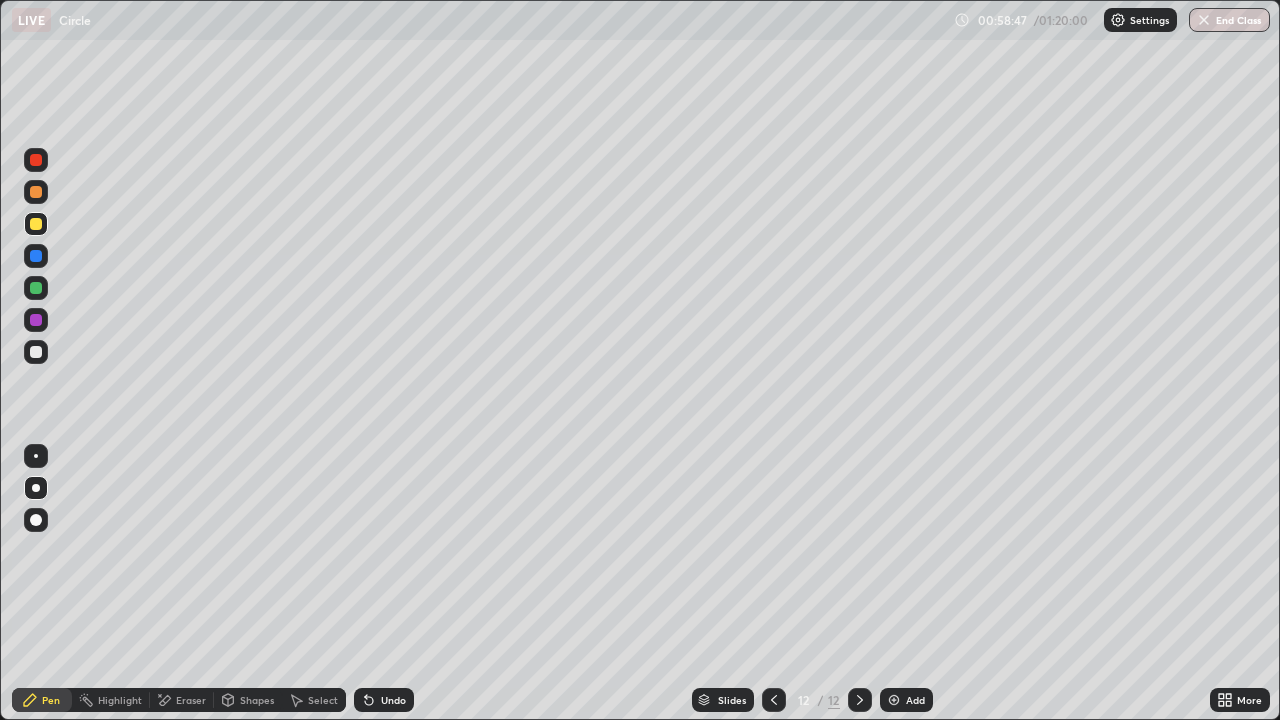 click at bounding box center [774, 700] 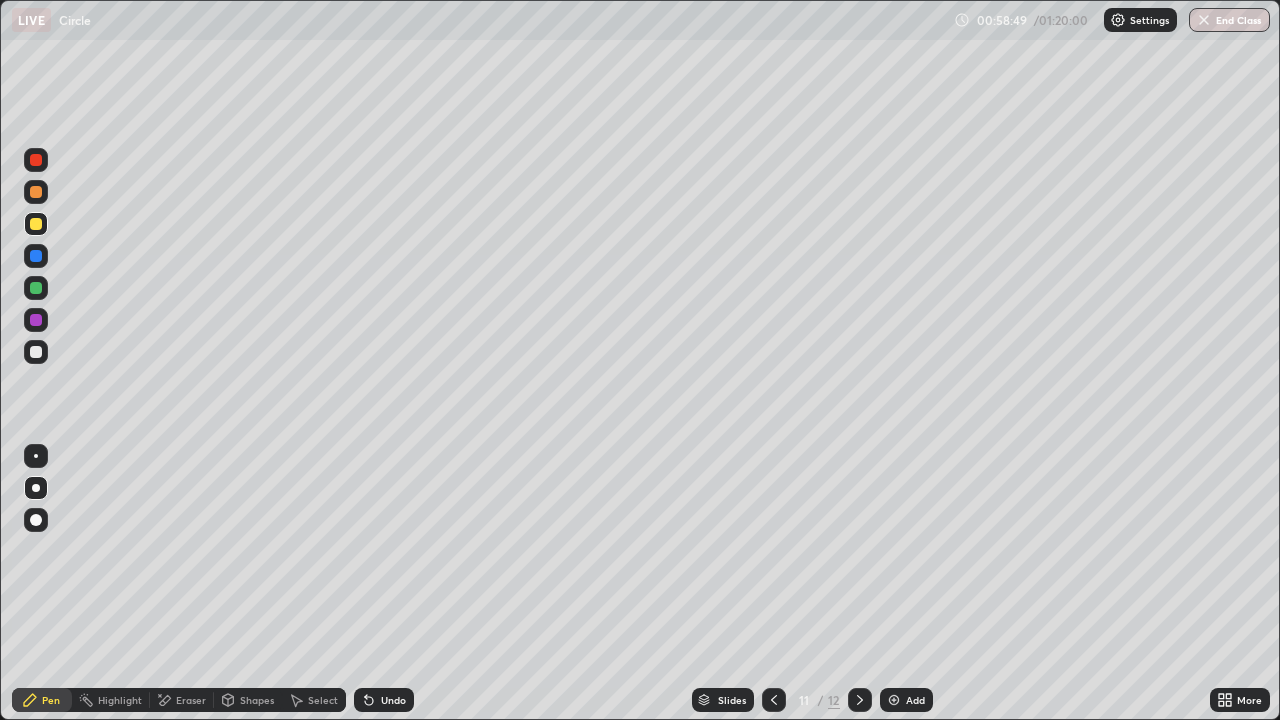 click 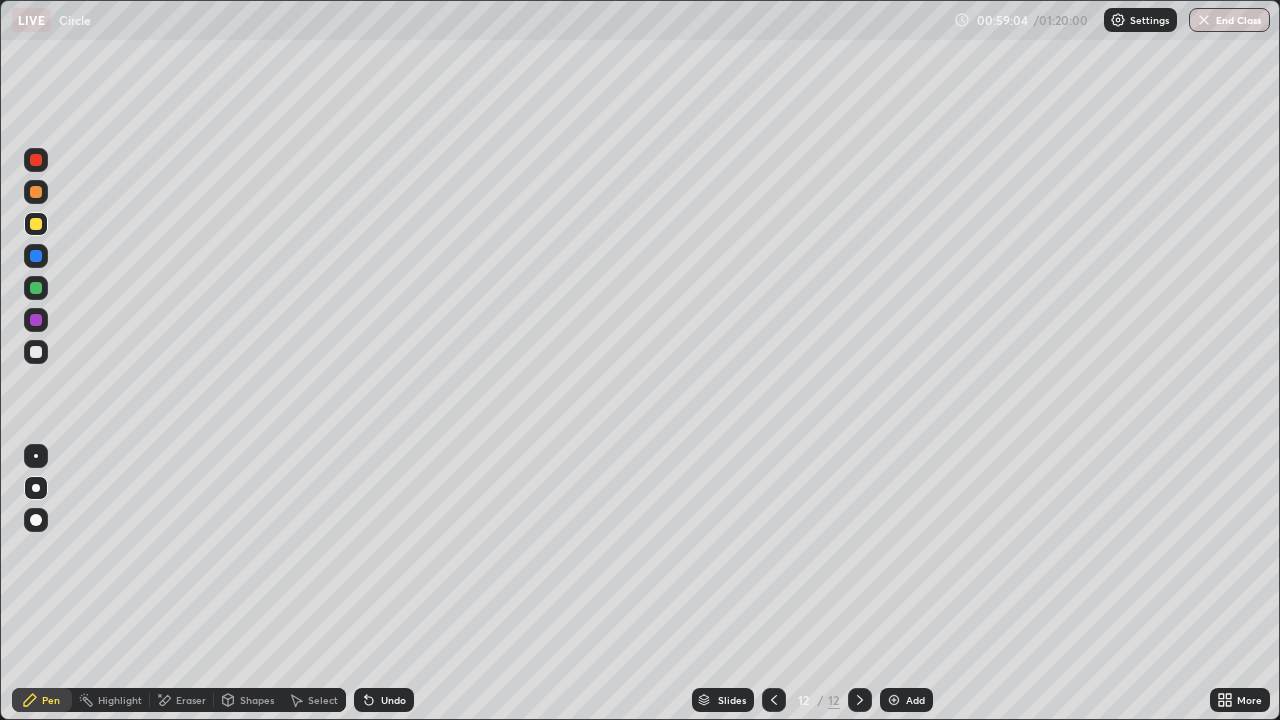 click at bounding box center [36, 352] 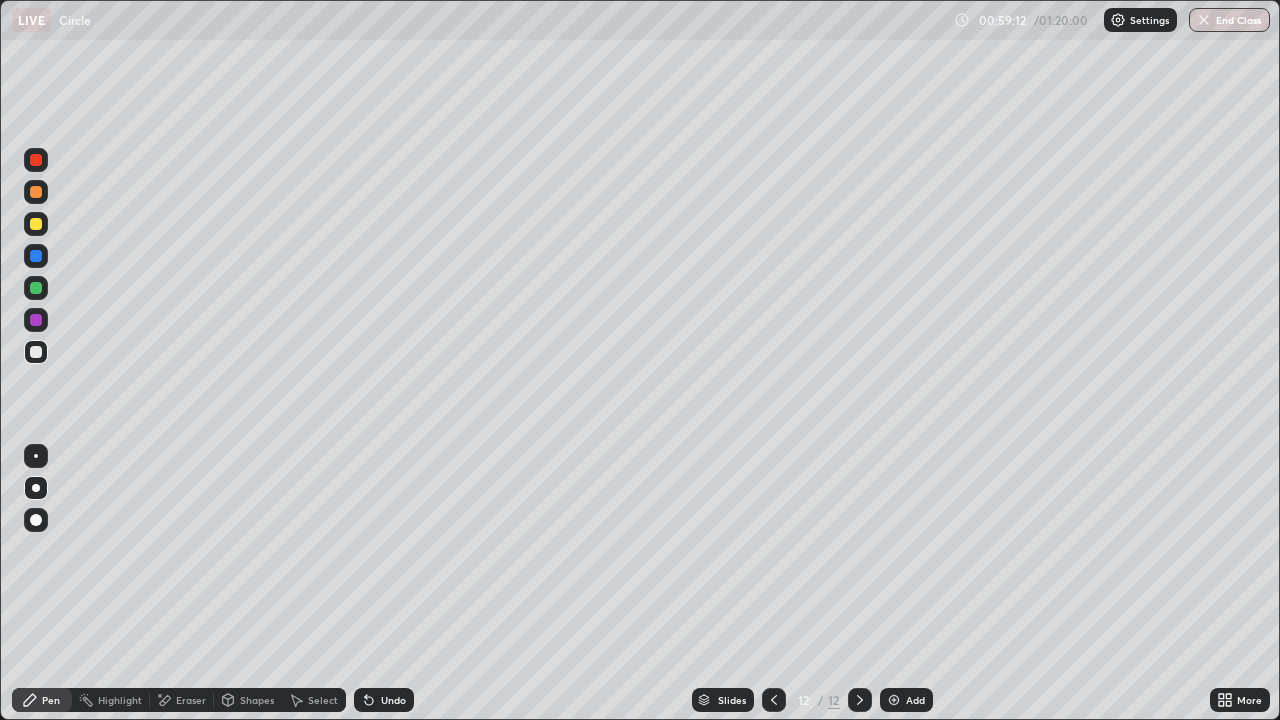 click 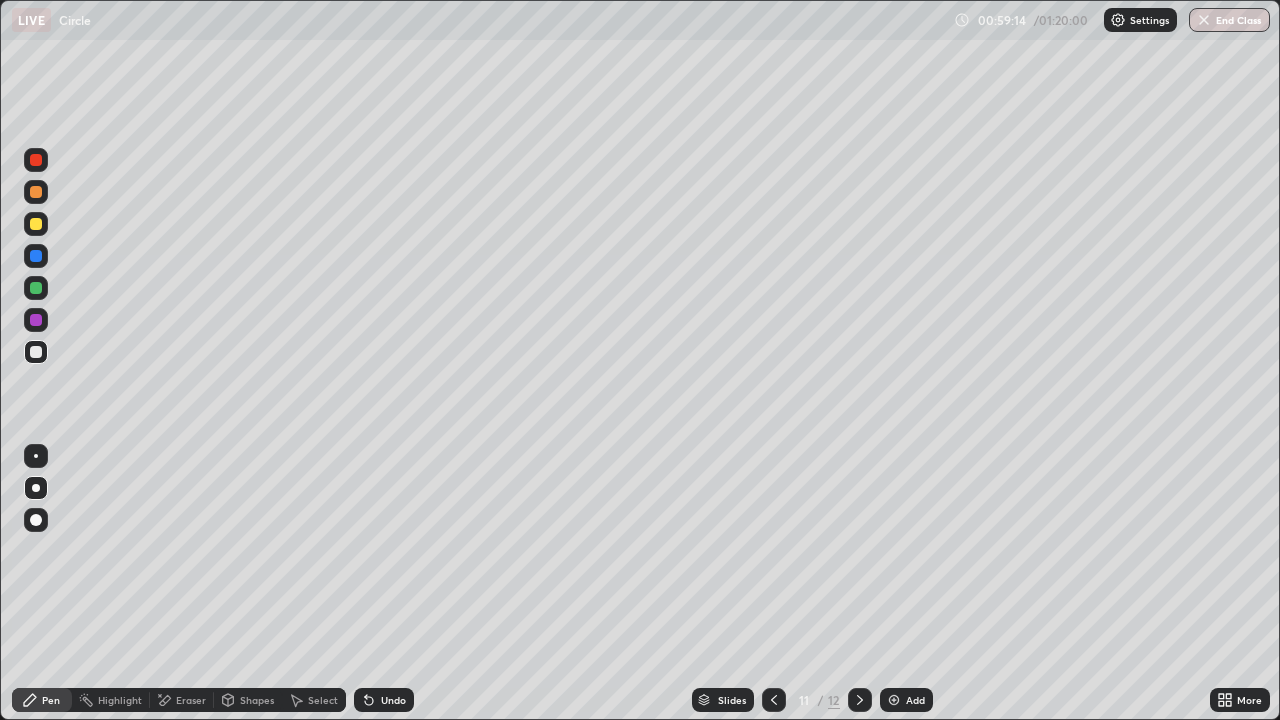 click 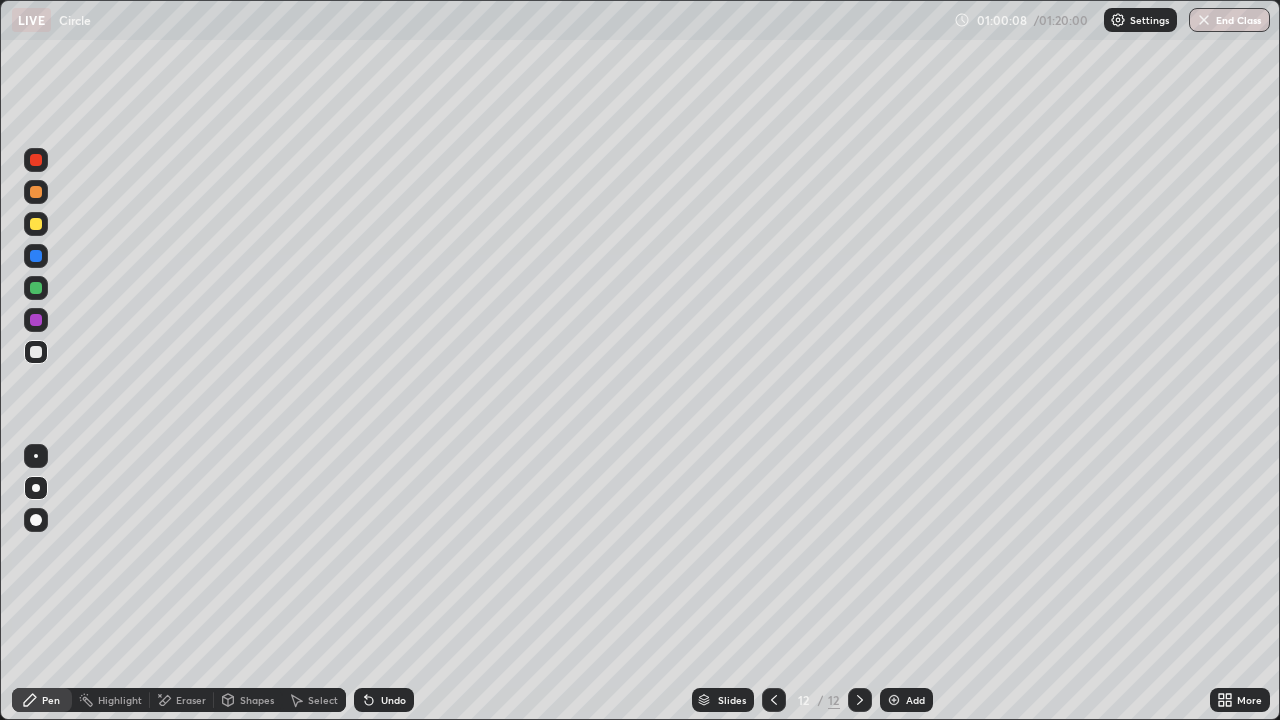 click on "Undo" at bounding box center (393, 700) 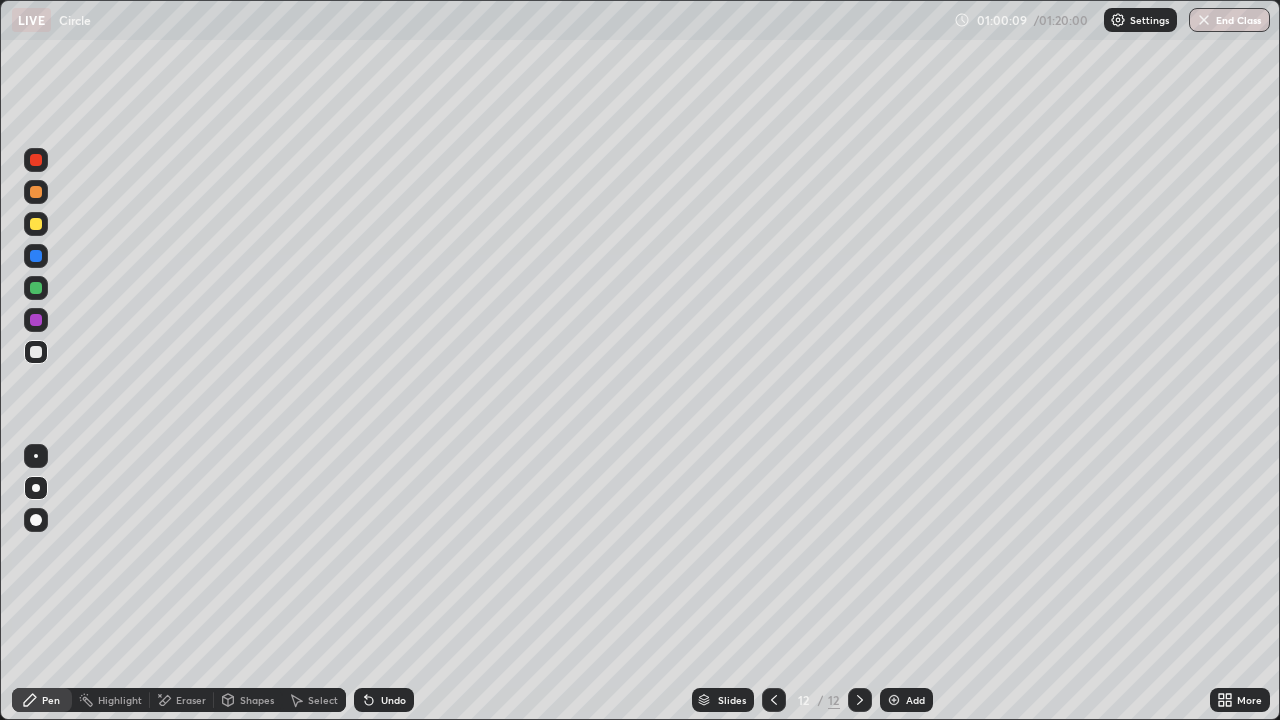 click on "Undo" at bounding box center [380, 700] 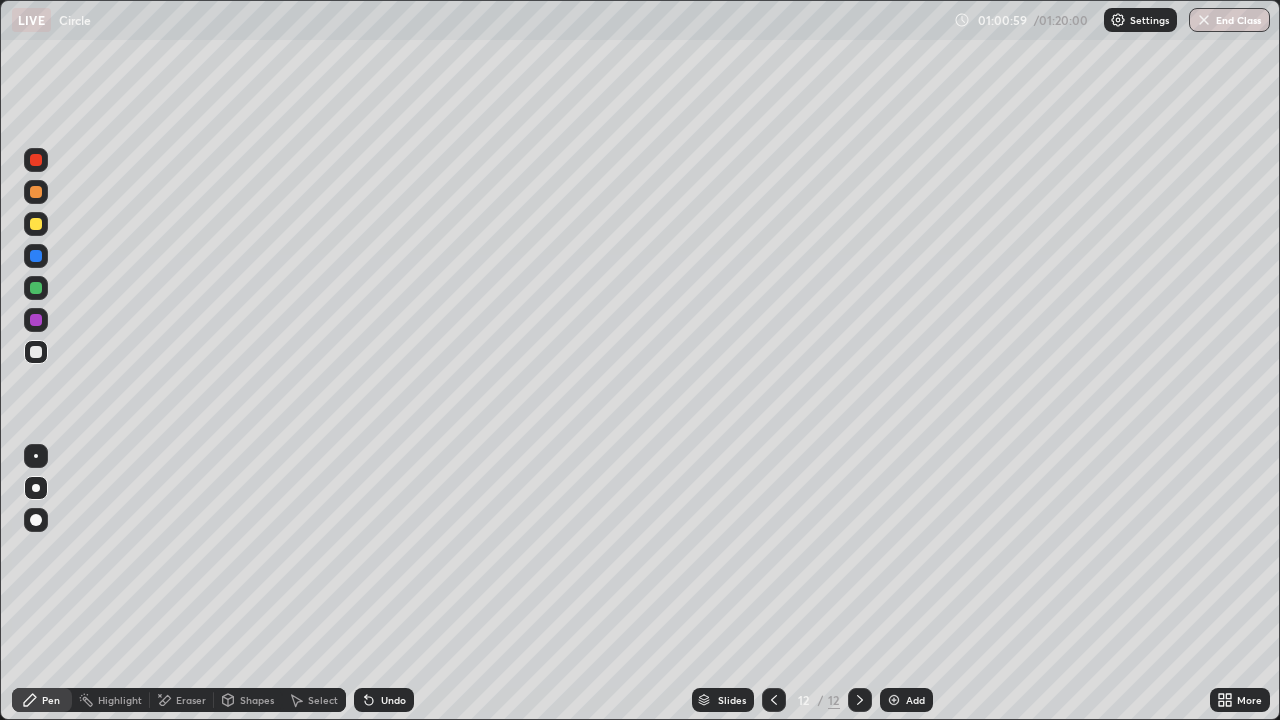 click 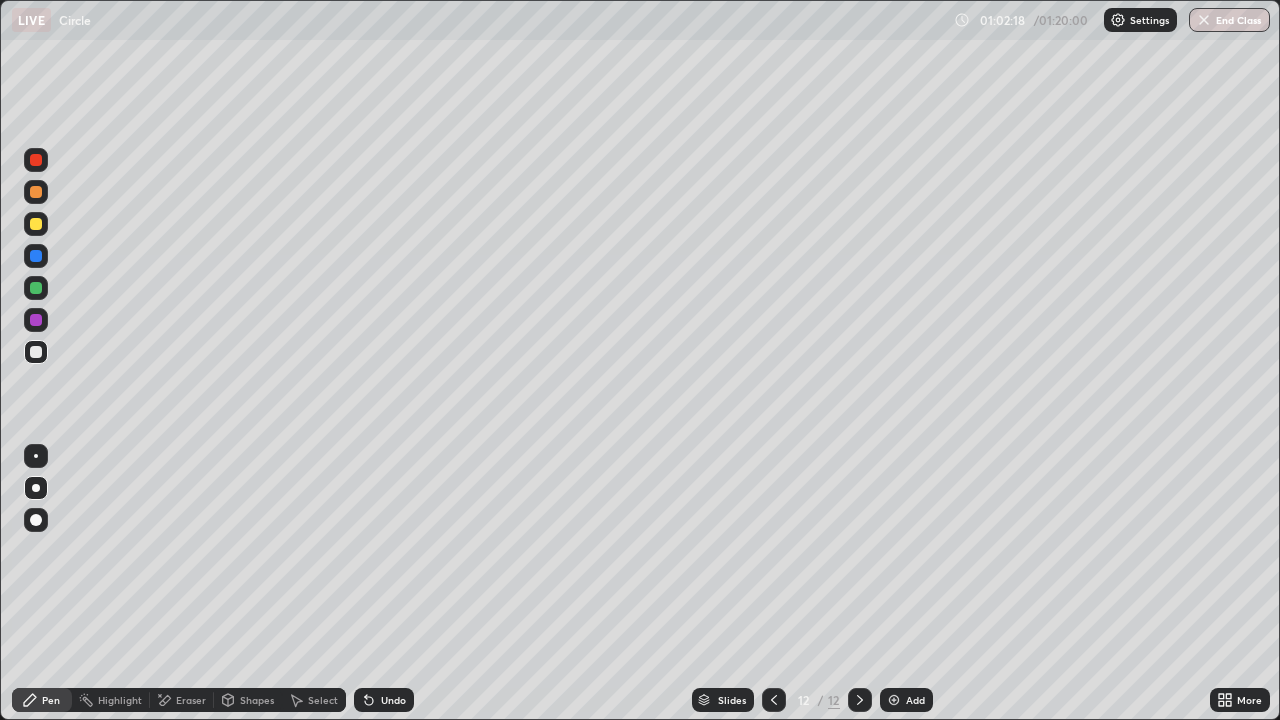 click on "Eraser" at bounding box center (191, 700) 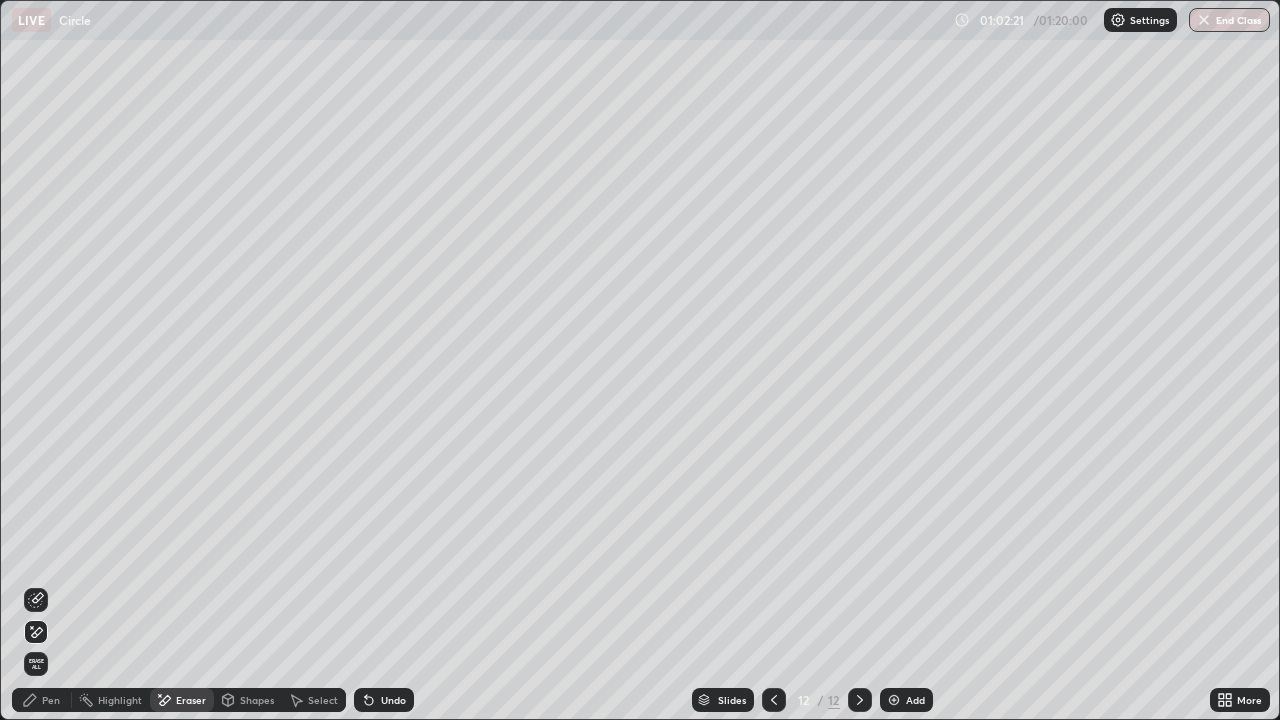 click on "Pen" at bounding box center (51, 700) 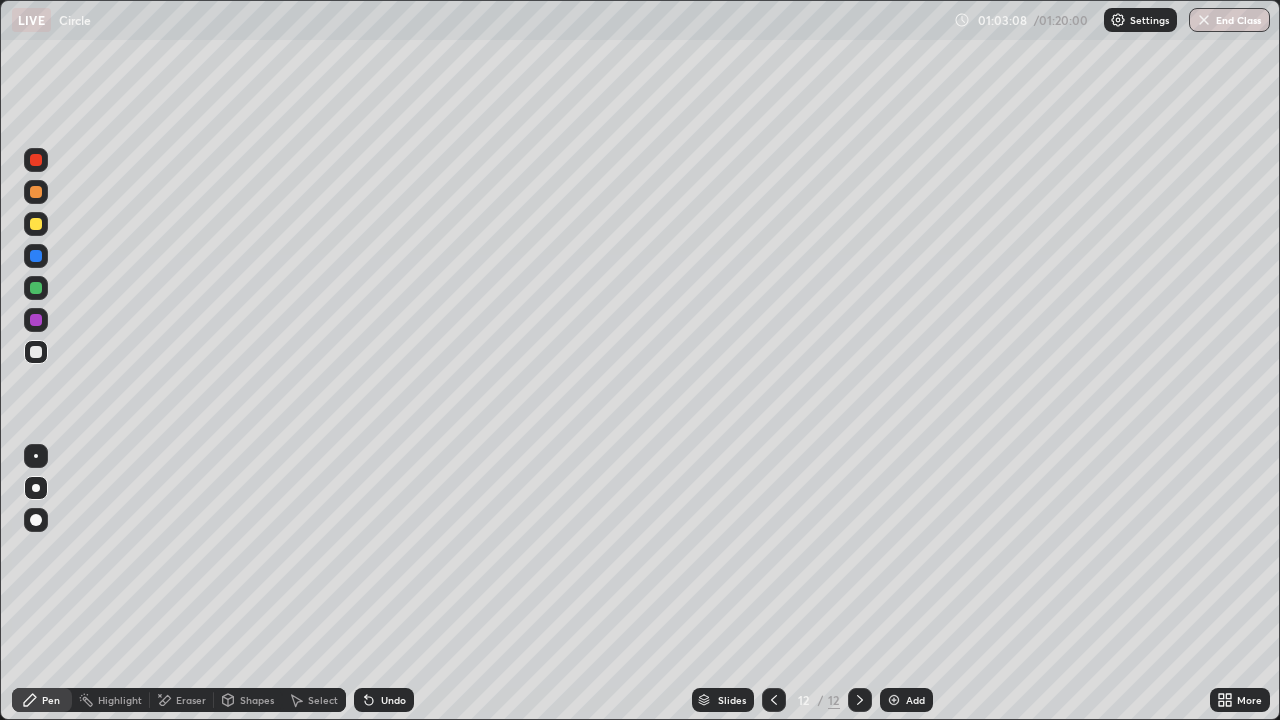 click on "Eraser" at bounding box center (191, 700) 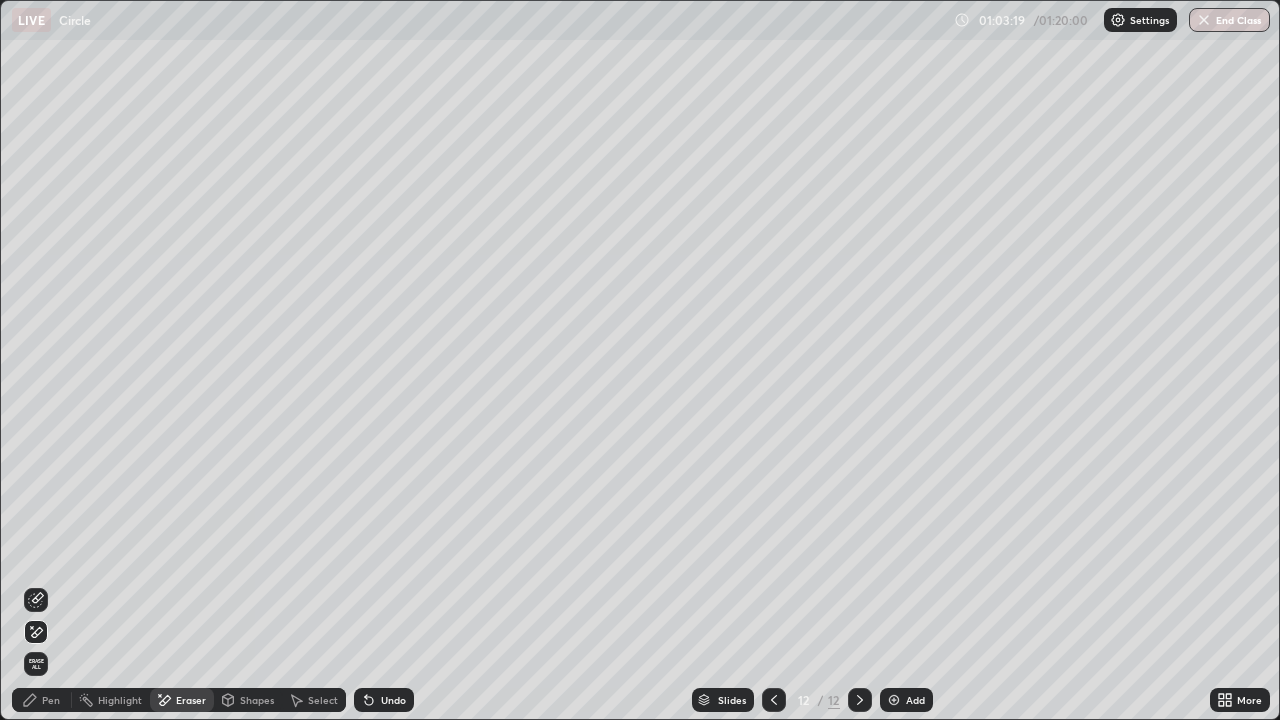 click on "Pen" at bounding box center (51, 700) 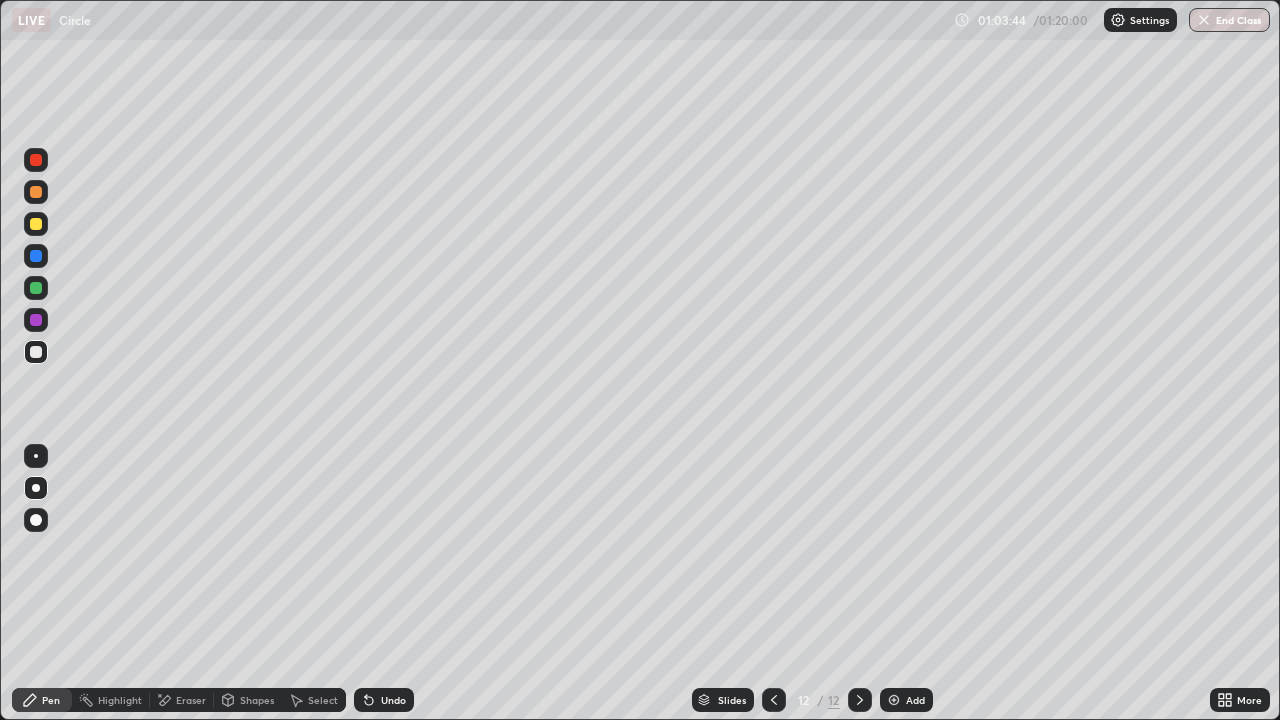 click on "Undo" at bounding box center (393, 700) 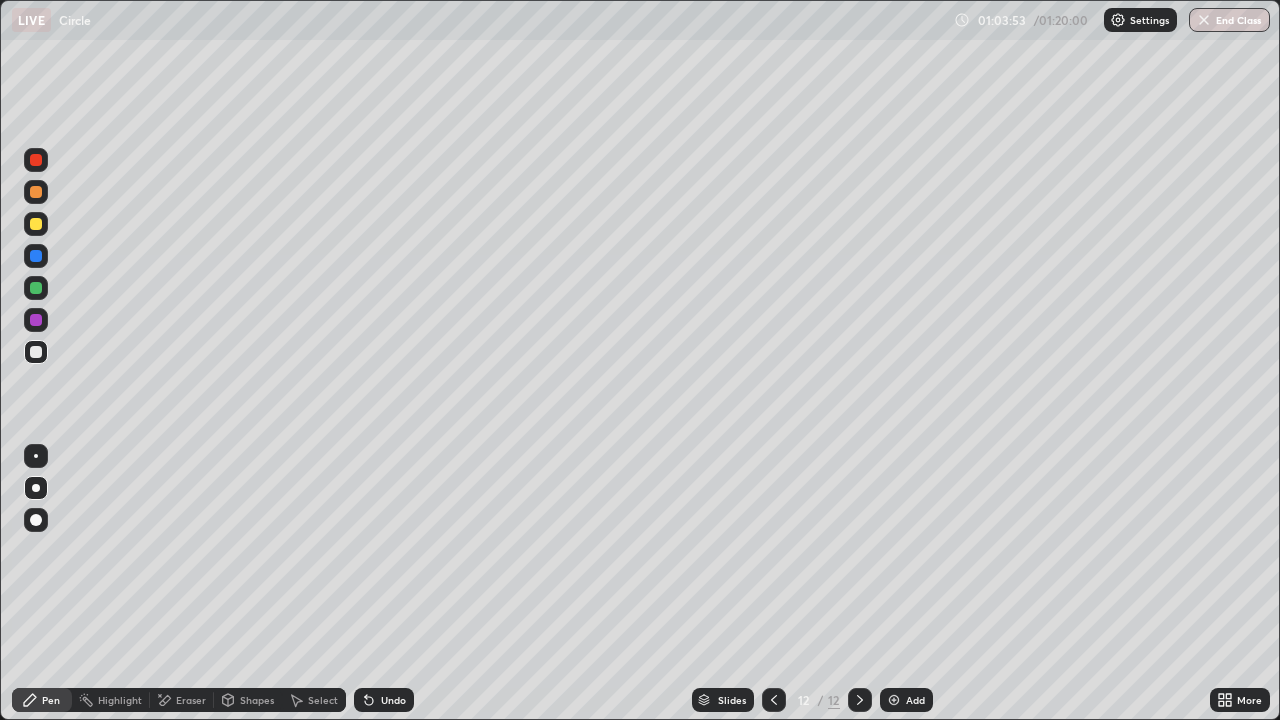 click 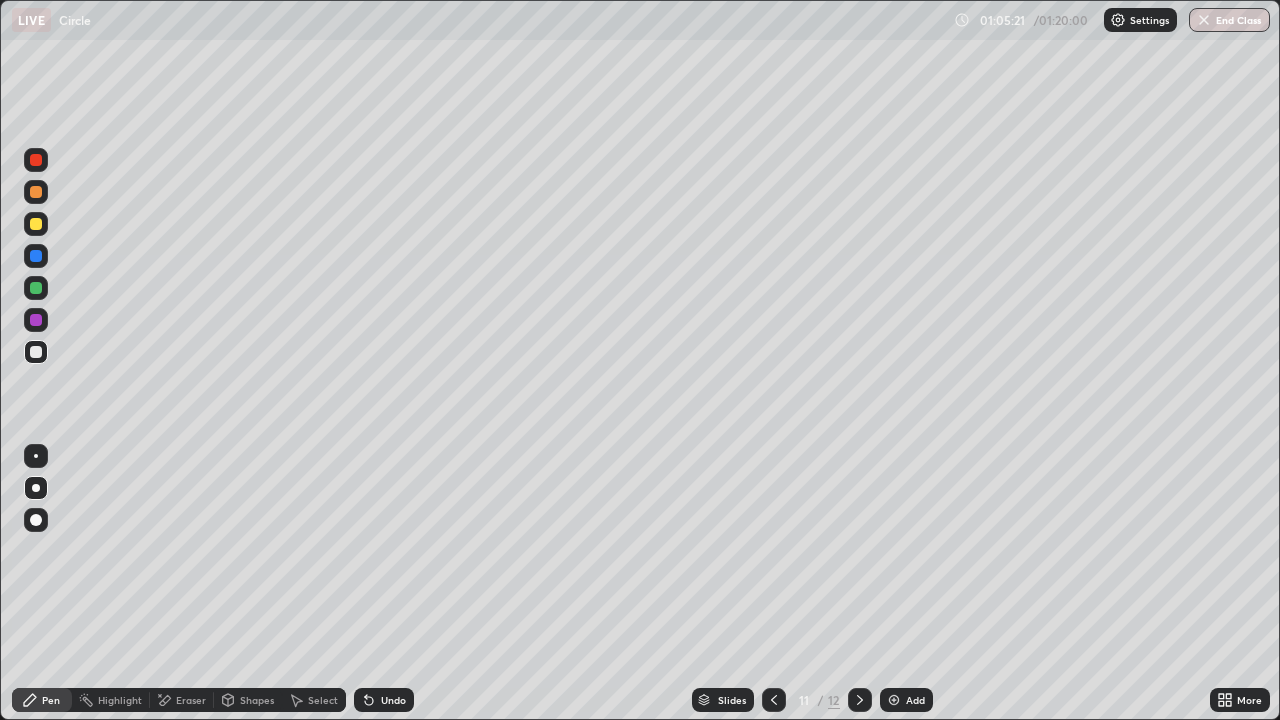 click 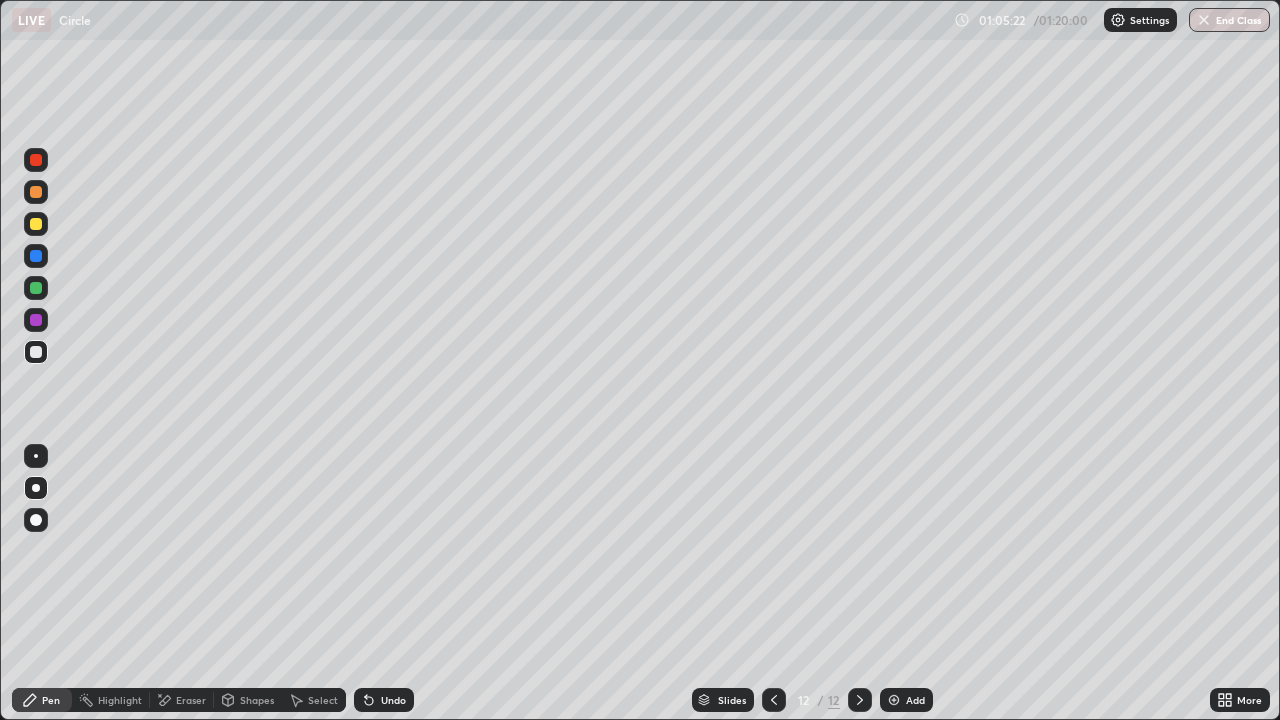 click 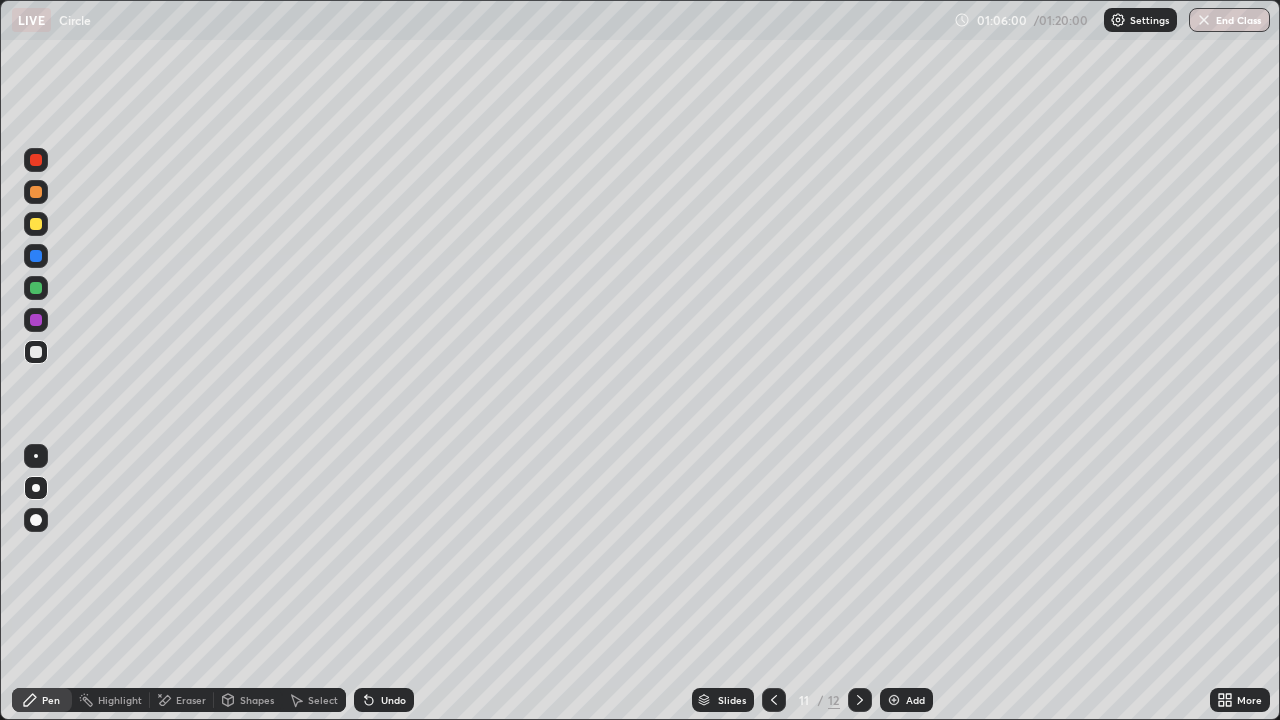 click 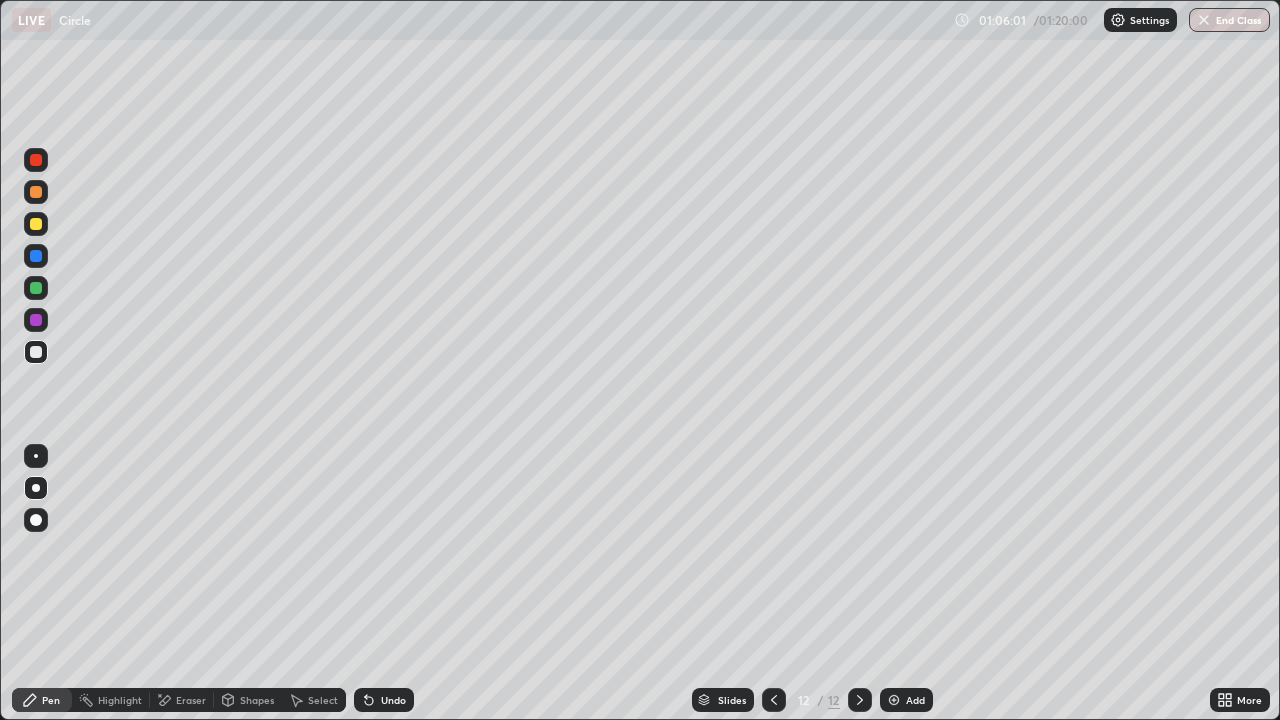 click on "Add" at bounding box center [915, 700] 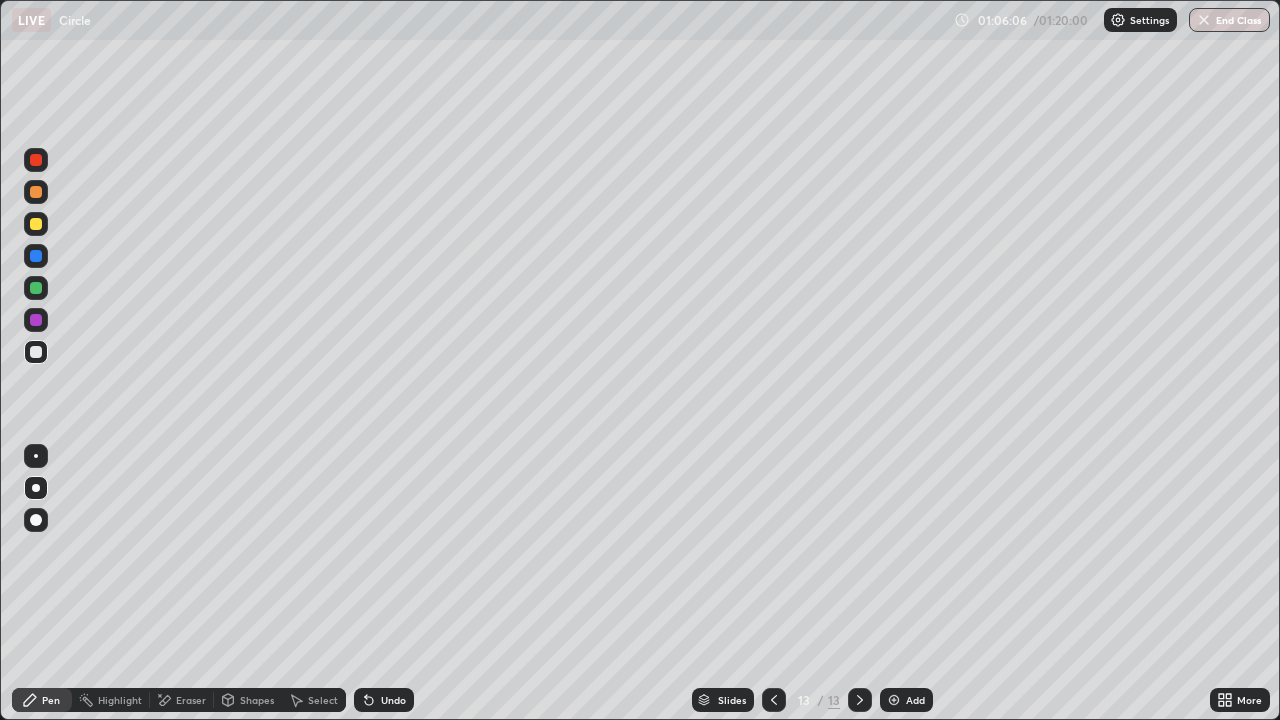 click 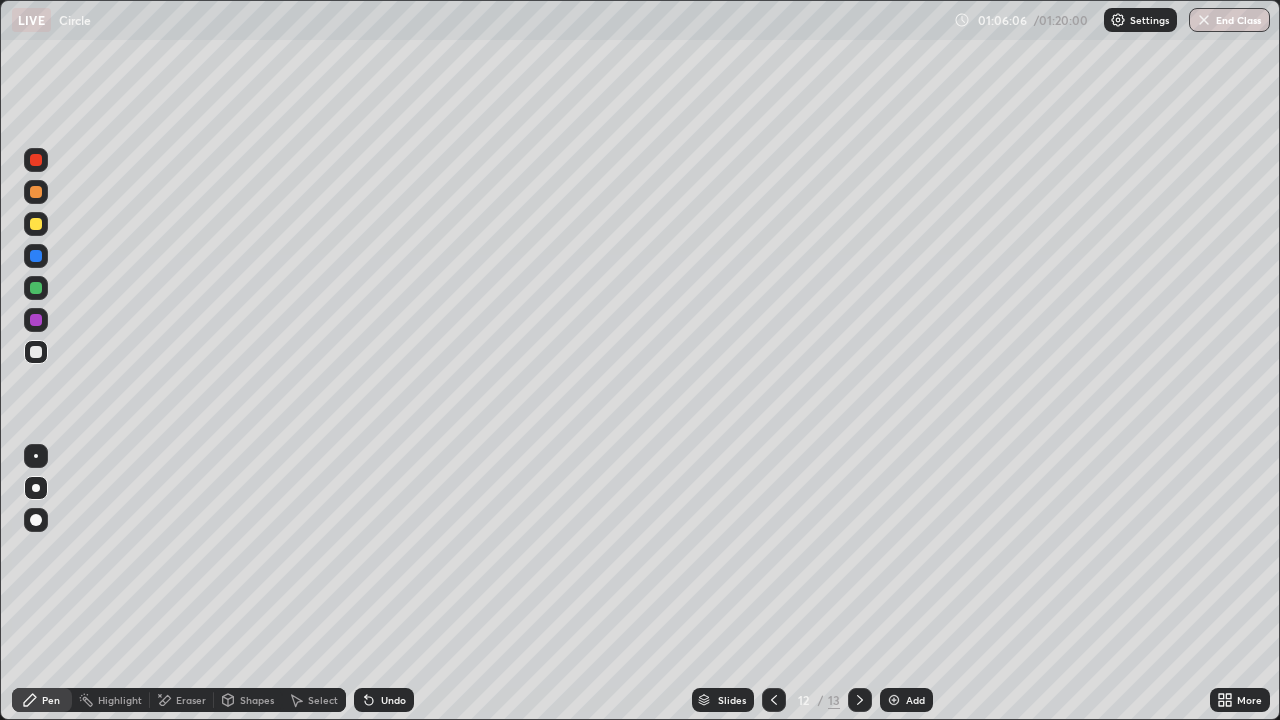 click 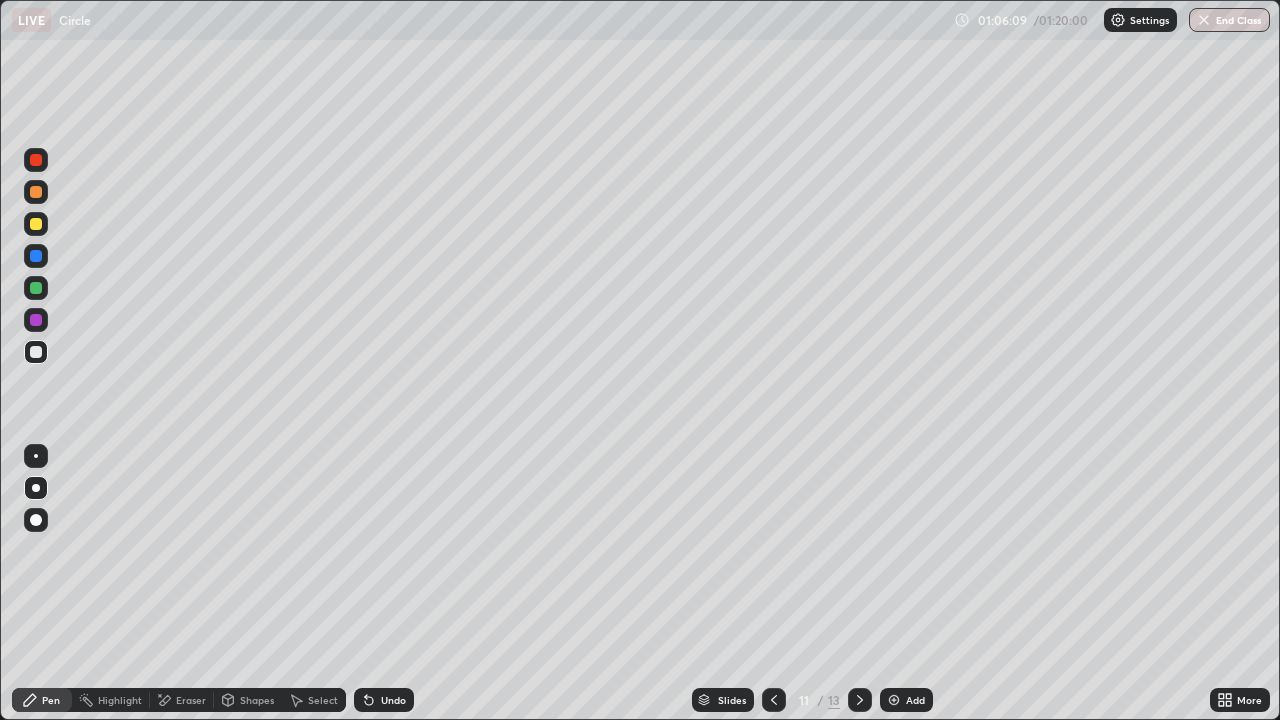 click 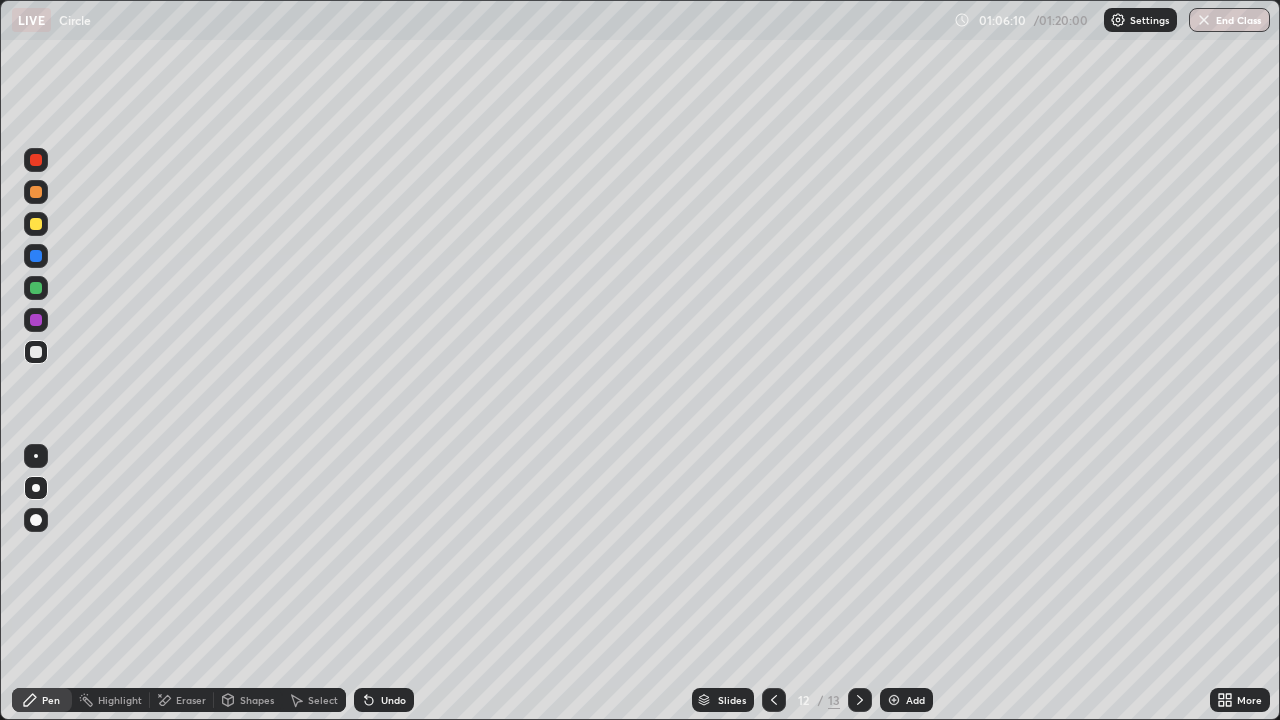 click 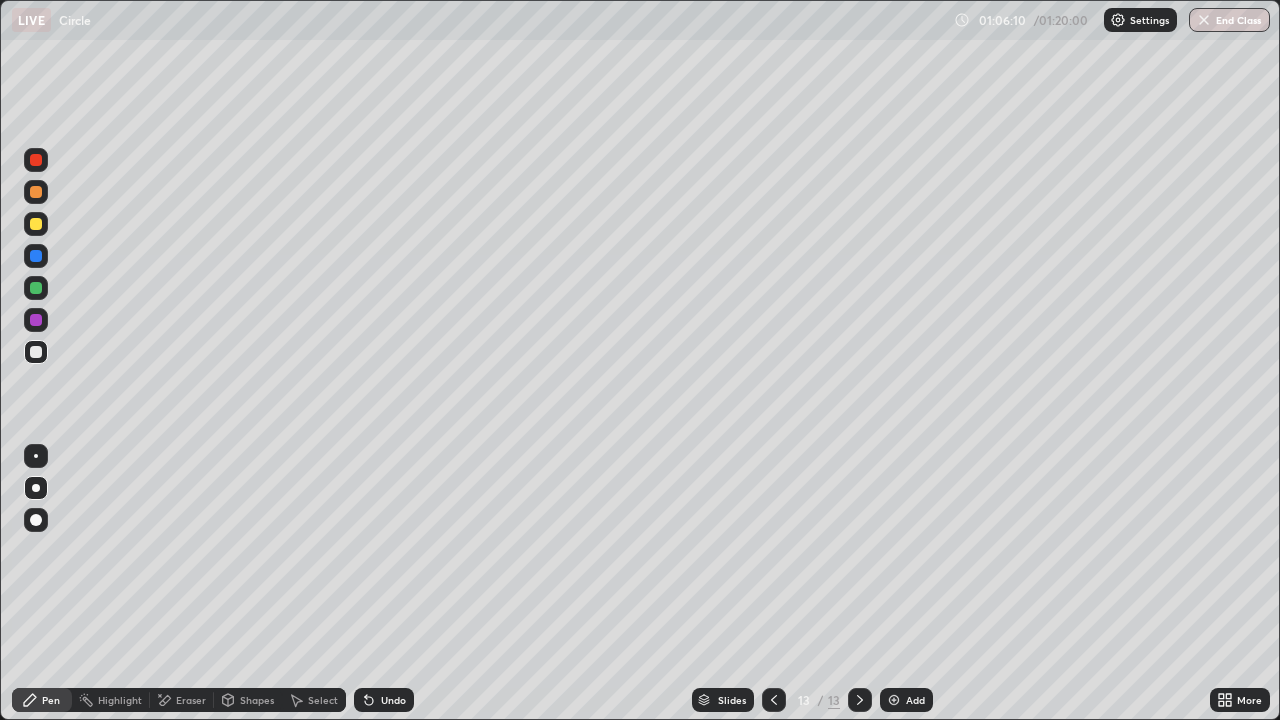 click 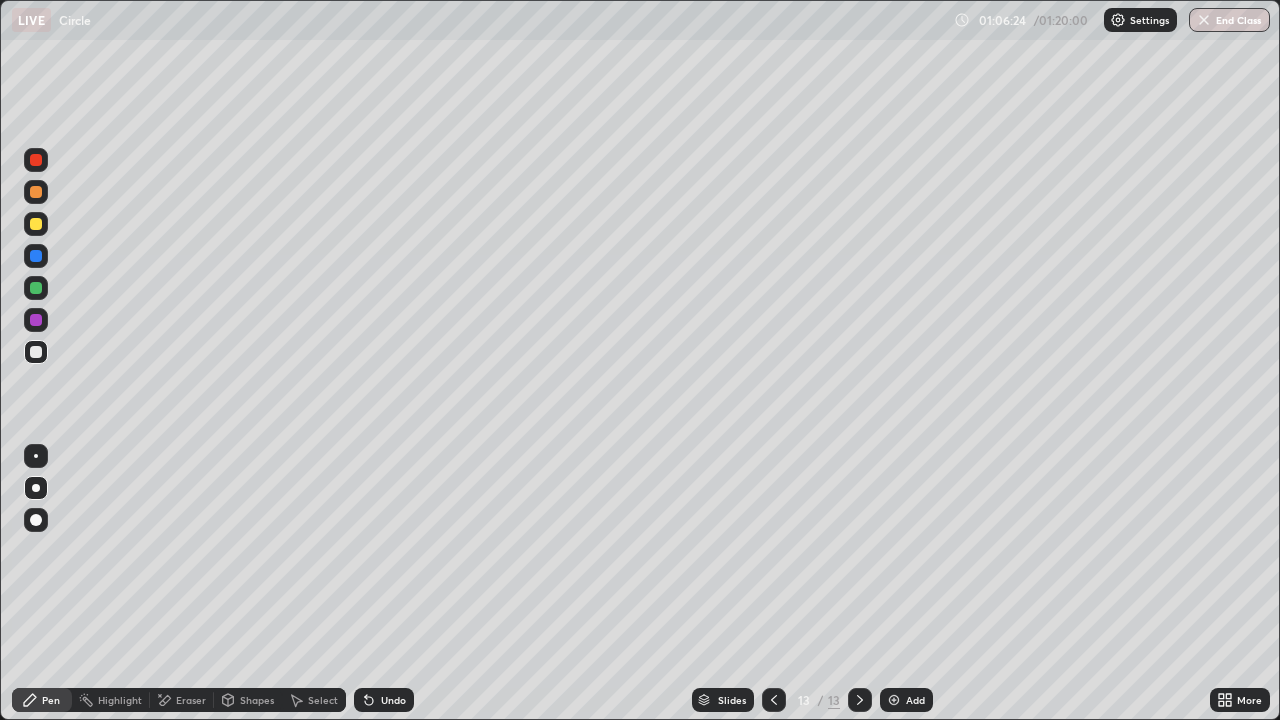click 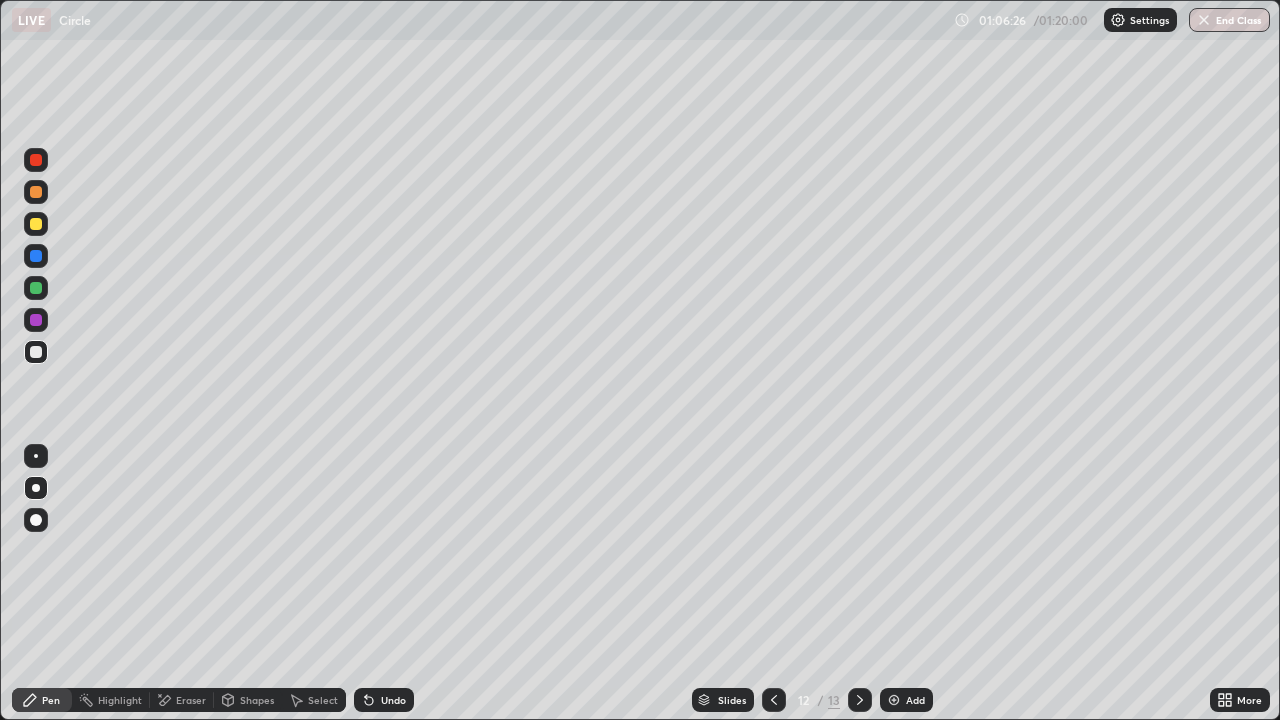 click 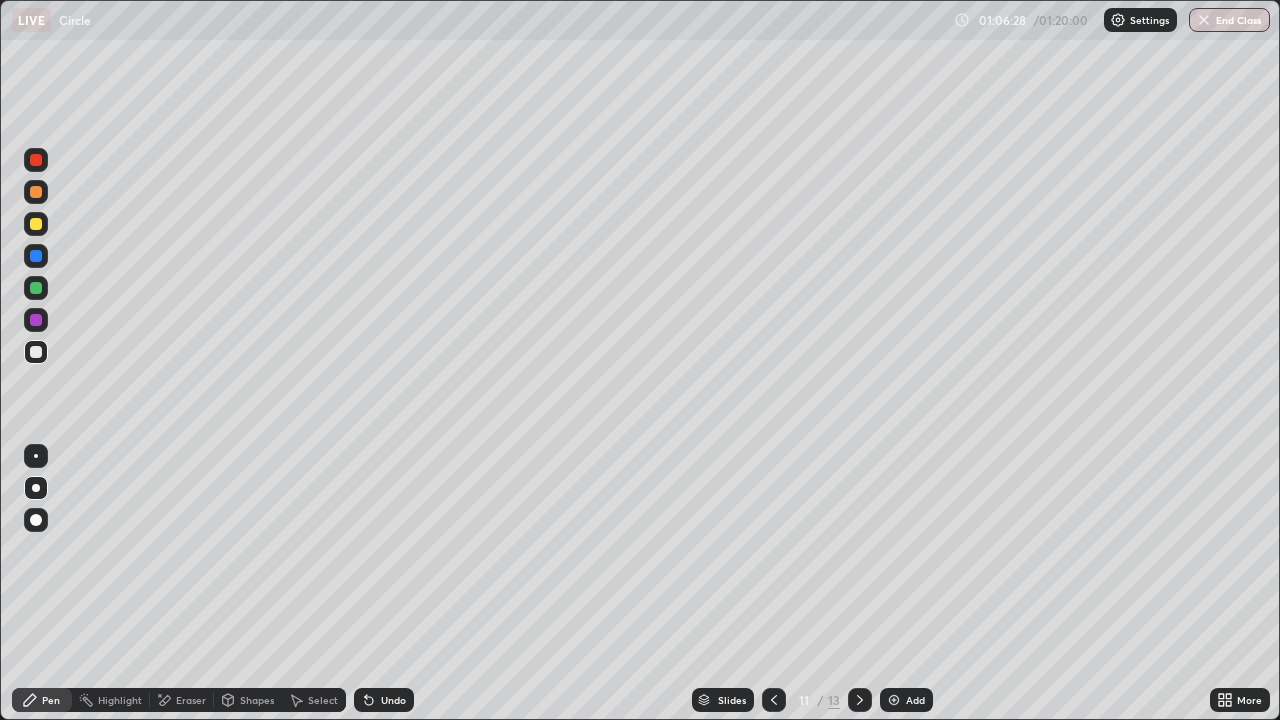 click 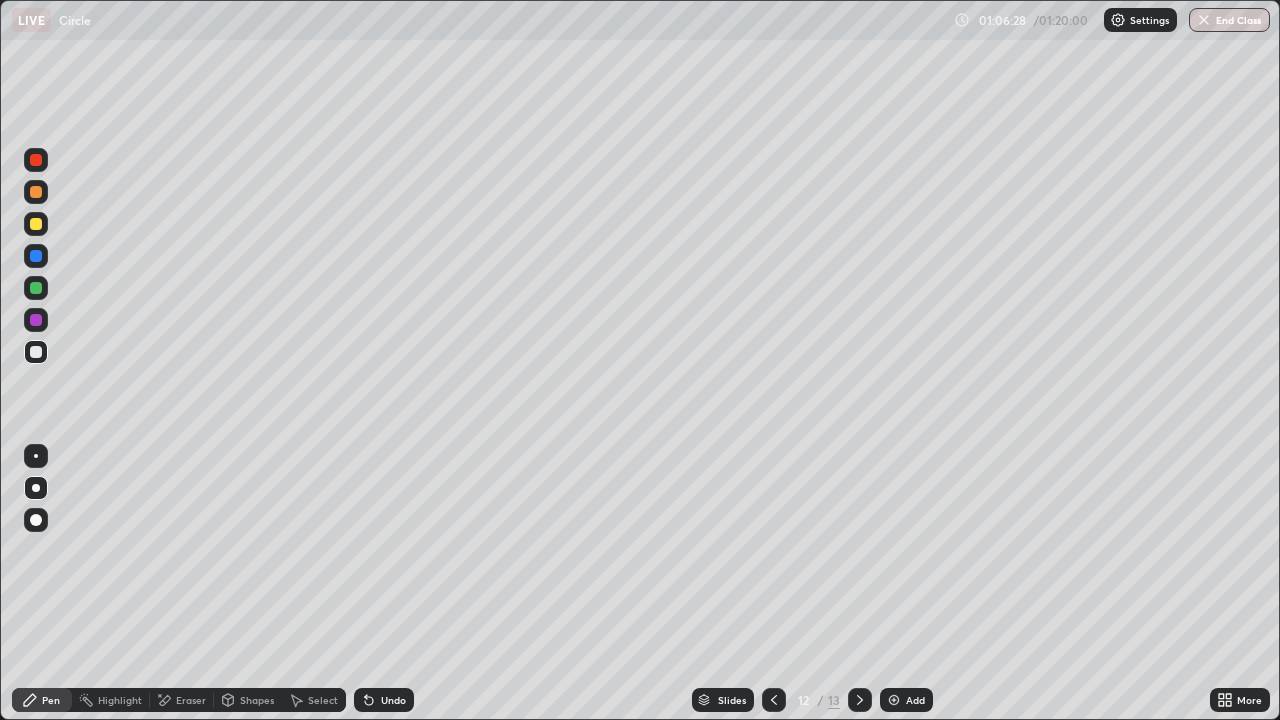 click 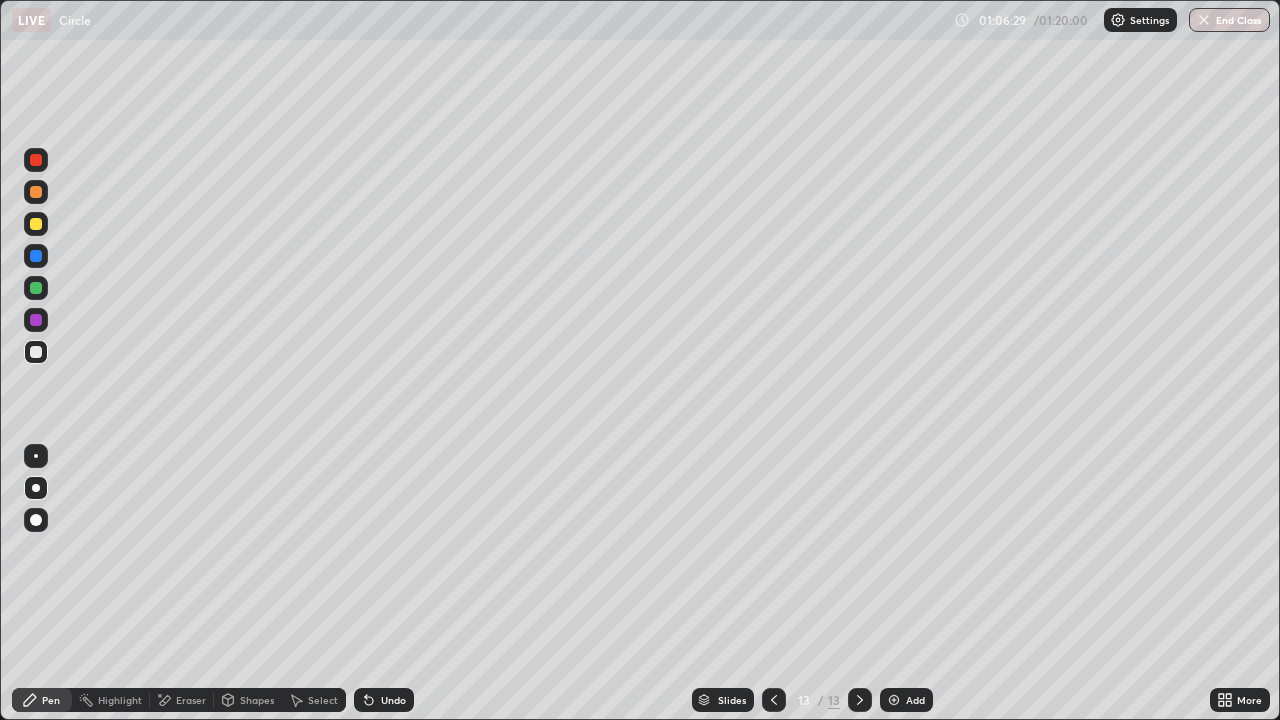 click 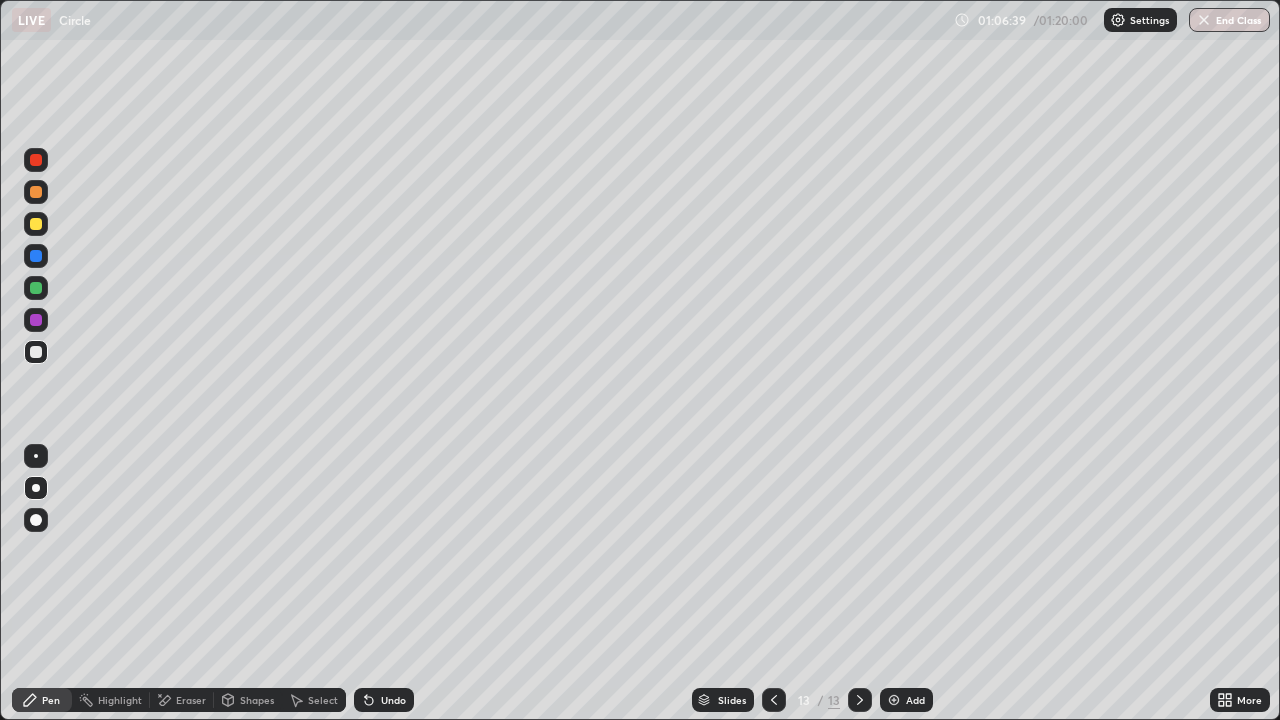 click at bounding box center (36, 224) 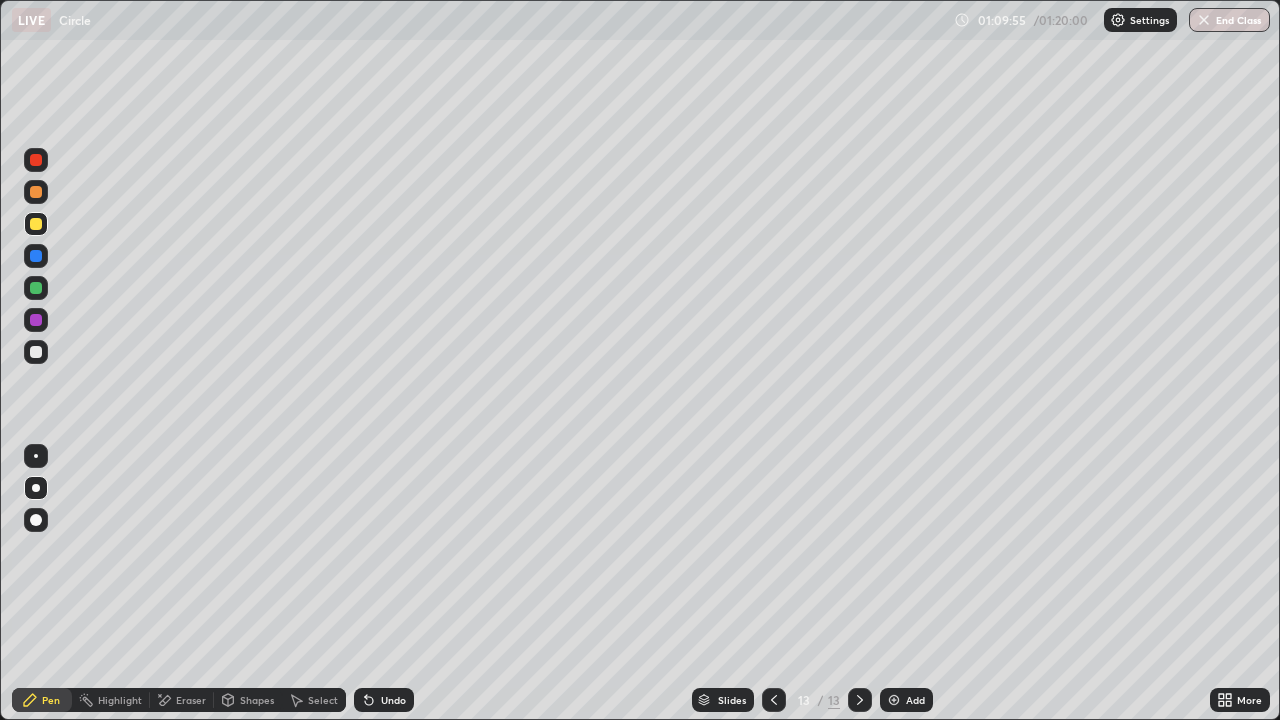 click on "End Class" at bounding box center (1229, 20) 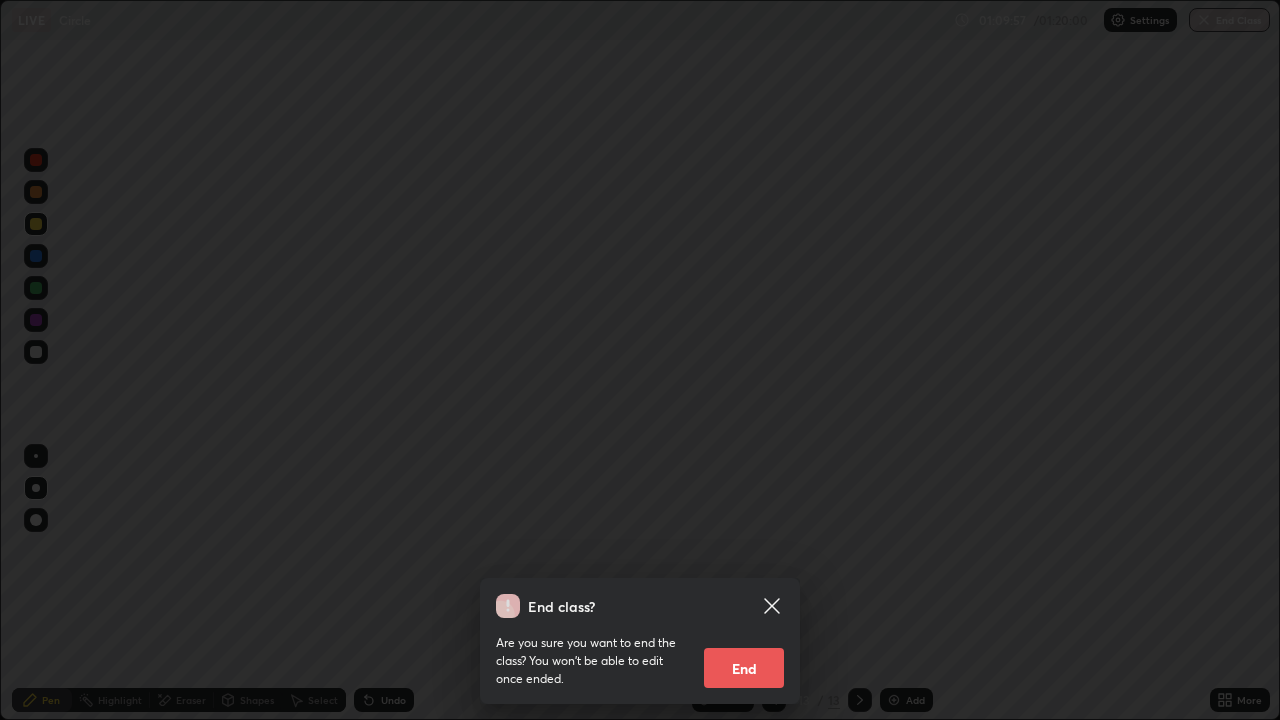 click on "End" at bounding box center [744, 668] 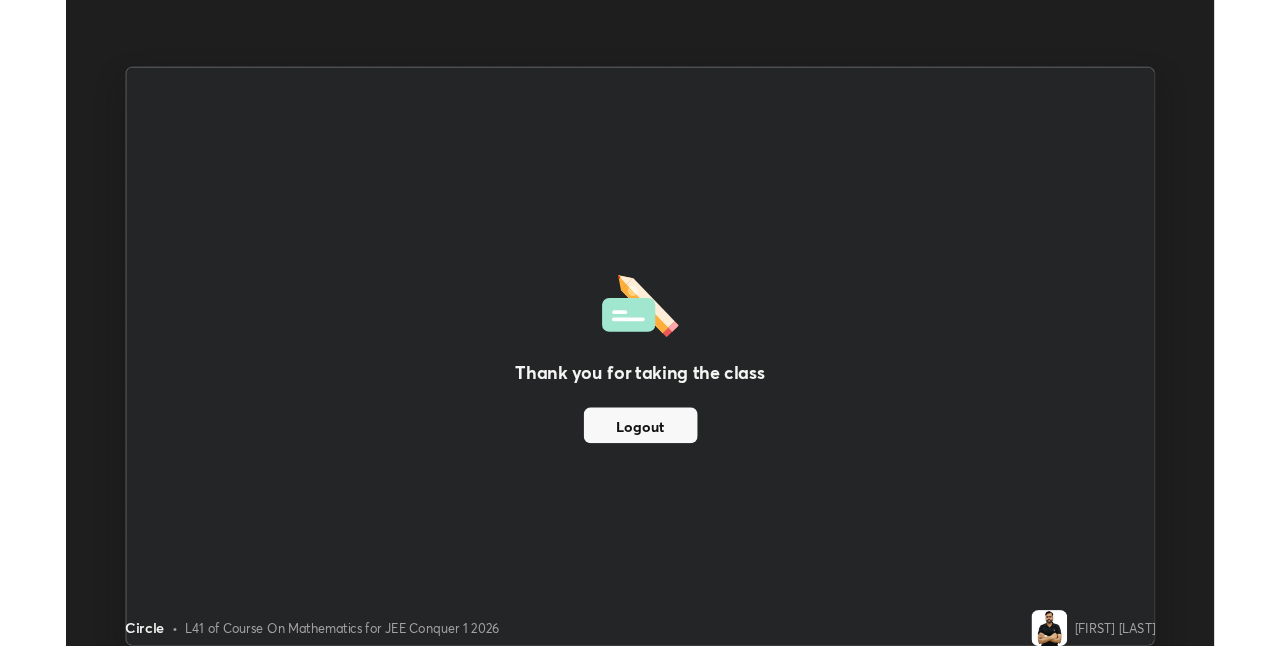scroll, scrollTop: 646, scrollLeft: 1280, axis: both 